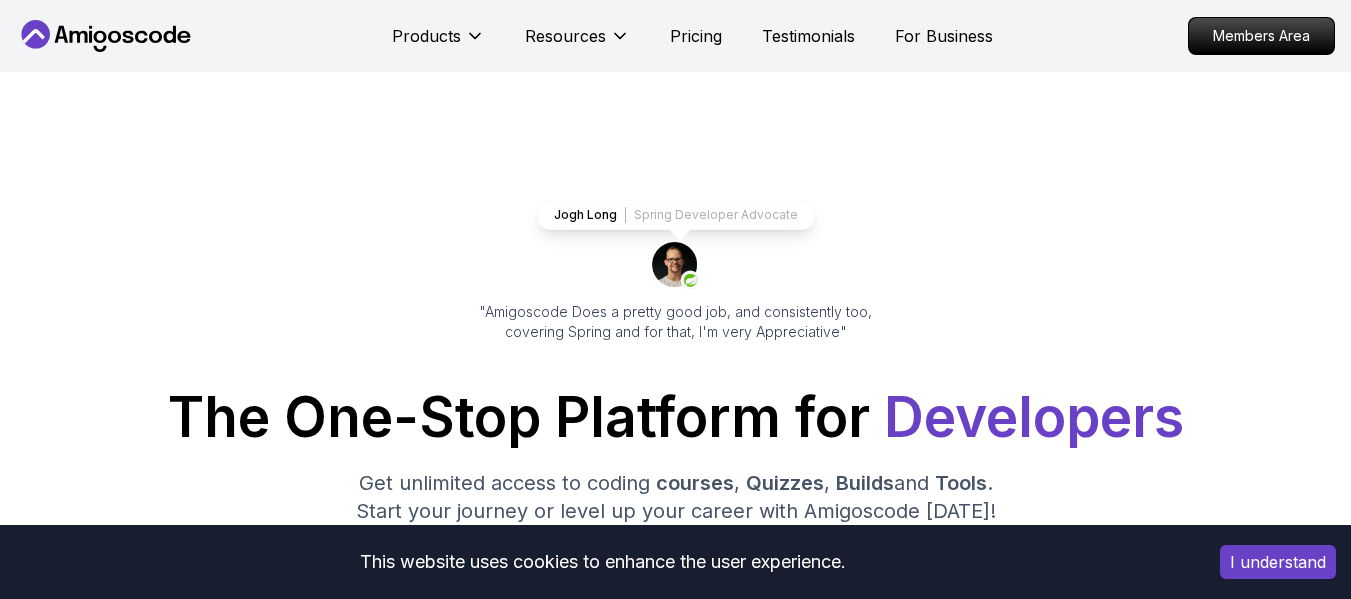 scroll, scrollTop: 2203, scrollLeft: 0, axis: vertical 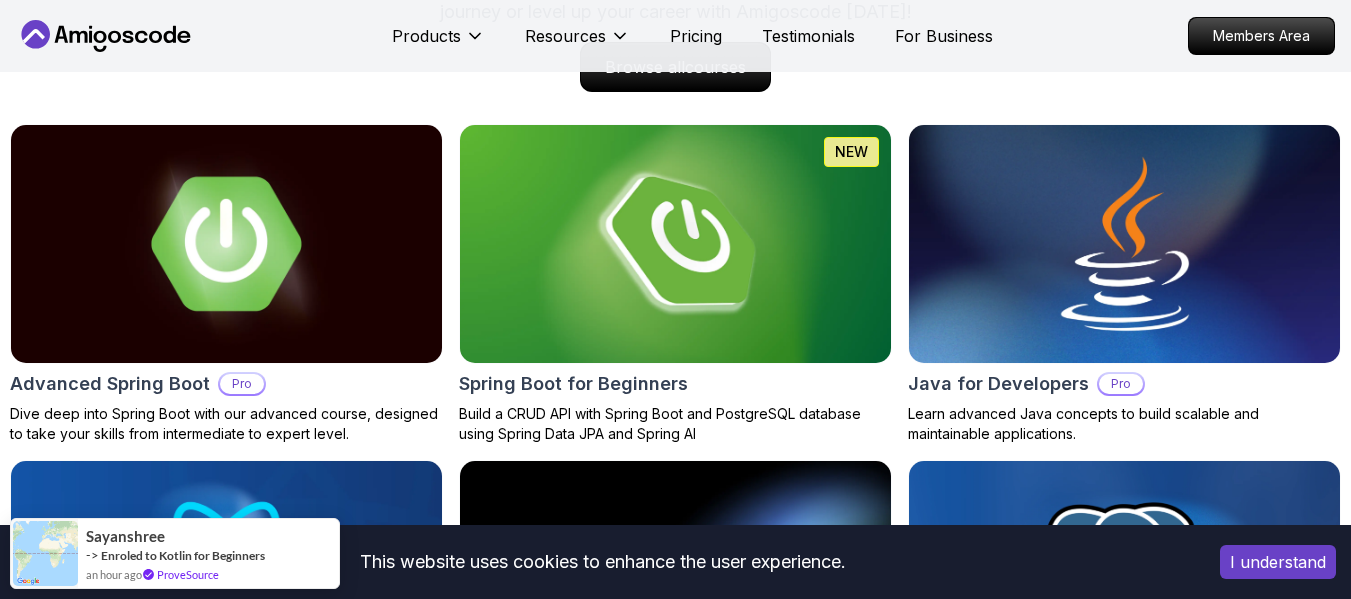 click on "Advanced Spring Boot" at bounding box center [110, 384] 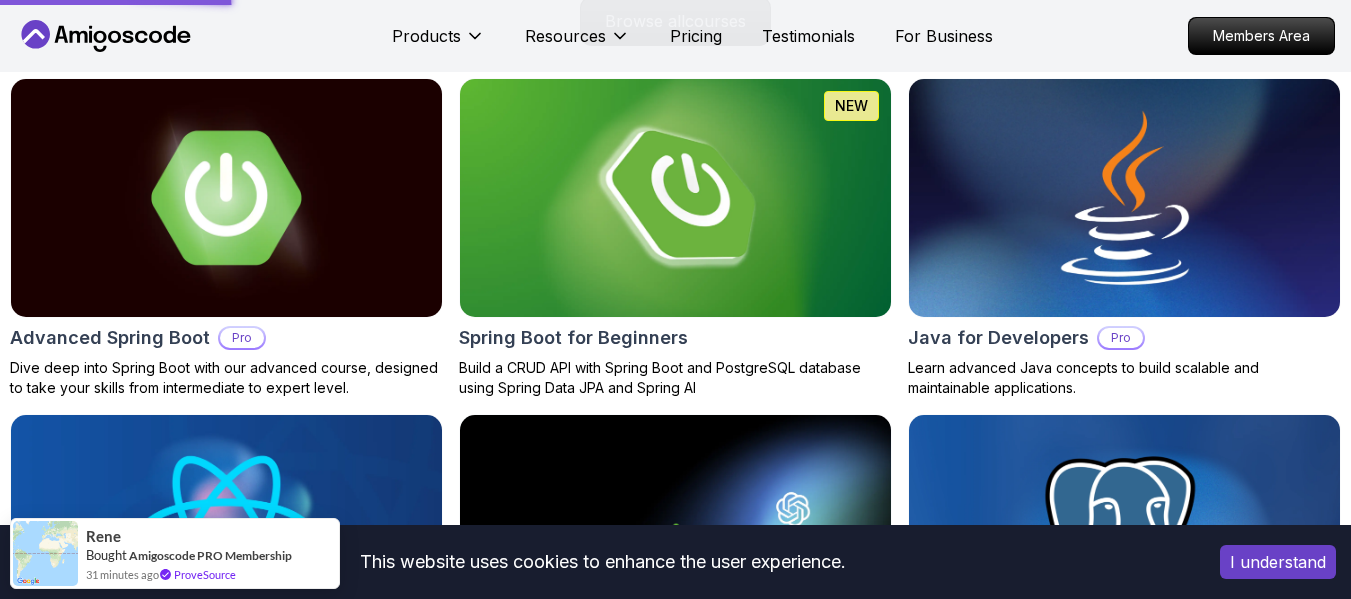 scroll, scrollTop: 2103, scrollLeft: 0, axis: vertical 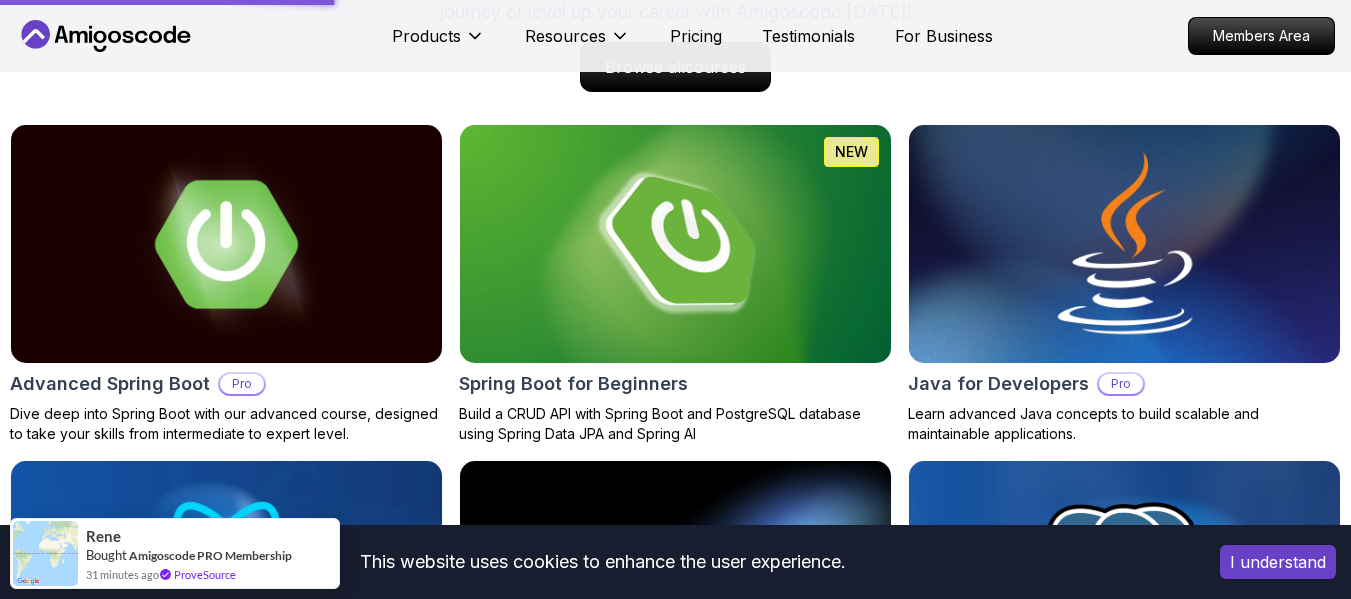 click on "This website uses cookies to enhance the user experience. I understand Products Resources Pricing Testimonials For Business Members Area Products Resources Pricing Testimonials For Business Members Area Jogh Long Spring Developer Advocate "Amigoscode Does a pretty good job, and consistently too, covering Spring and for that, I'm very Appreciative" The One-Stop Platform for   Developers Get unlimited access to coding   courses ,   Quizzes ,   Builds  and   Tools . Start your journey or level up your career with Amigoscode today! Start for Free https://amigoscode.com/dashboard OUR AMIGO STUDENTS WORK IN TOP COMPANIES Courses Builds Discover Amigoscode's Latest   Premium Courses! Get unlimited access to coding   courses ,   Quizzes ,   Builds  and   Tools . Start your journey or level up your career with Amigoscode today! Browse all  courses Advanced Spring Boot Pro Dive deep into Spring Boot with our advanced course, designed to take your skills from intermediate to expert level. NEW Spring Boot for Beginners" at bounding box center (675, 4048) 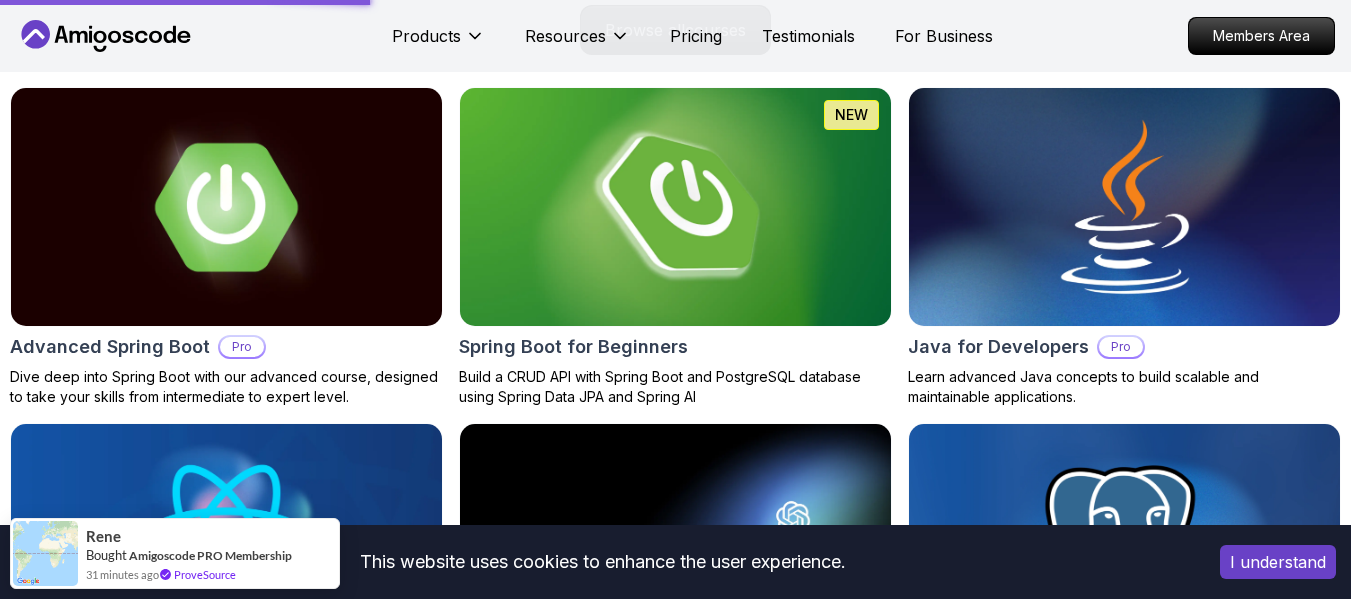 scroll, scrollTop: 2103, scrollLeft: 0, axis: vertical 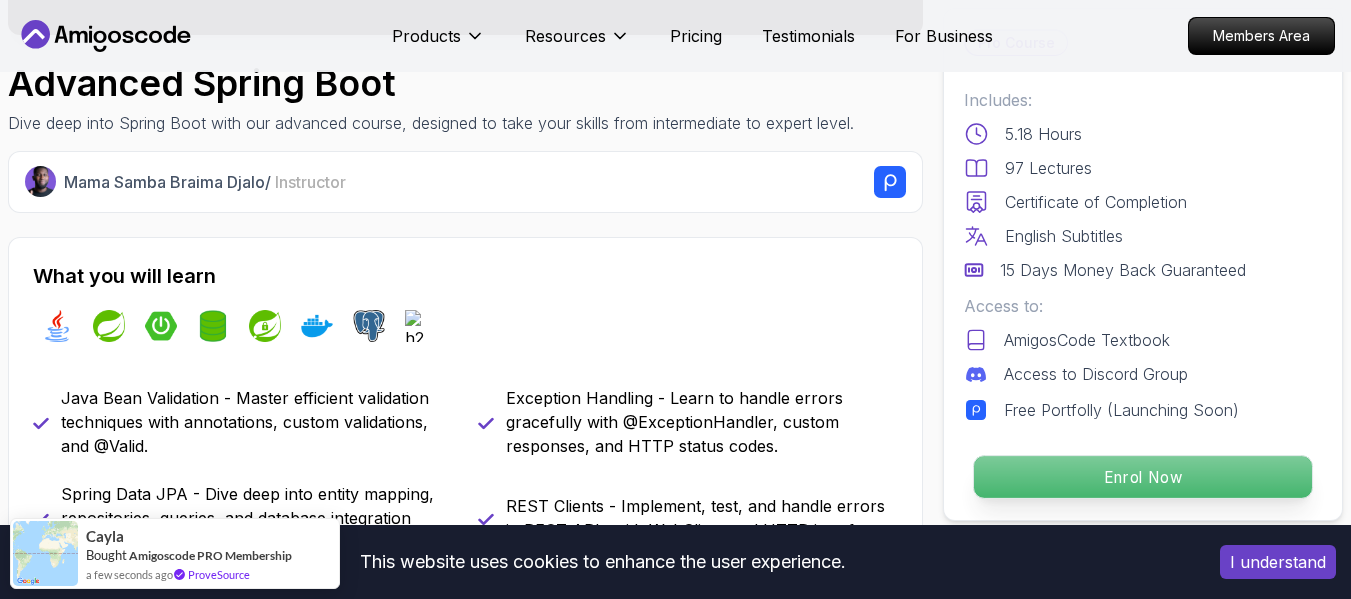click on "Enrol Now" at bounding box center [1143, 477] 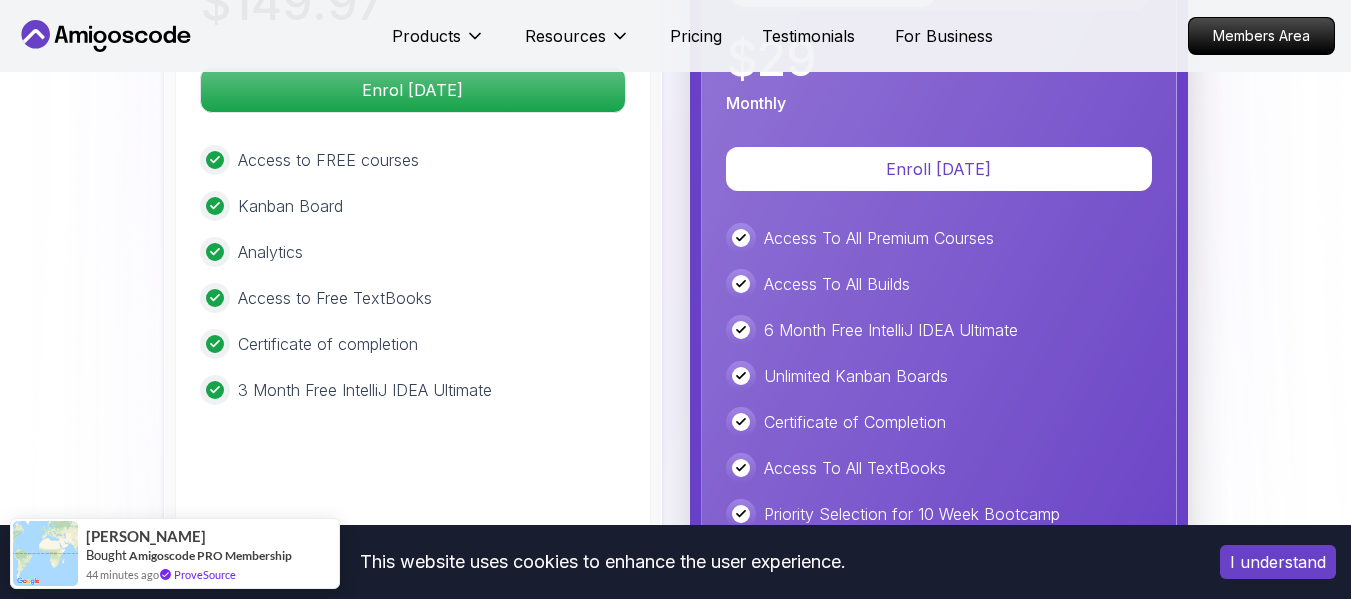 scroll, scrollTop: 4869, scrollLeft: 0, axis: vertical 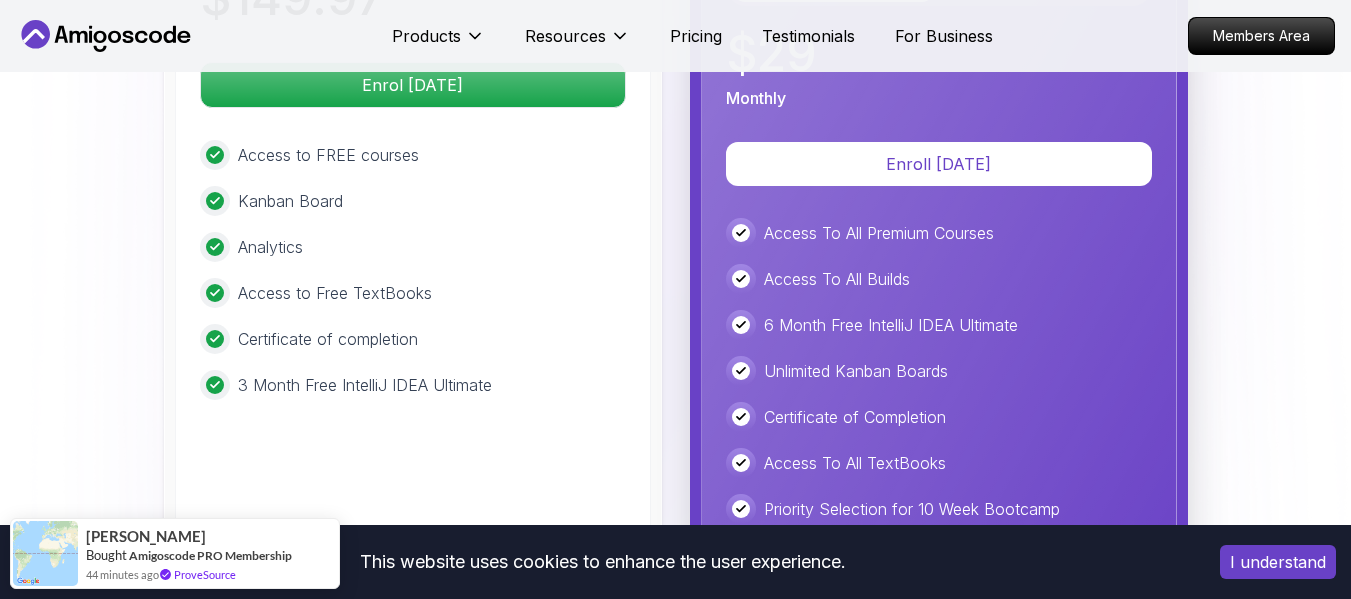 click on "6 Month Free IntelliJ IDEA Ultimate" at bounding box center [891, 325] 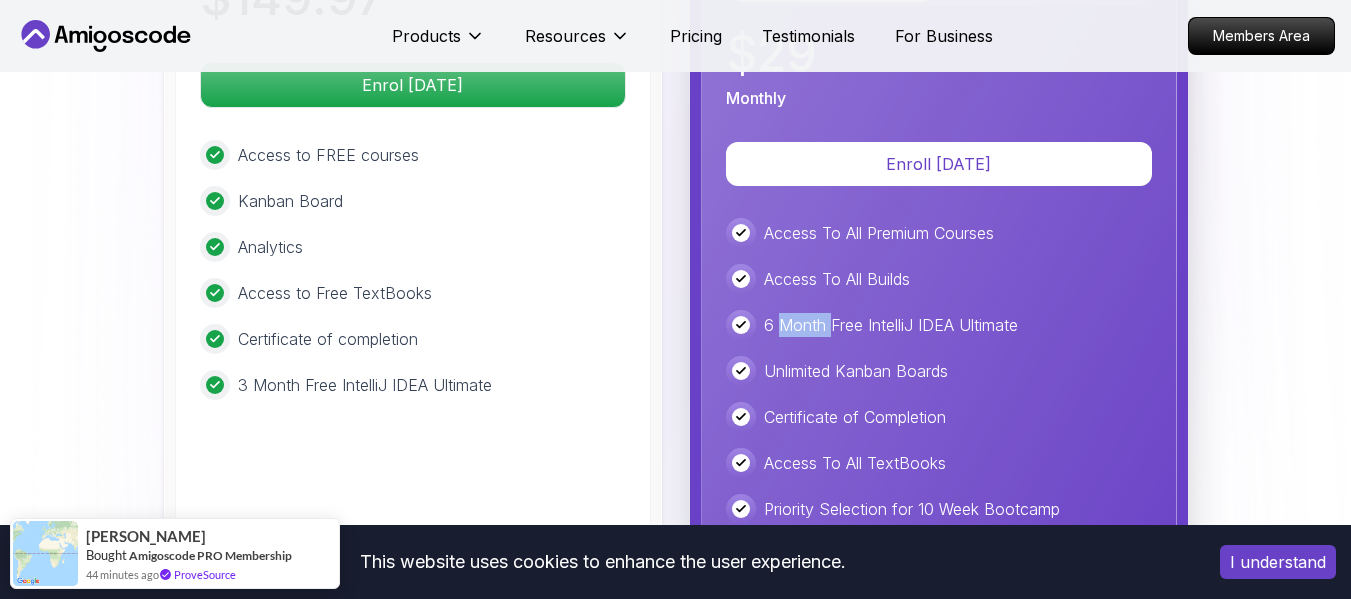 click on "6 Month Free IntelliJ IDEA Ultimate" at bounding box center [891, 325] 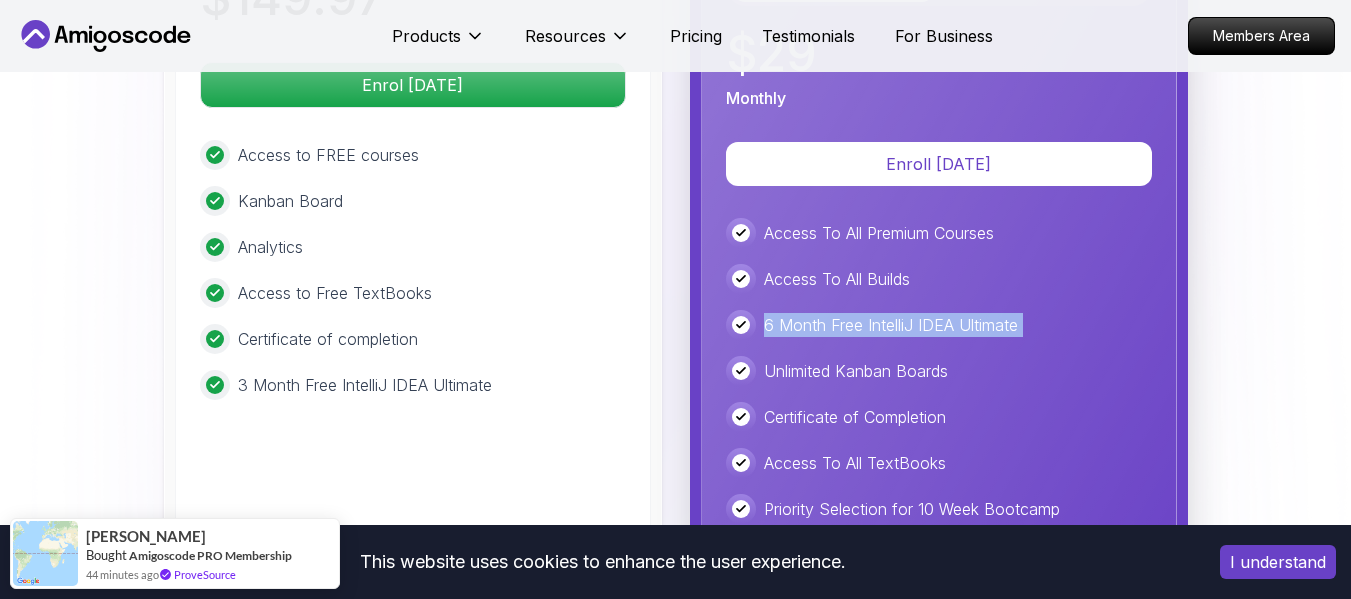 click on "6 Month Free IntelliJ IDEA Ultimate" at bounding box center (891, 325) 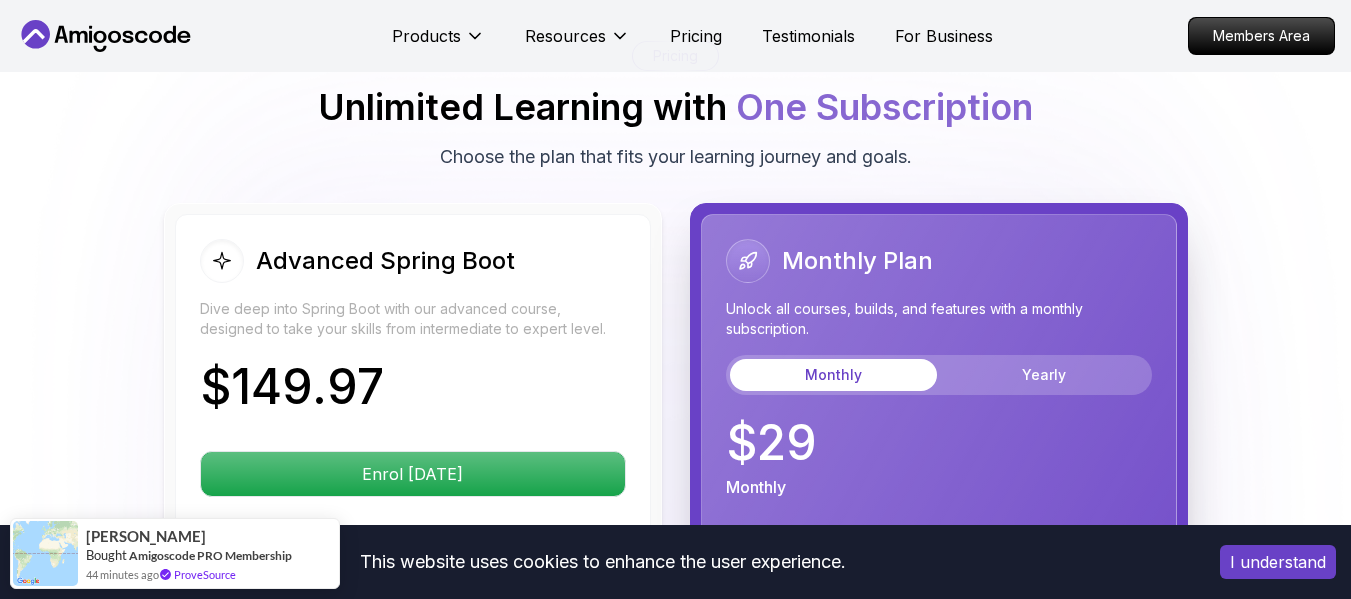 scroll, scrollTop: 4469, scrollLeft: 0, axis: vertical 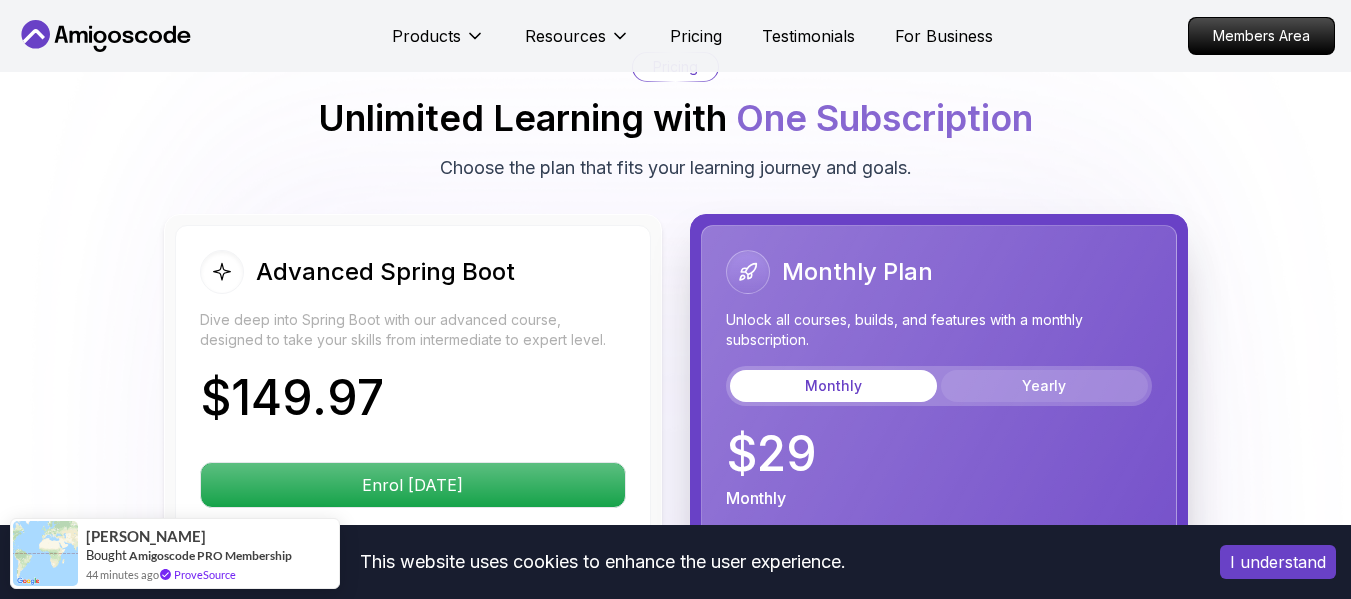 click on "Yearly" at bounding box center [1044, 386] 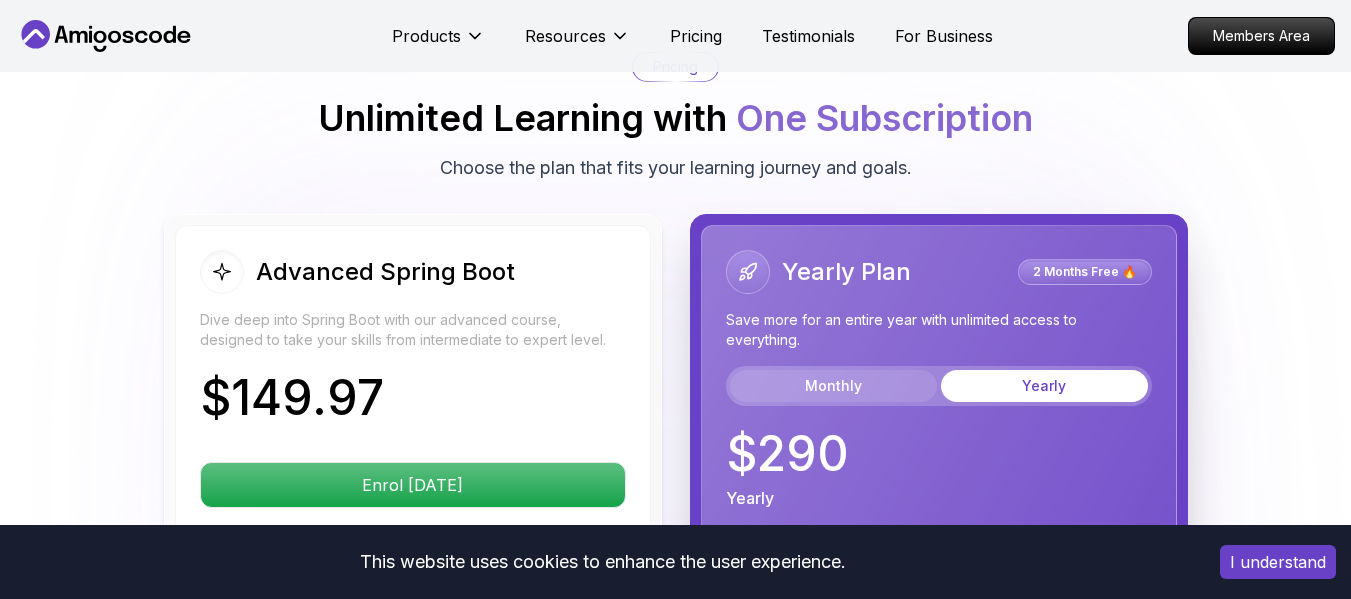 click on "Monthly" at bounding box center [833, 386] 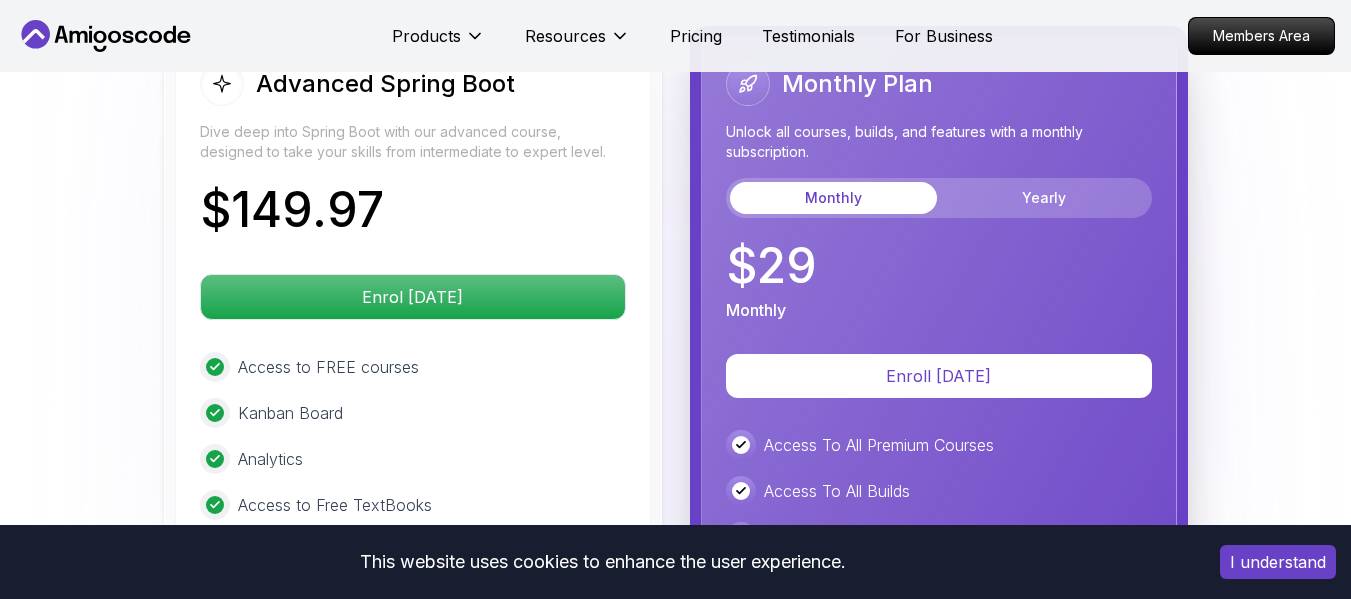 scroll, scrollTop: 4669, scrollLeft: 0, axis: vertical 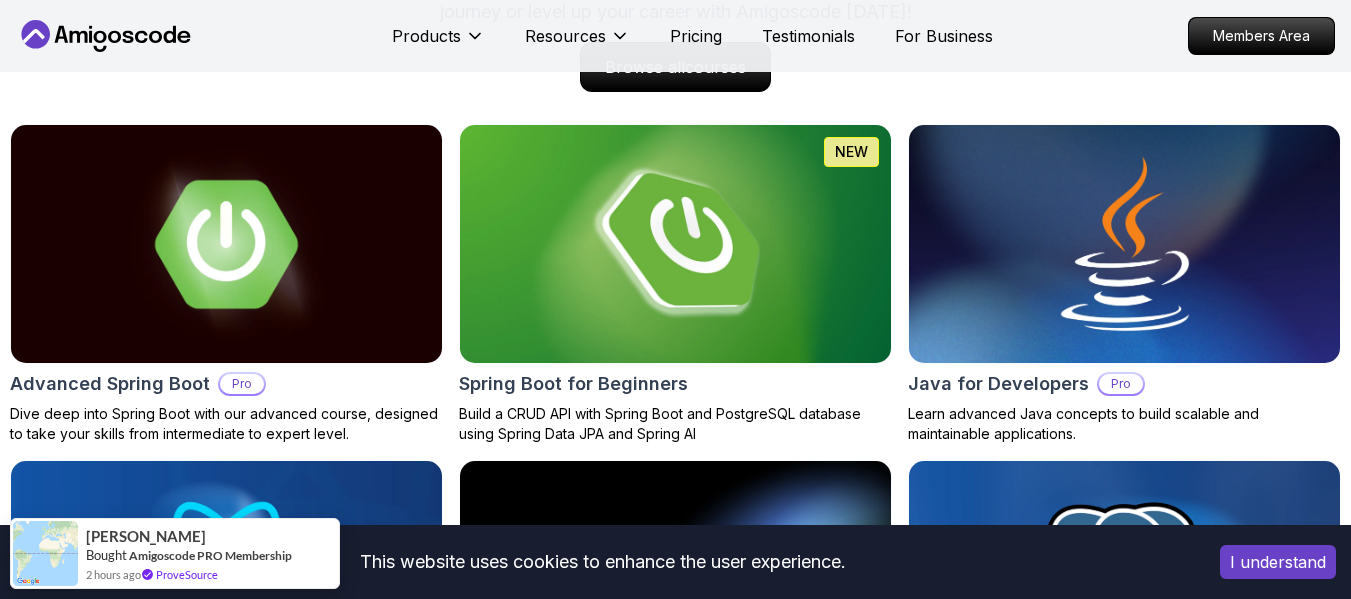 click at bounding box center (675, 244) 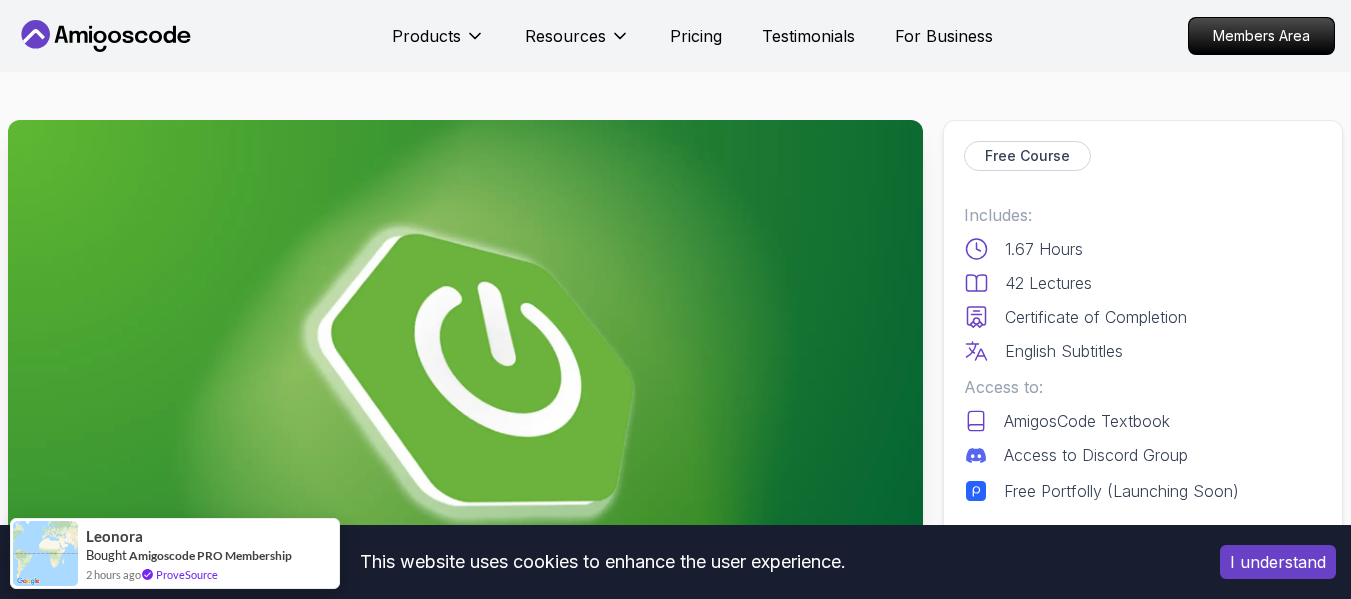 scroll, scrollTop: 500, scrollLeft: 0, axis: vertical 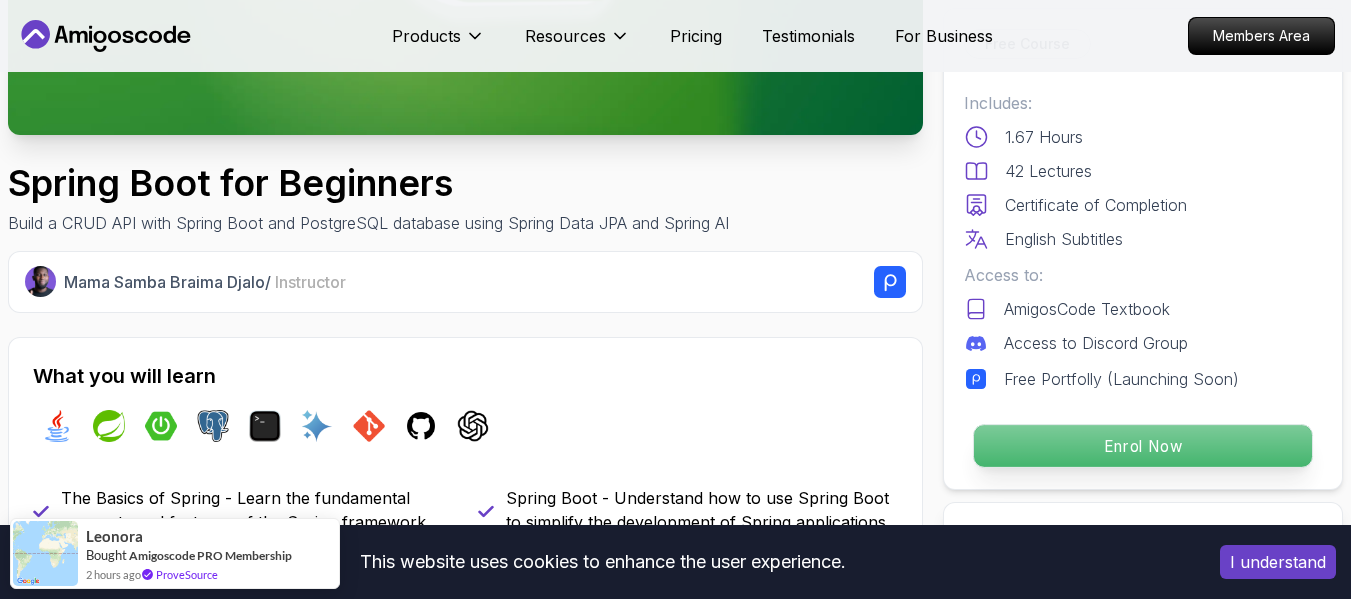 click on "Enrol Now" at bounding box center [1143, 446] 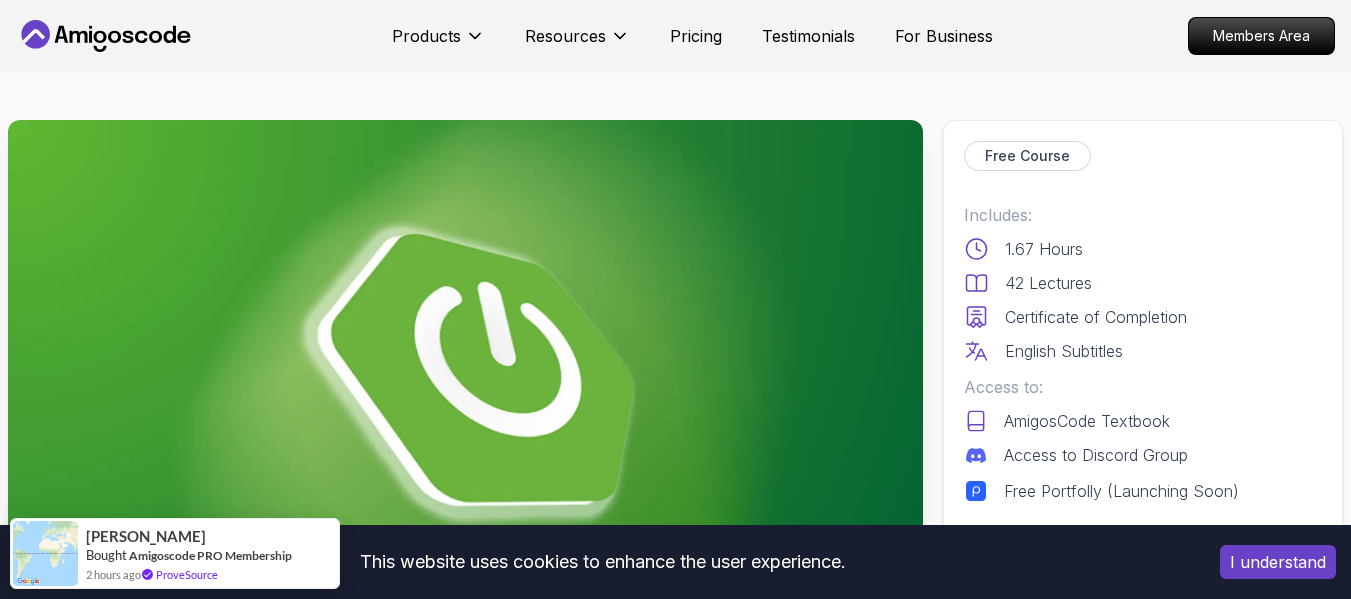 scroll, scrollTop: 400, scrollLeft: 0, axis: vertical 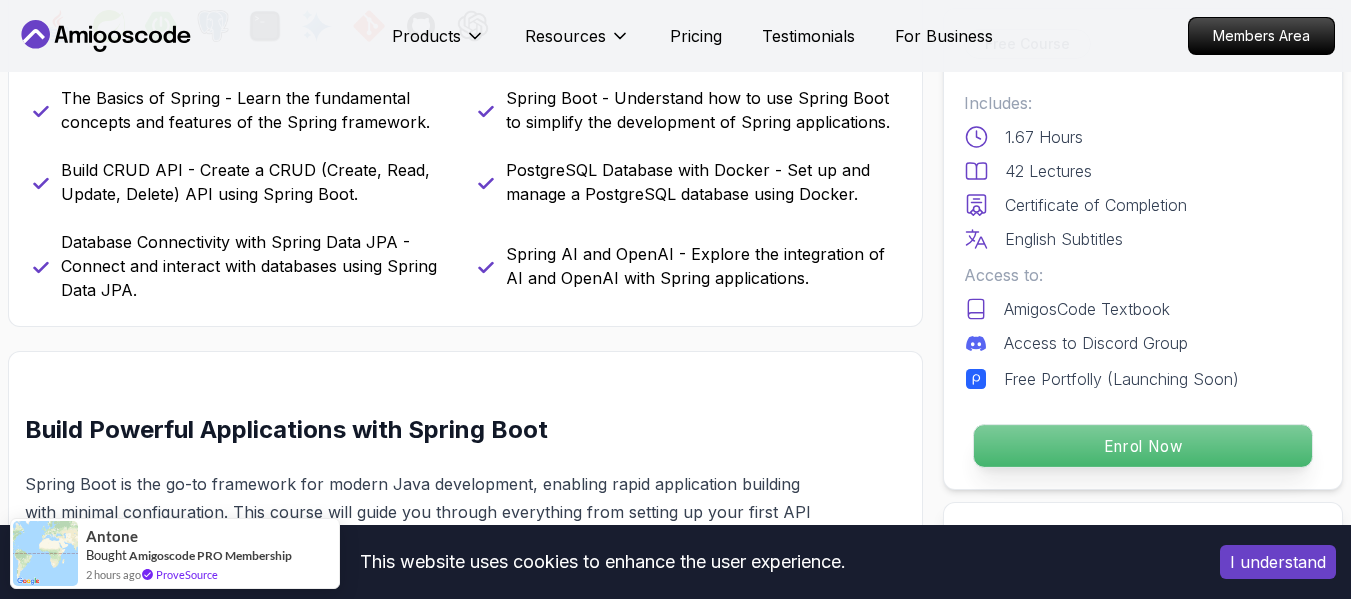 click on "Enrol Now" at bounding box center (1143, 446) 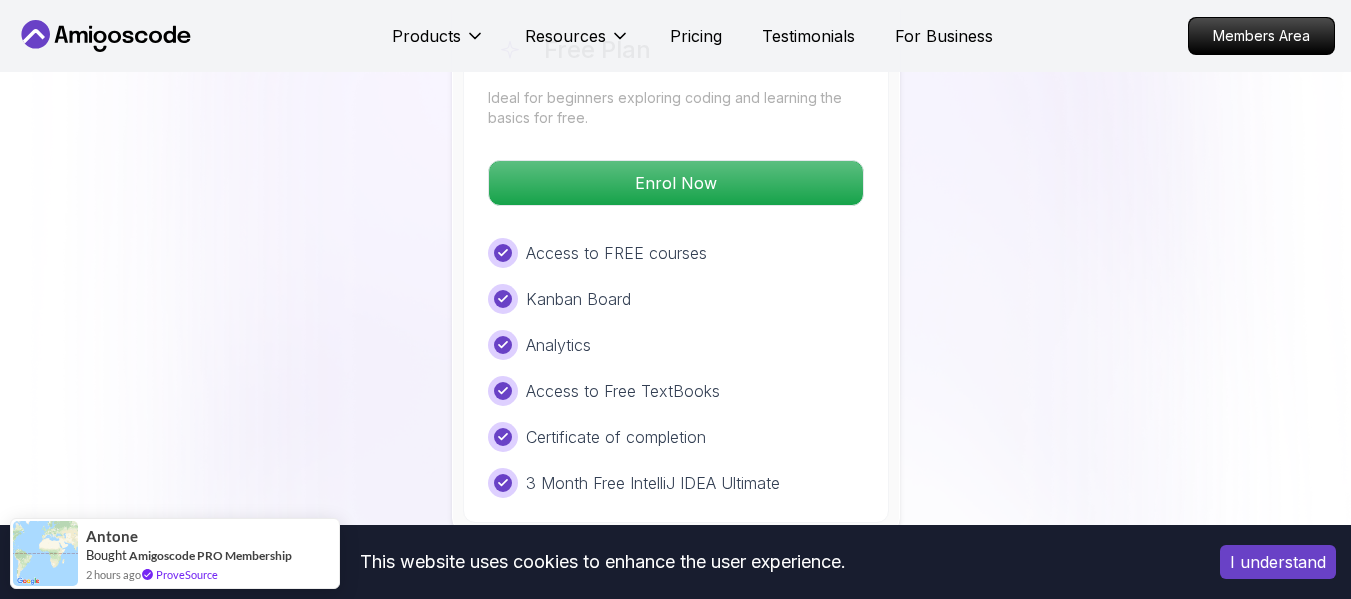 scroll, scrollTop: 4271, scrollLeft: 0, axis: vertical 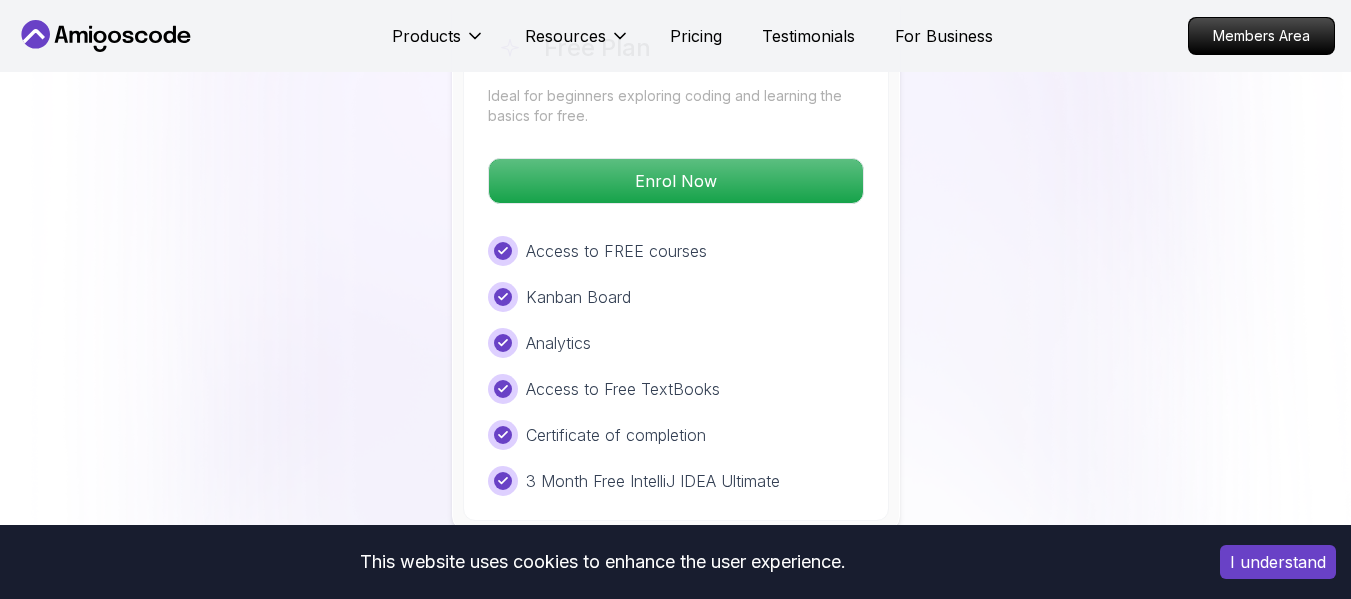 click on "Access to FREE courses" at bounding box center [616, 251] 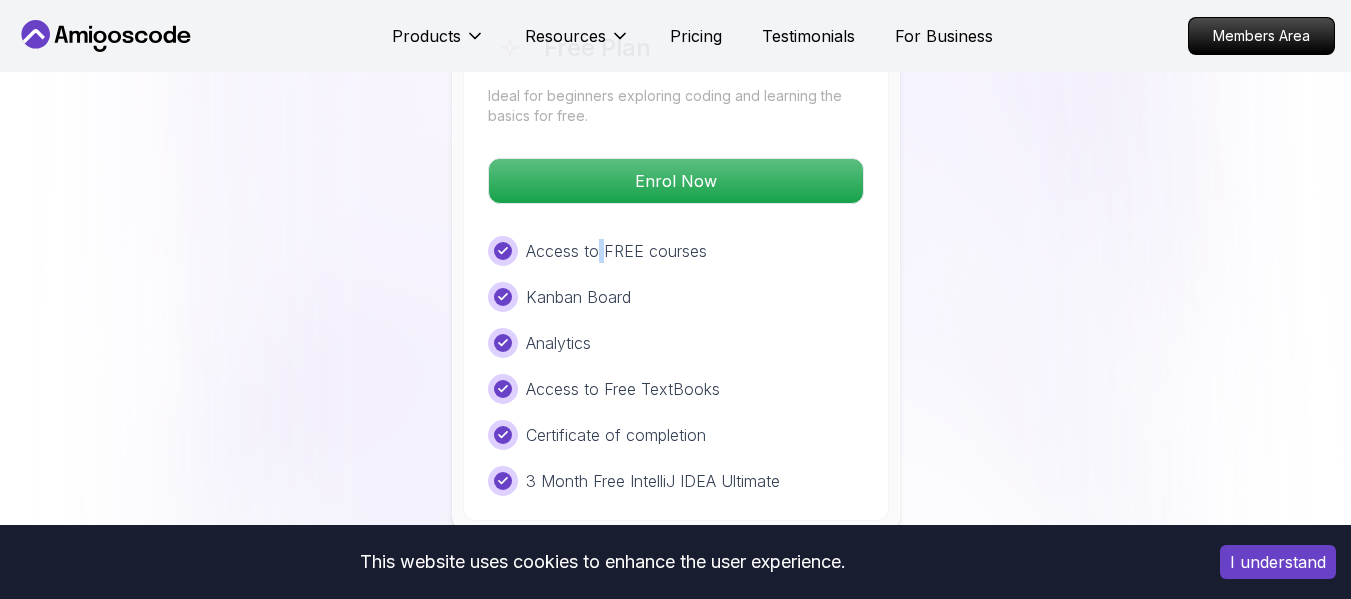click on "Access to FREE courses" at bounding box center (616, 251) 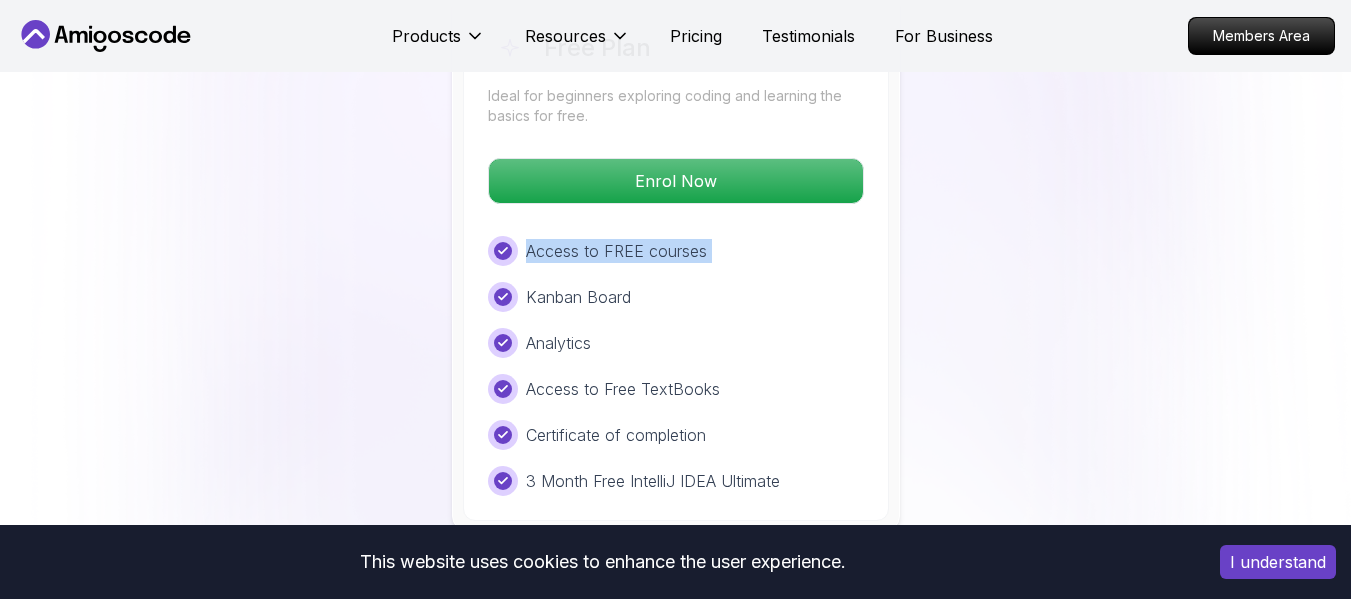 click on "Access to FREE courses" at bounding box center (616, 251) 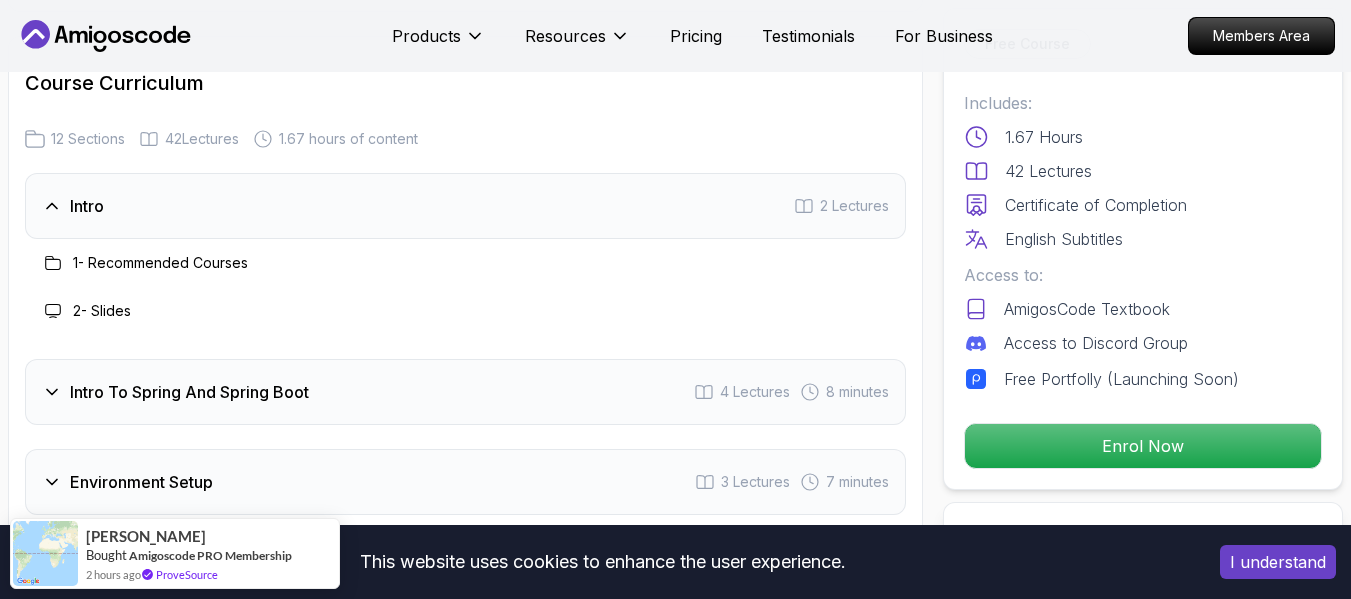 scroll, scrollTop: 2371, scrollLeft: 0, axis: vertical 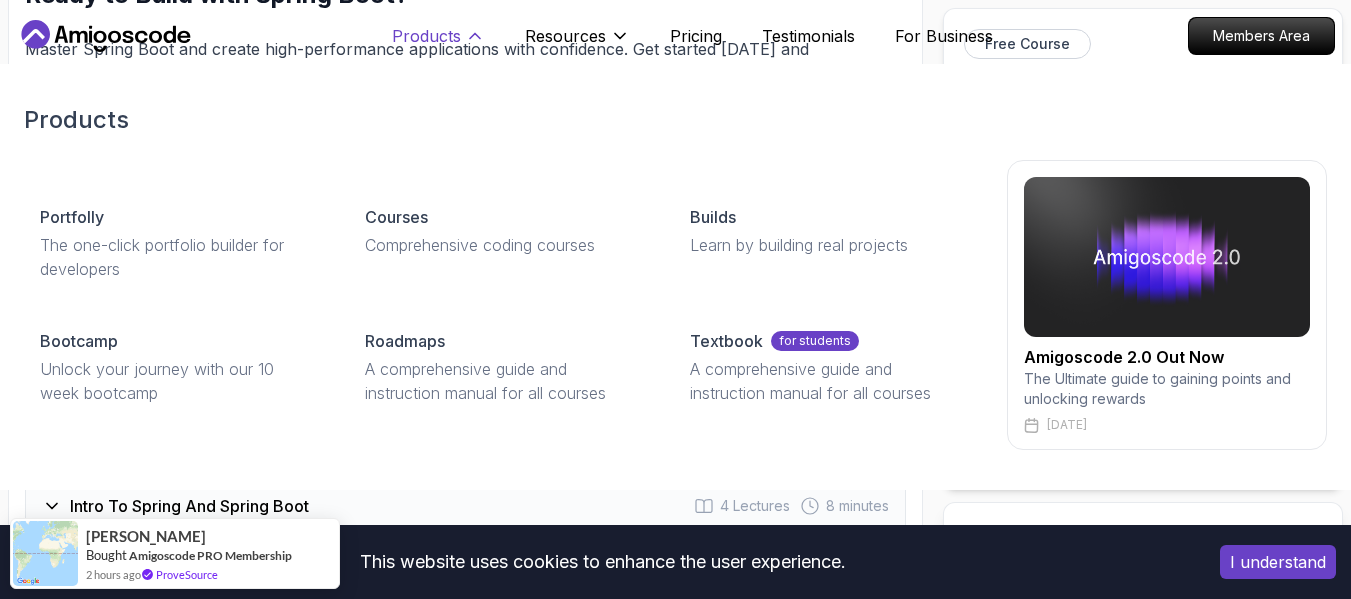 click 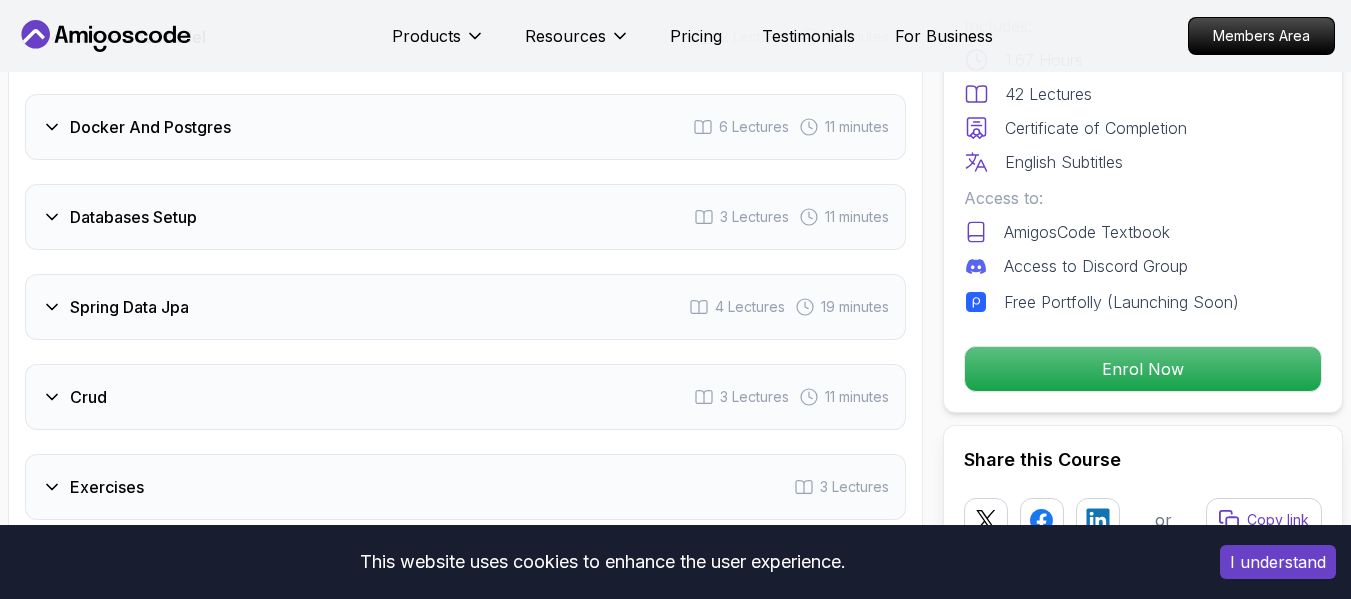 scroll, scrollTop: 3100, scrollLeft: 0, axis: vertical 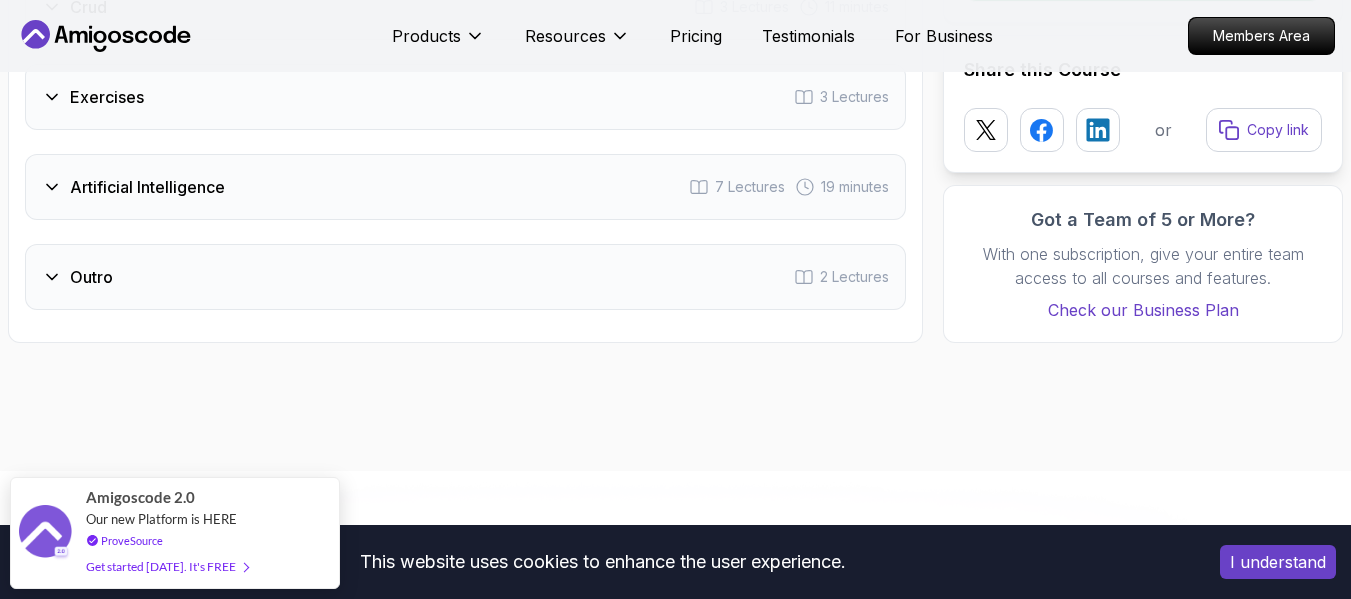 click on "Artificial Intelligence" at bounding box center [147, 187] 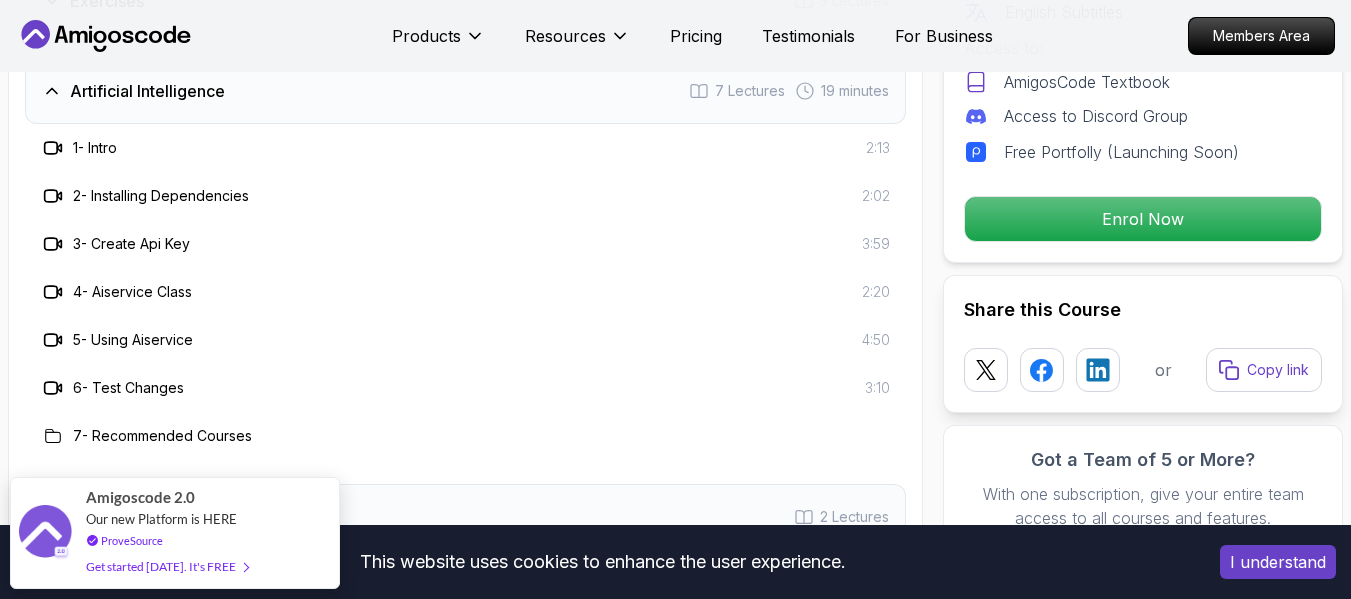 scroll, scrollTop: 3404, scrollLeft: 0, axis: vertical 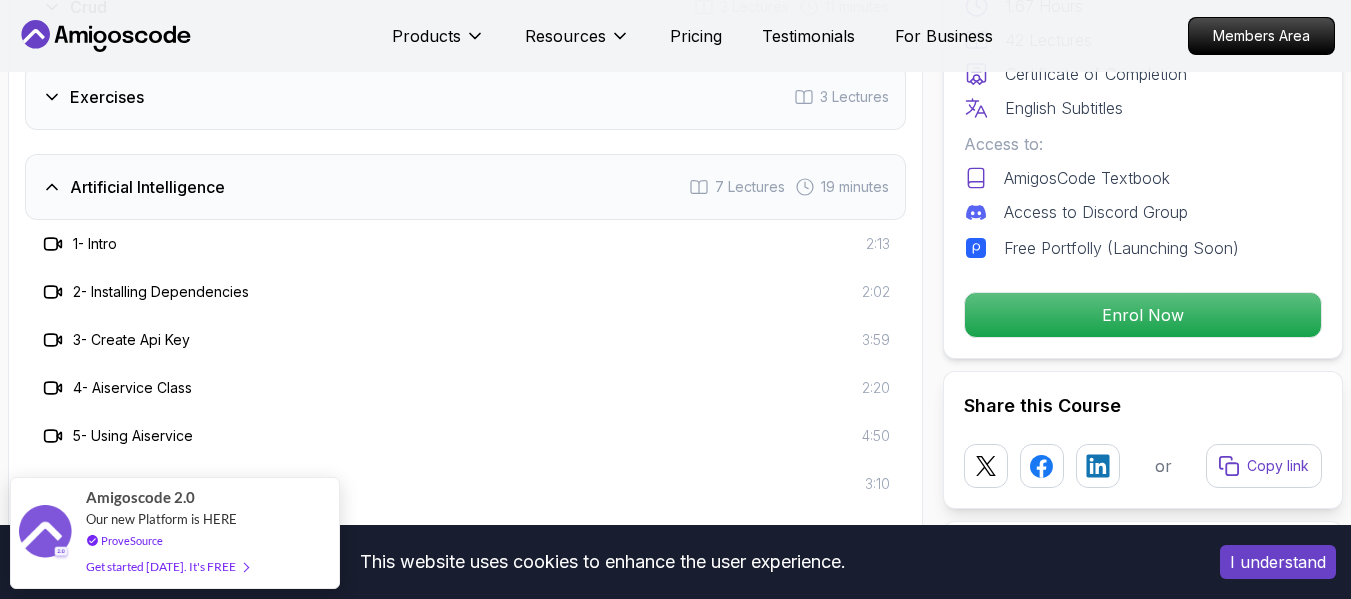 click on "Artificial Intelligence" at bounding box center [147, 187] 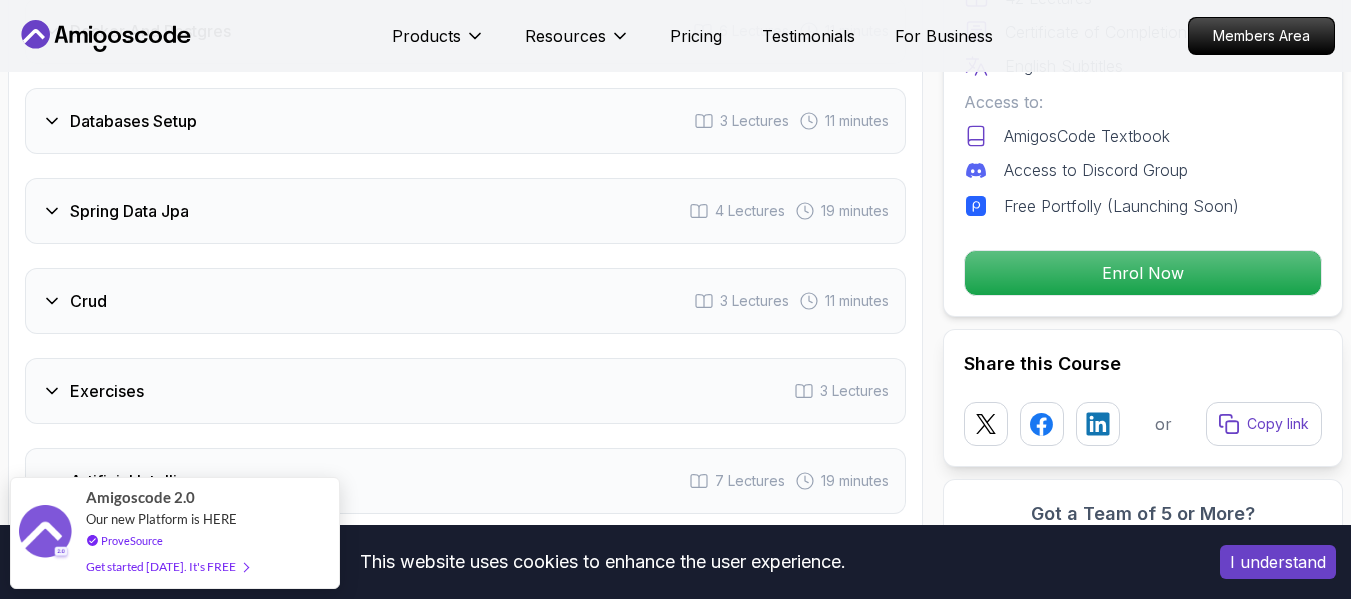 scroll, scrollTop: 3104, scrollLeft: 0, axis: vertical 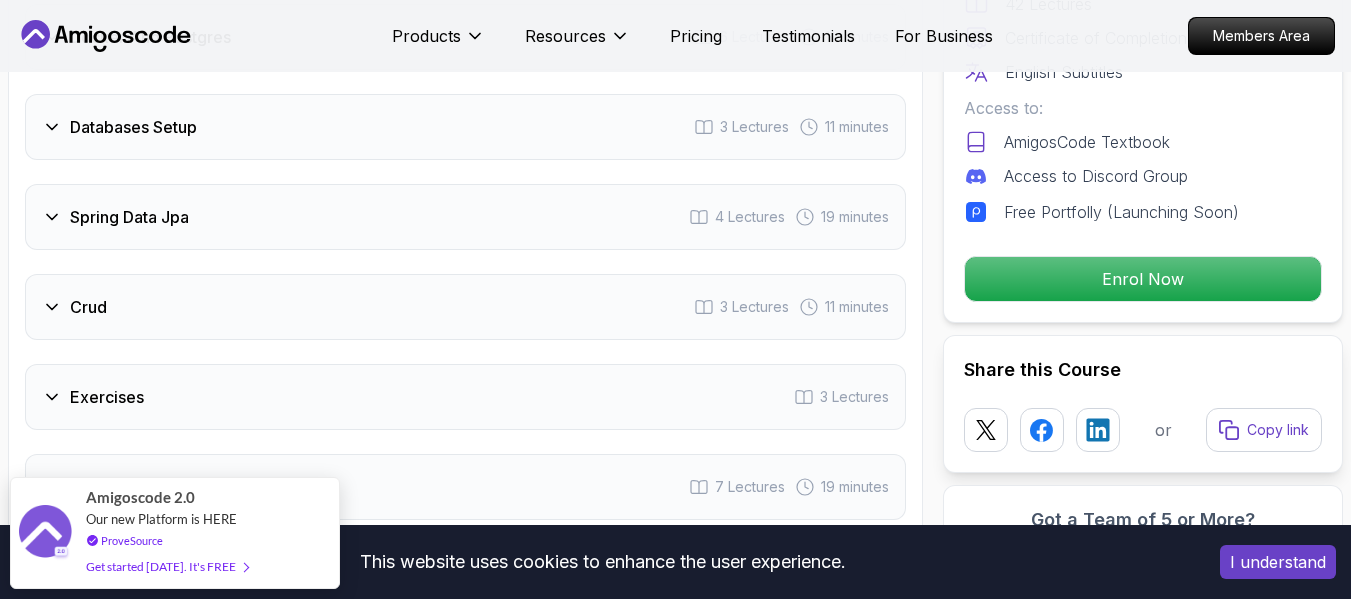 click on "Crud 3   Lectures     11 minutes" at bounding box center (465, 307) 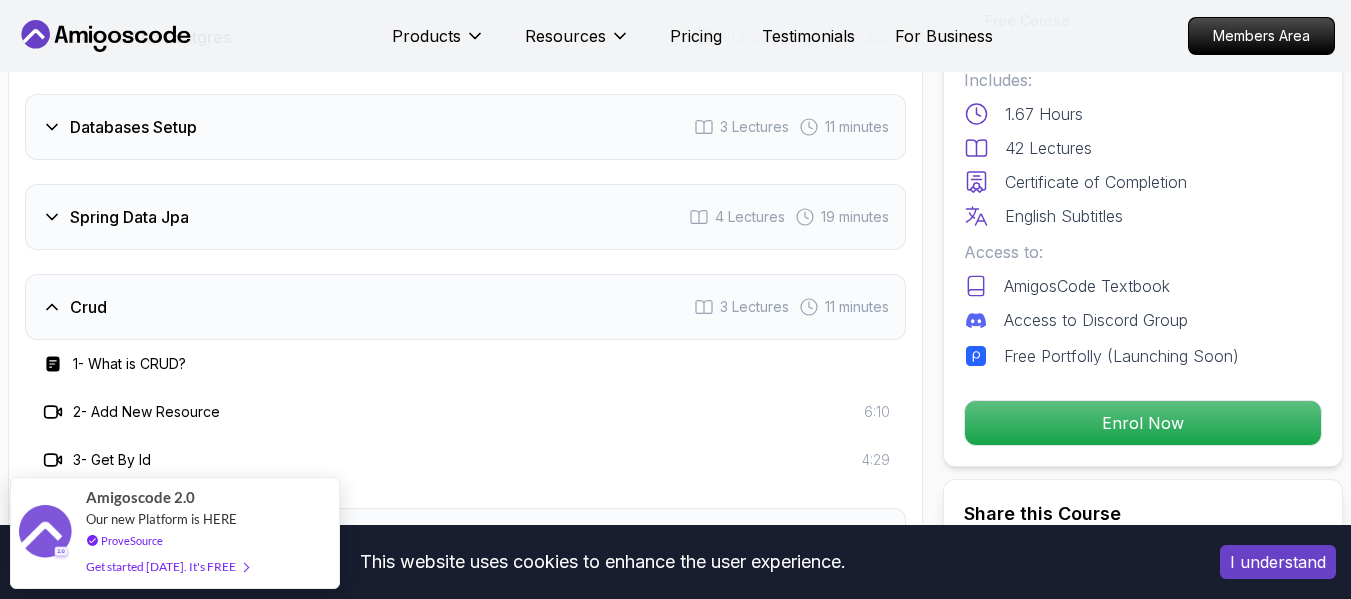 click on "Crud 3   Lectures     11 minutes" at bounding box center [465, 307] 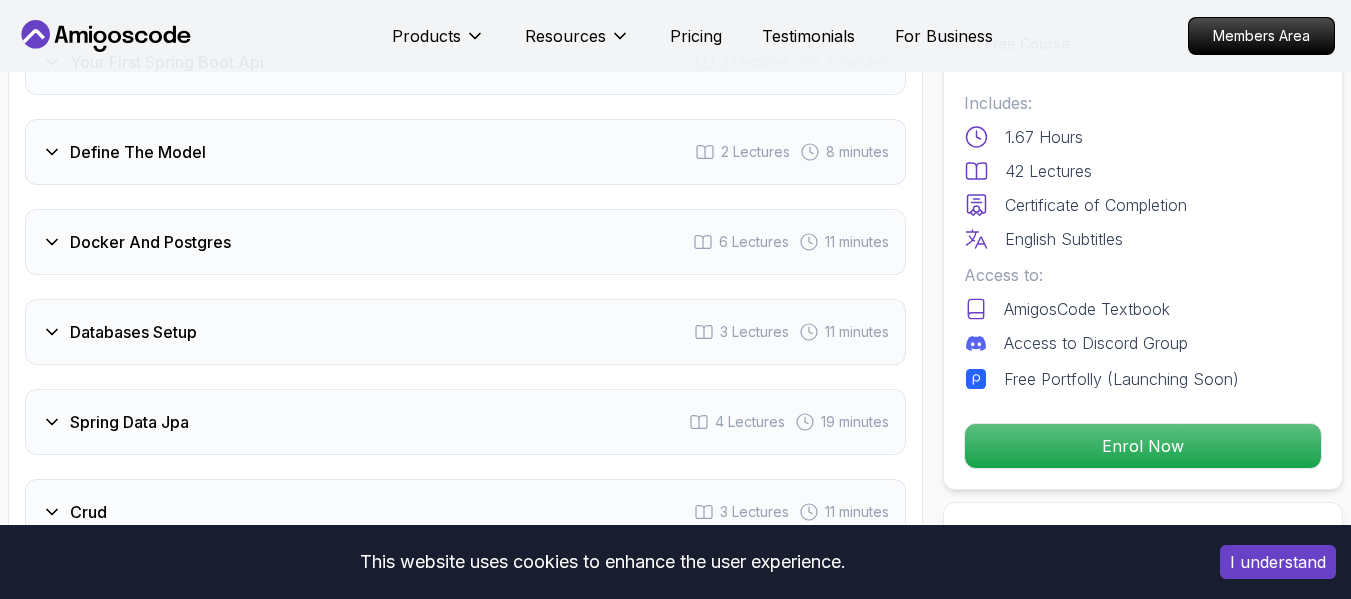 scroll, scrollTop: 2904, scrollLeft: 0, axis: vertical 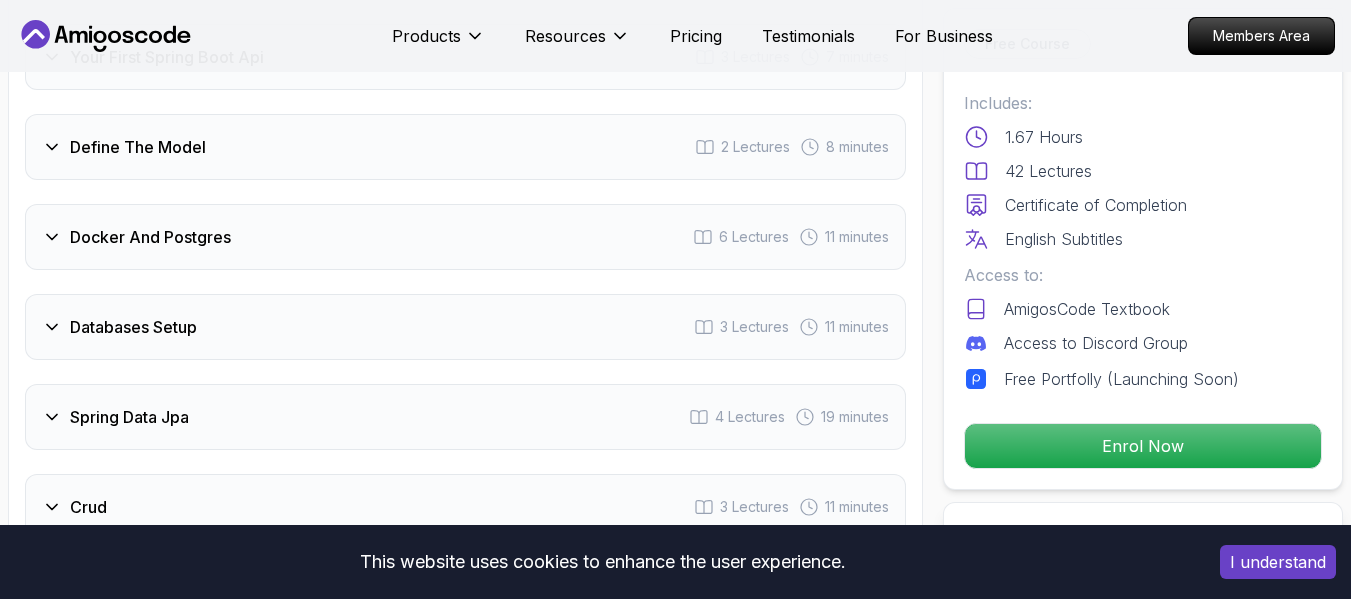 click on "Databases Setup 3   Lectures     11 minutes" at bounding box center [465, 327] 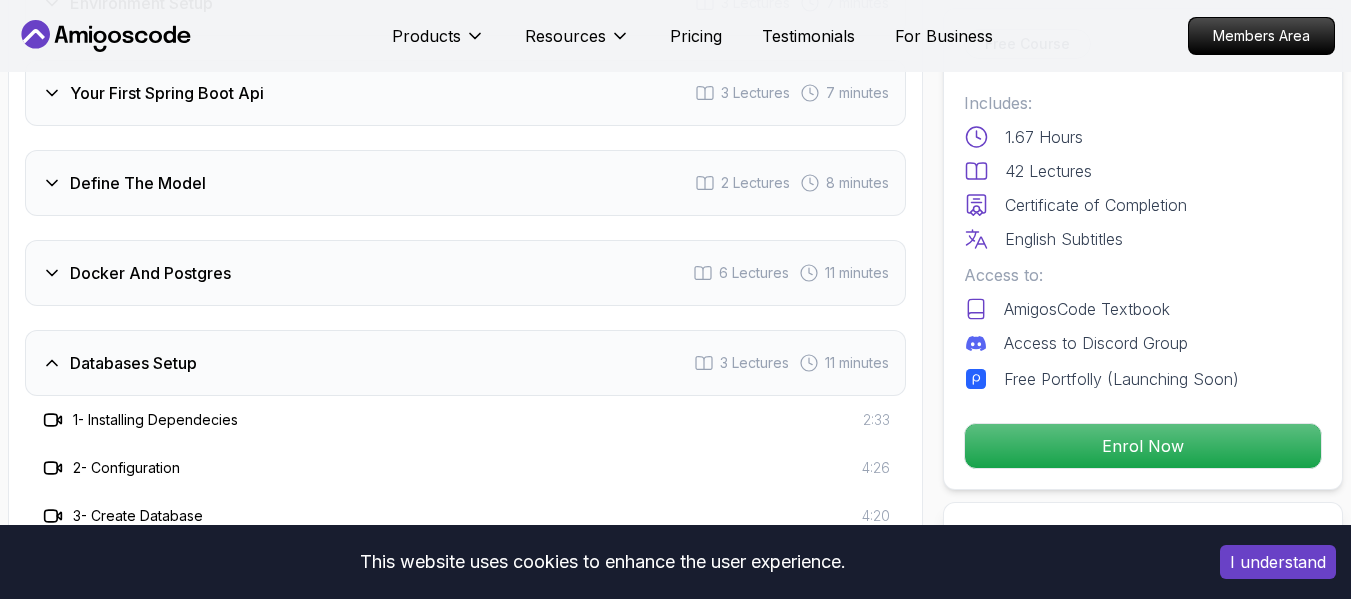scroll, scrollTop: 2804, scrollLeft: 0, axis: vertical 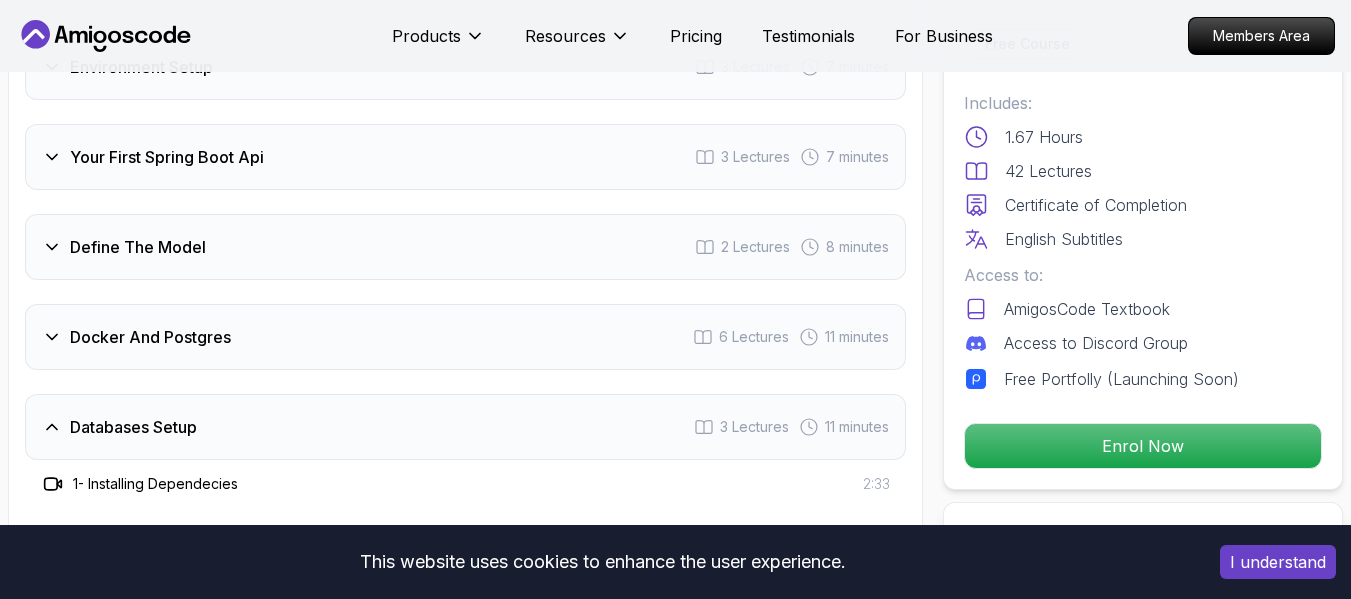 click on "Docker And Postgres" at bounding box center (150, 337) 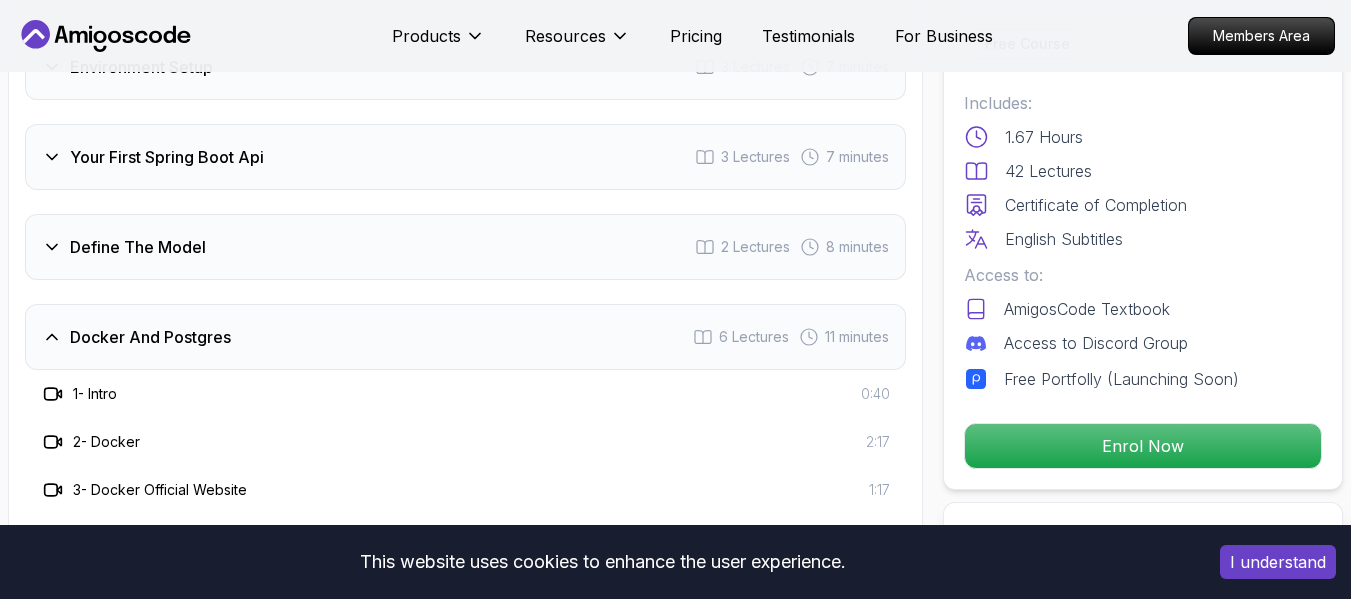 click on "Docker And Postgres" at bounding box center [150, 337] 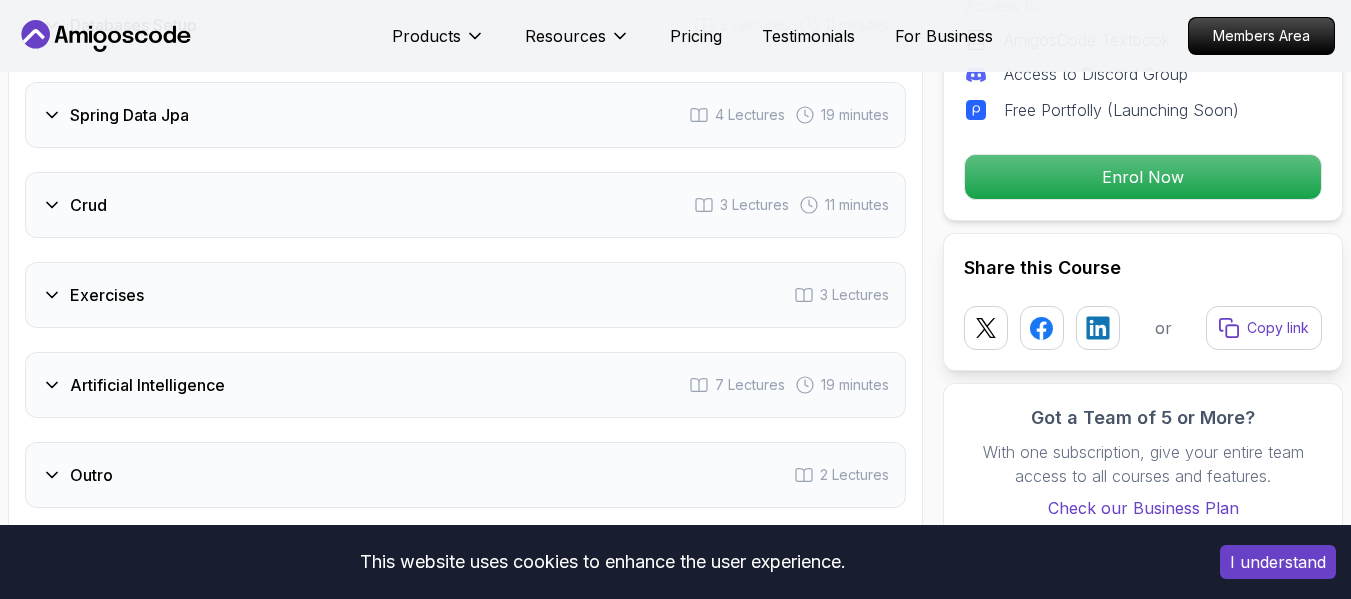 scroll, scrollTop: 3204, scrollLeft: 0, axis: vertical 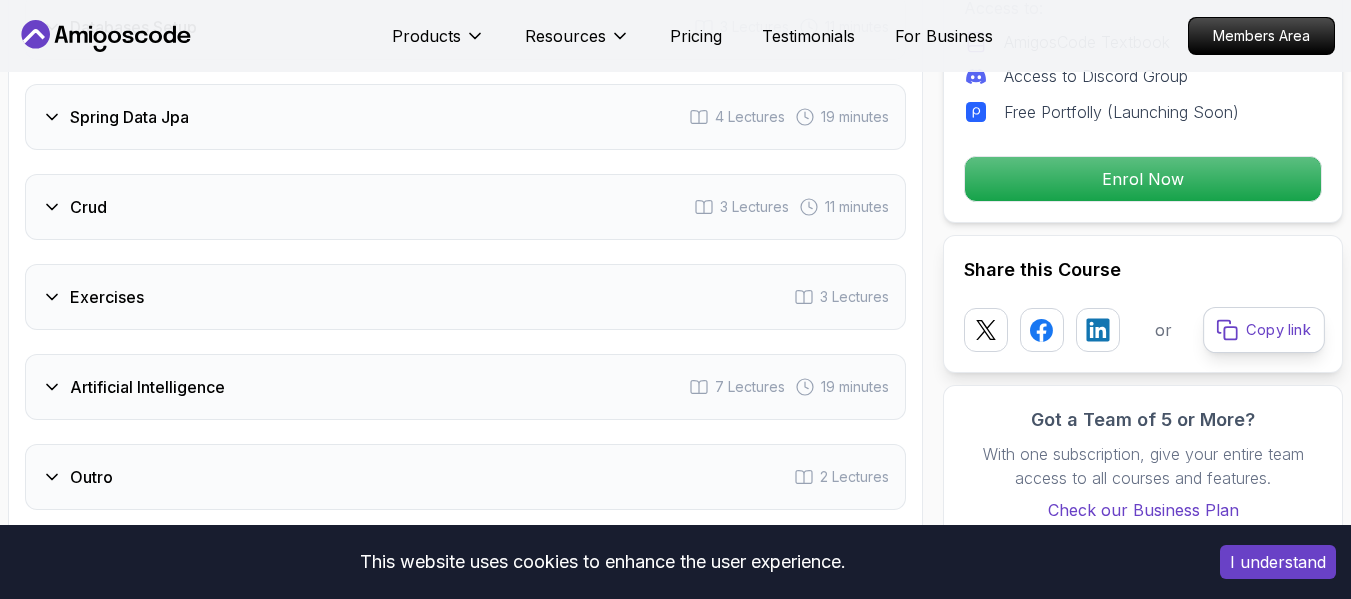 click on "Copy link" at bounding box center (1264, 330) 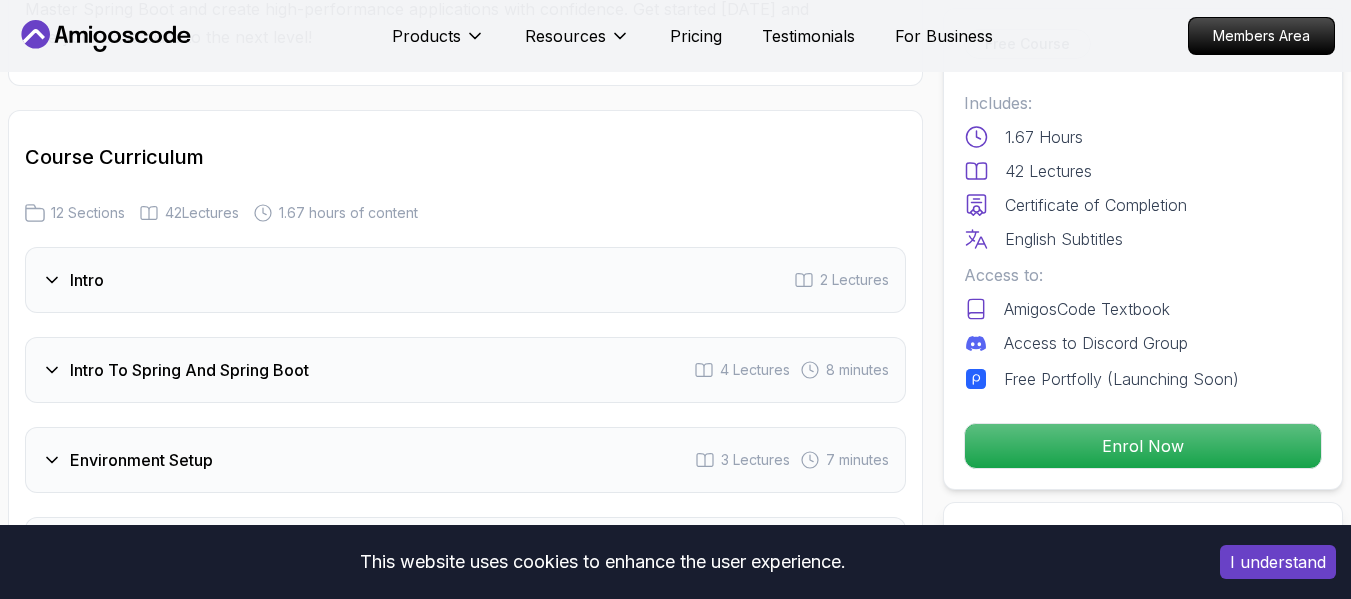 scroll, scrollTop: 2404, scrollLeft: 0, axis: vertical 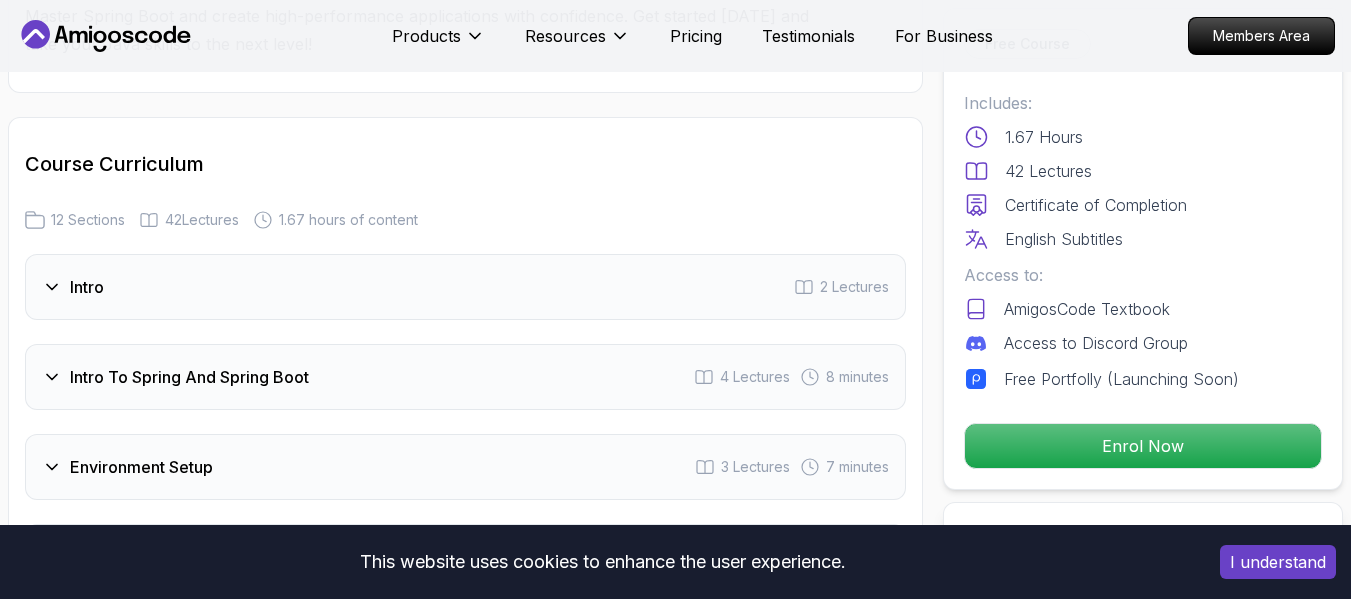 click on "1.67 hours   of content" at bounding box center (348, 220) 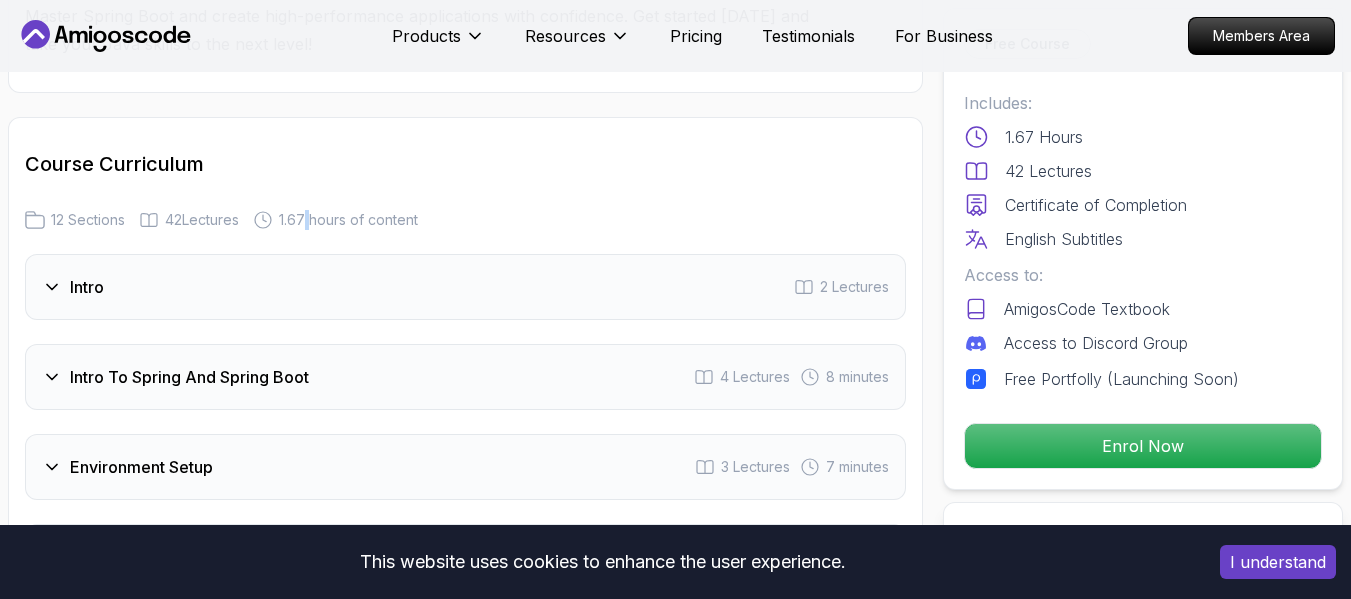 click on "1.67 hours   of content" at bounding box center [348, 220] 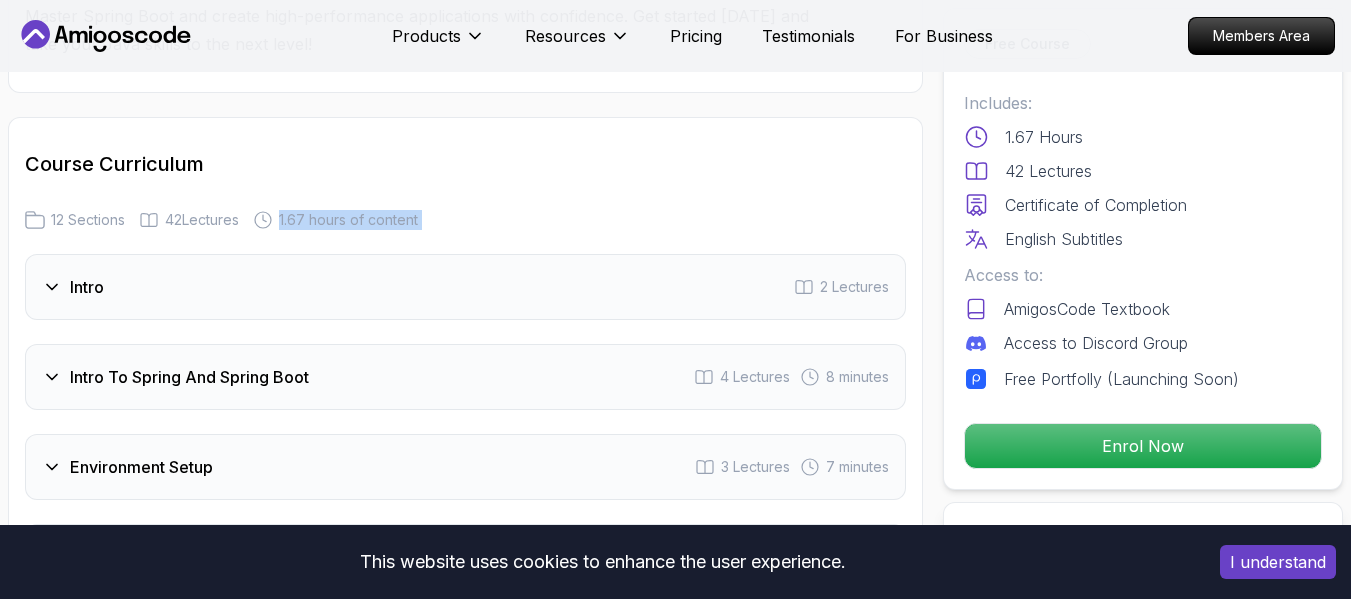 click on "1.67 hours   of content" at bounding box center [348, 220] 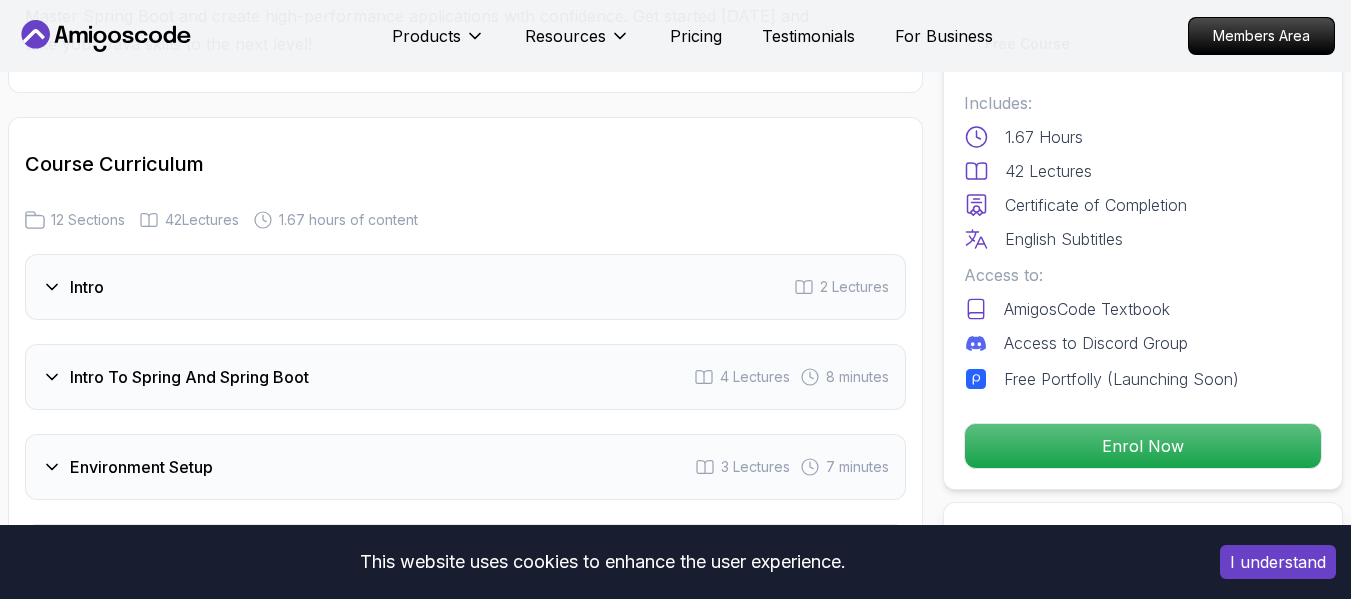 click on "Course Curriculum" at bounding box center (465, 164) 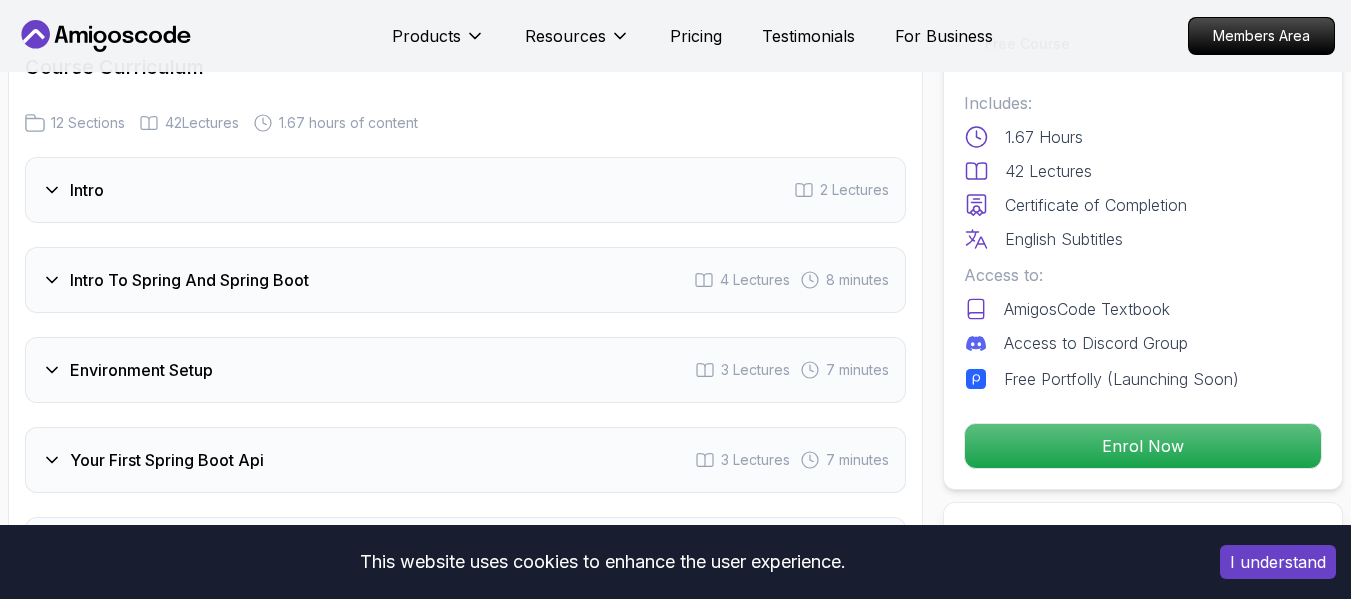 scroll, scrollTop: 2504, scrollLeft: 0, axis: vertical 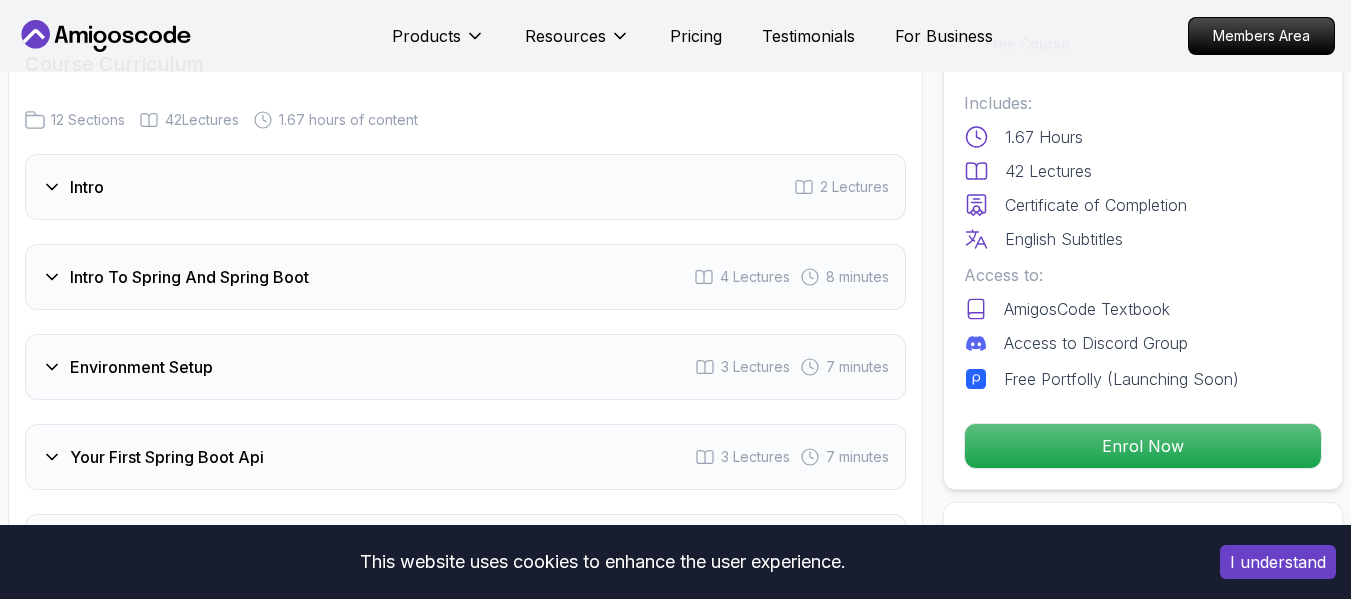 click on "AmigosCode Textbook" at bounding box center (1087, 309) 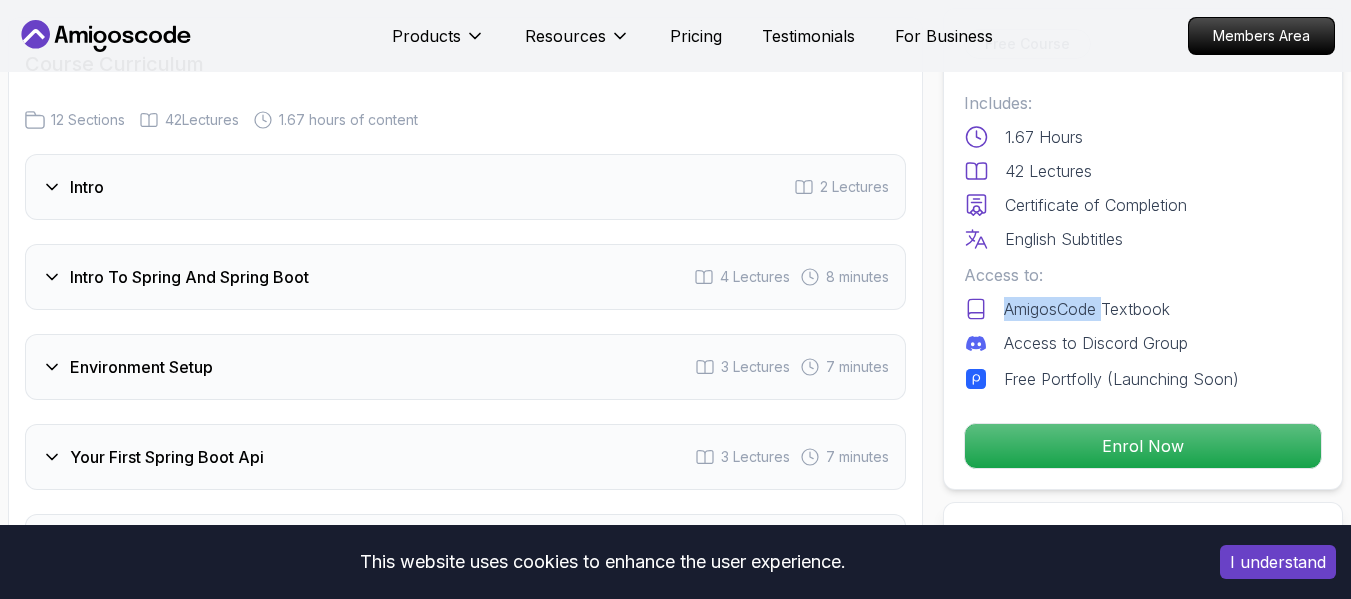 click on "AmigosCode Textbook" at bounding box center (1087, 309) 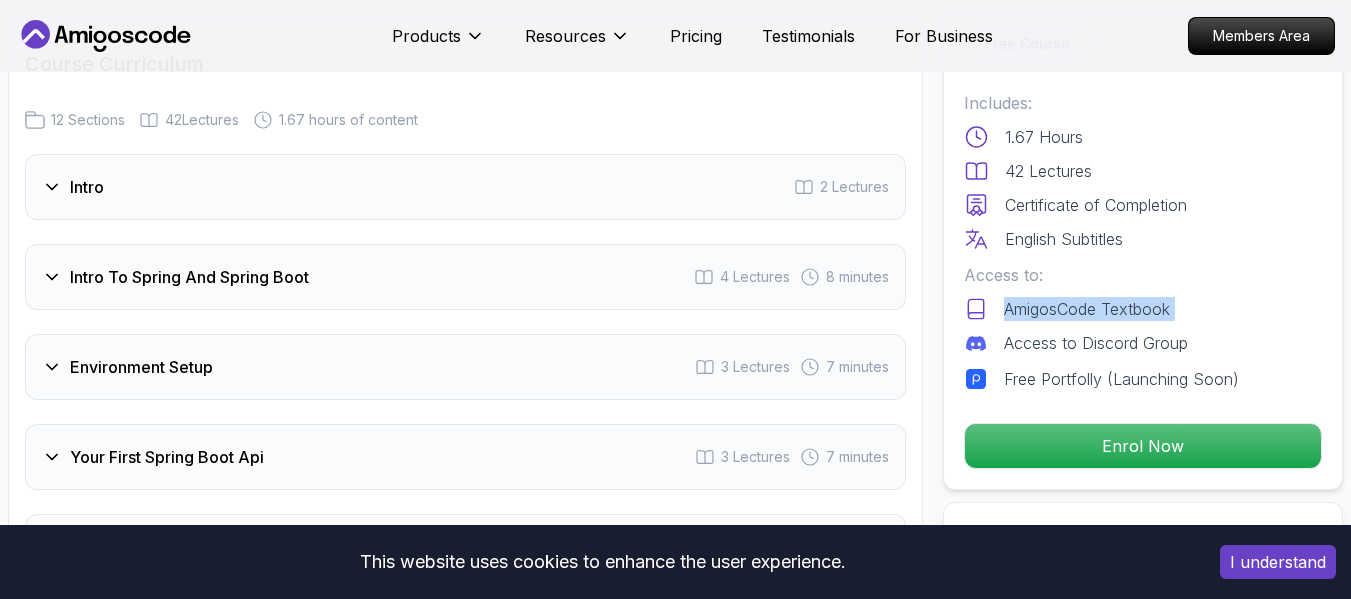 click on "AmigosCode Textbook" at bounding box center (1087, 309) 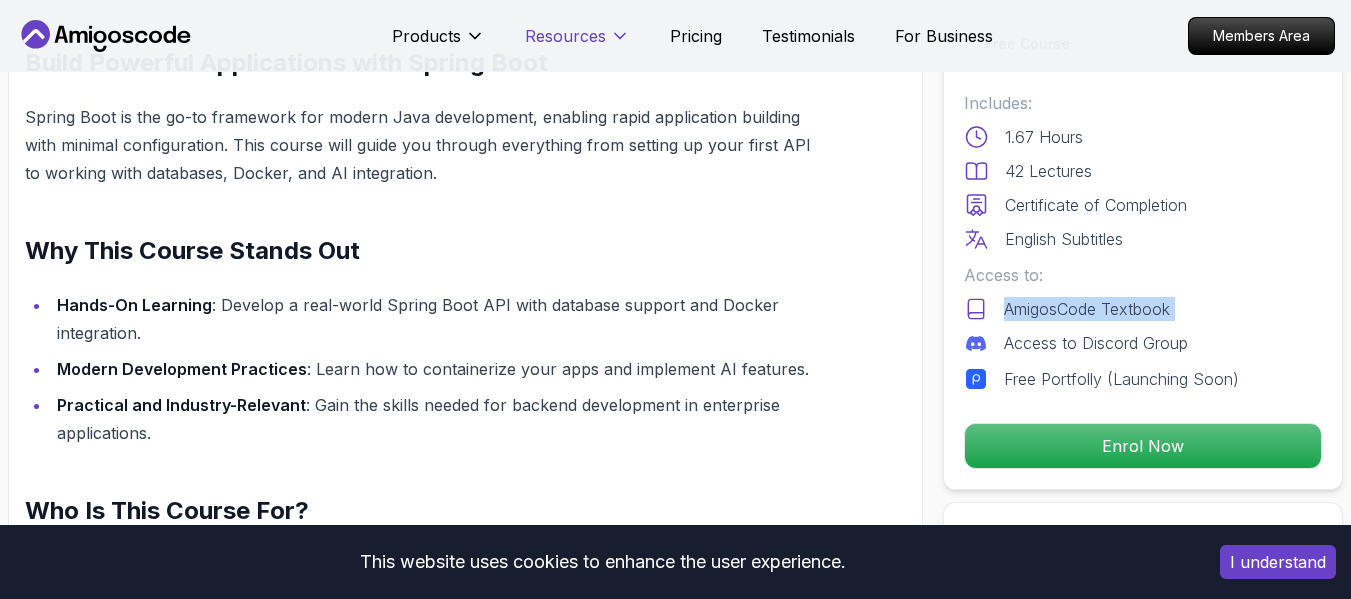 scroll, scrollTop: 1204, scrollLeft: 0, axis: vertical 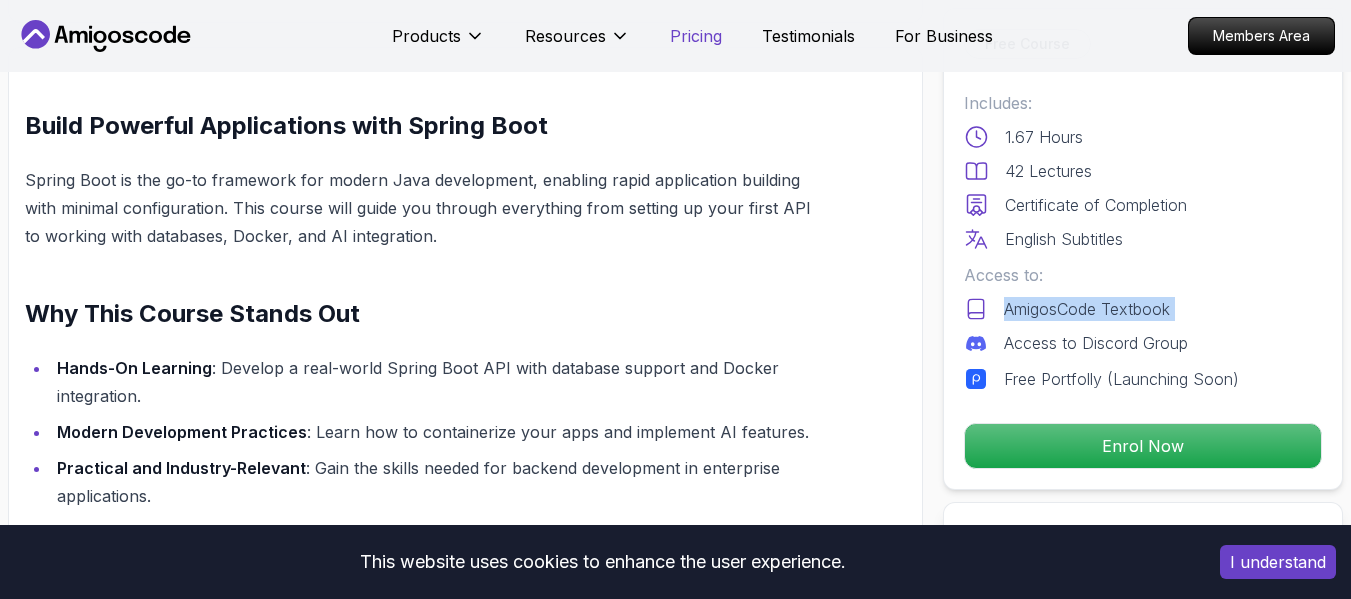 click on "Pricing" at bounding box center [696, 36] 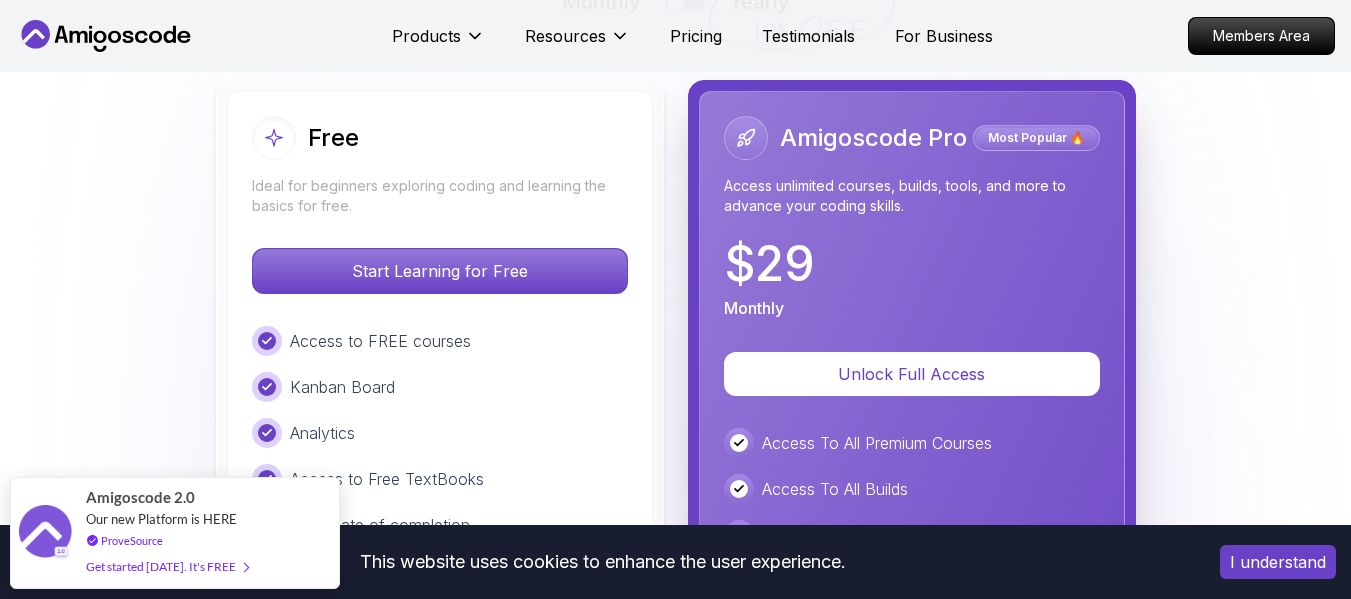 scroll, scrollTop: 4567, scrollLeft: 0, axis: vertical 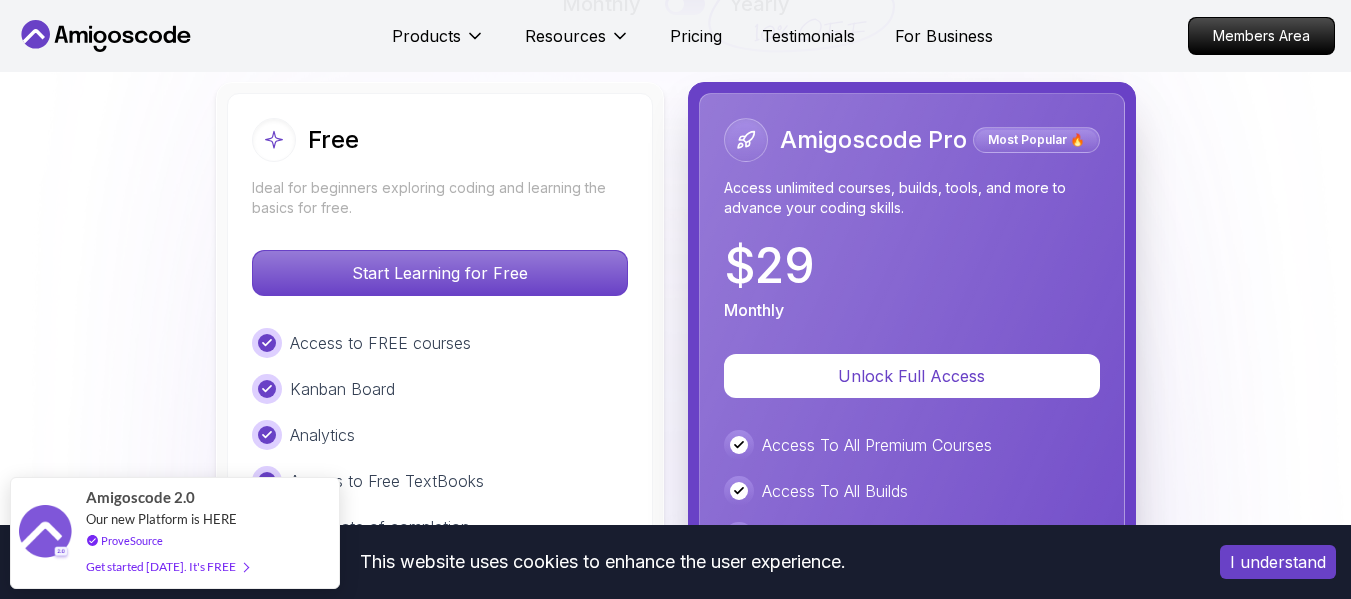 click on "$ 29" at bounding box center (769, 266) 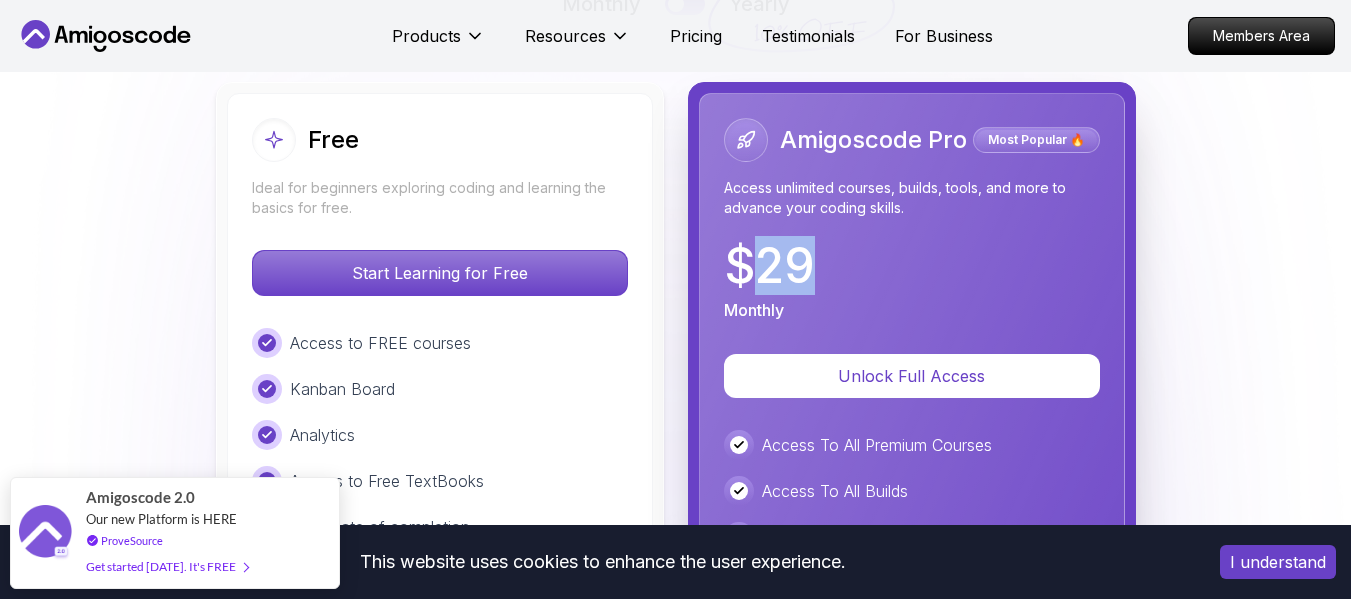 click on "$ 29" at bounding box center (769, 266) 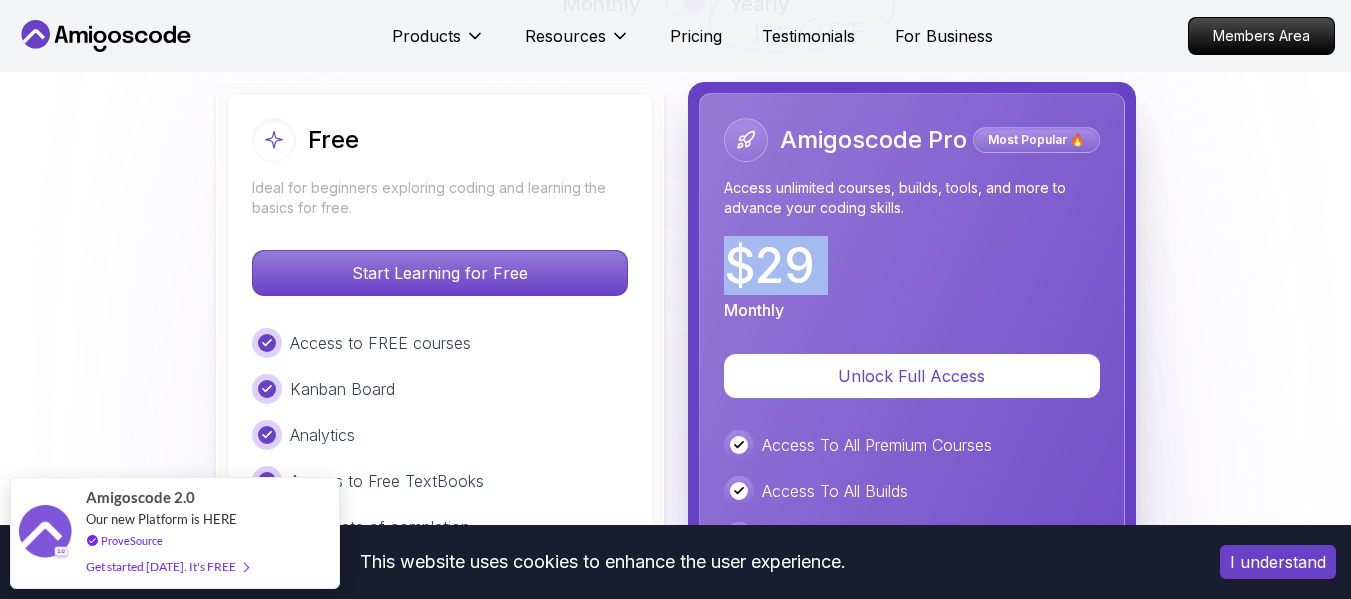 click on "$ 29" at bounding box center (769, 266) 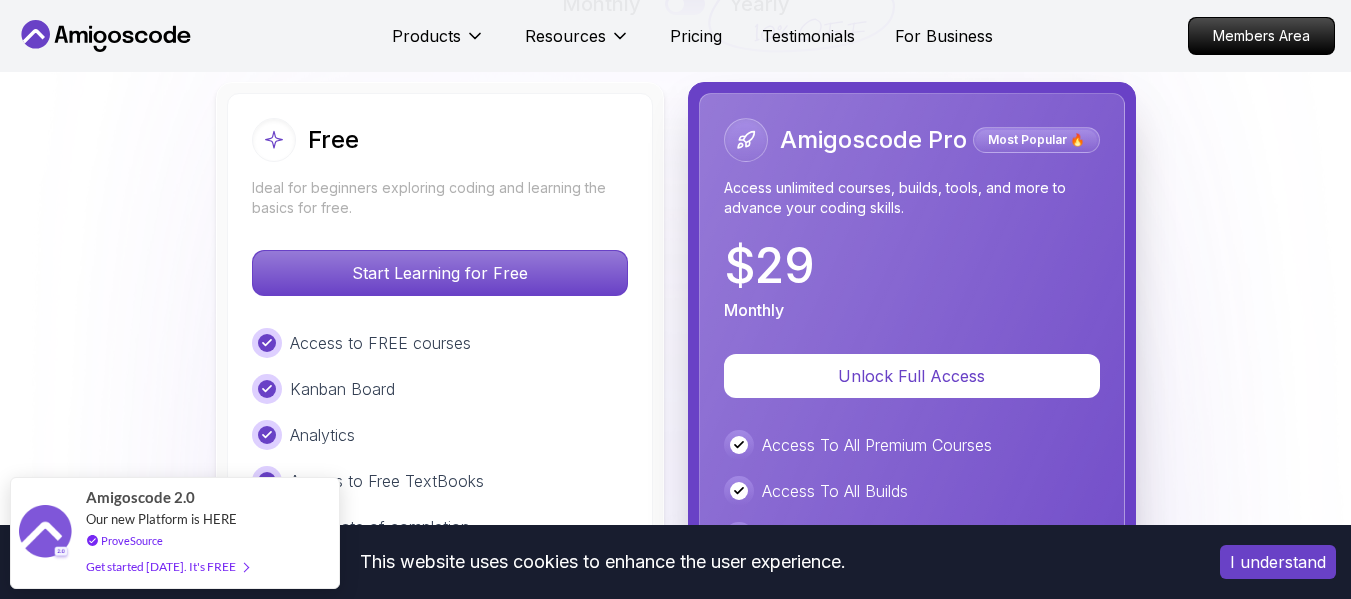 click on "Access unlimited courses, builds, tools, and more to advance your coding skills." at bounding box center [912, 198] 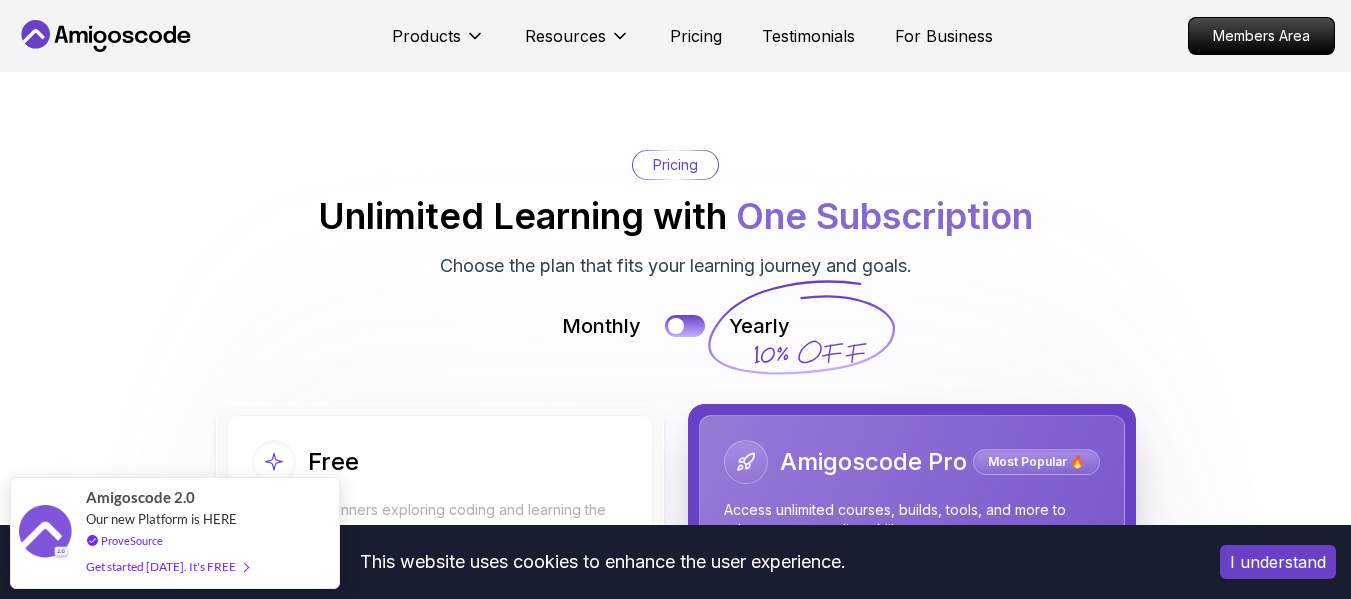 scroll, scrollTop: 4267, scrollLeft: 0, axis: vertical 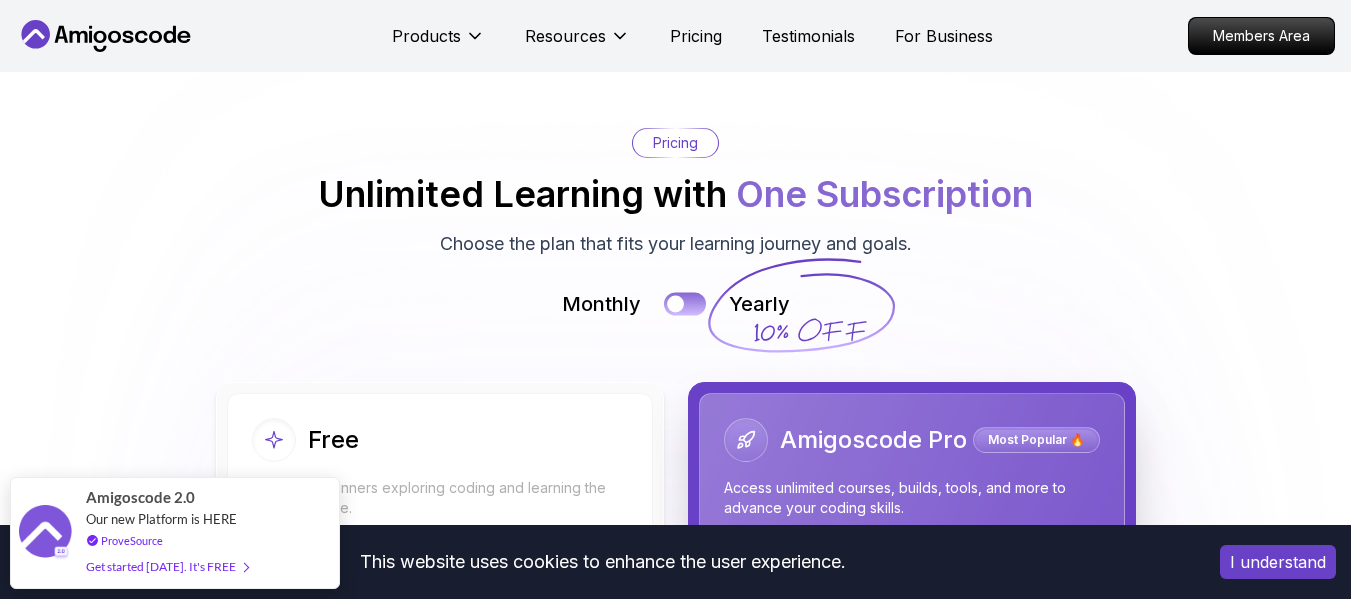click at bounding box center (685, 303) 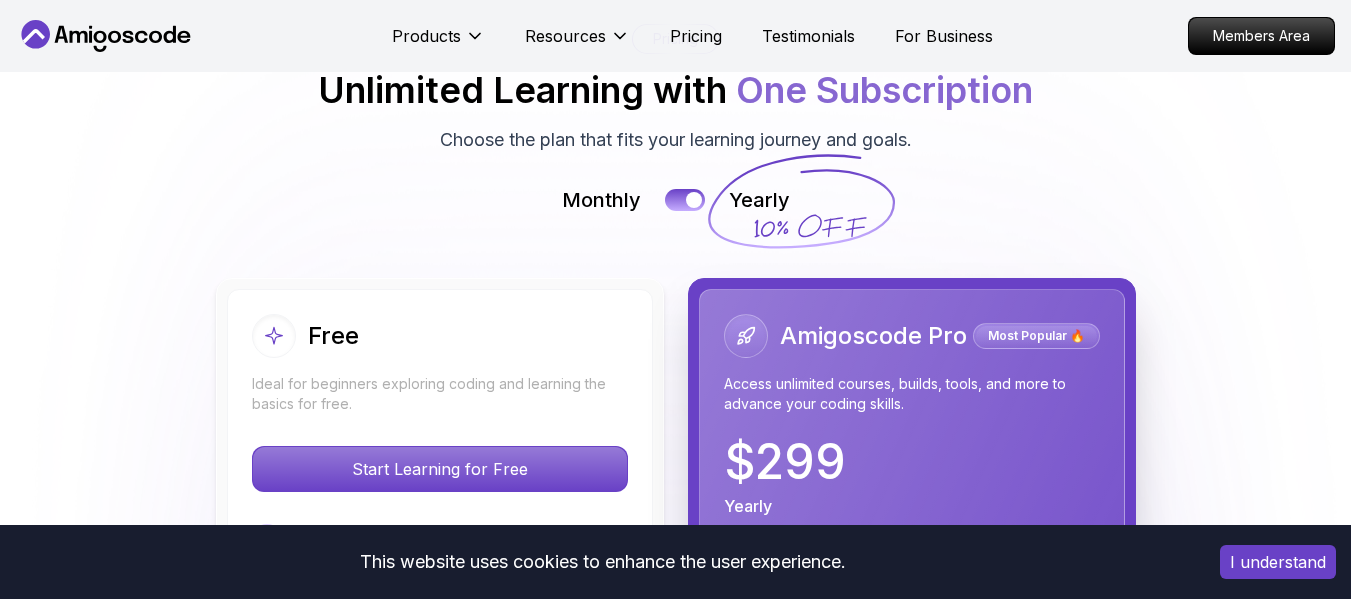 scroll, scrollTop: 4367, scrollLeft: 0, axis: vertical 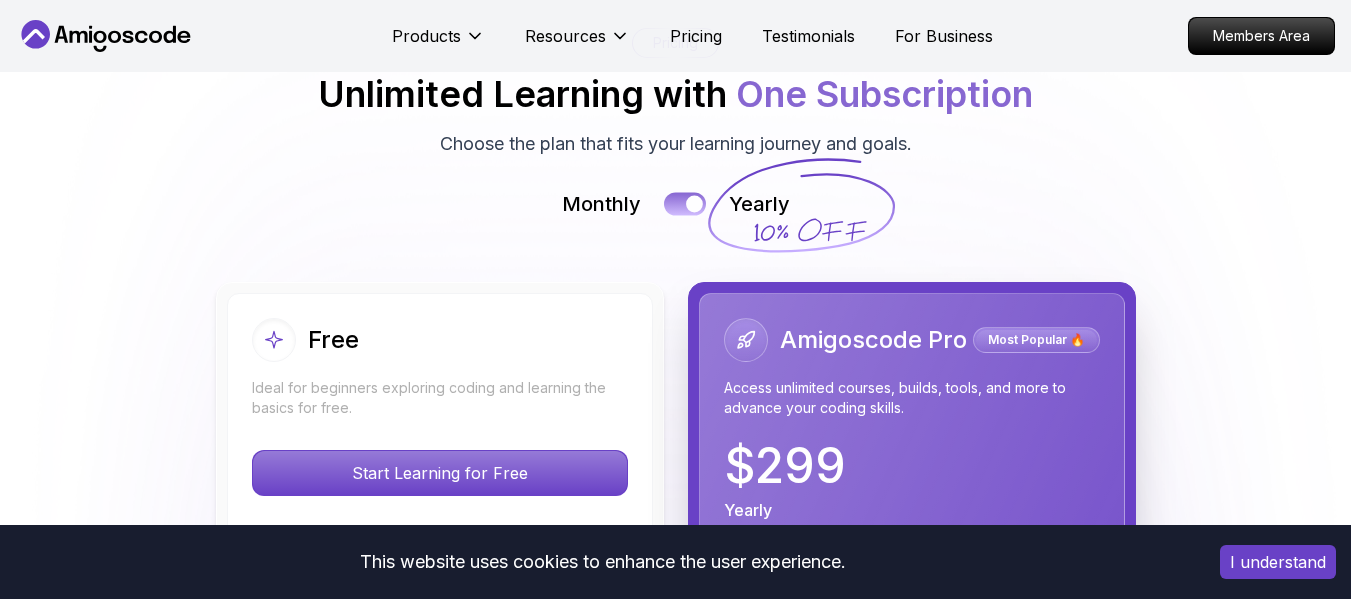 click at bounding box center [694, 203] 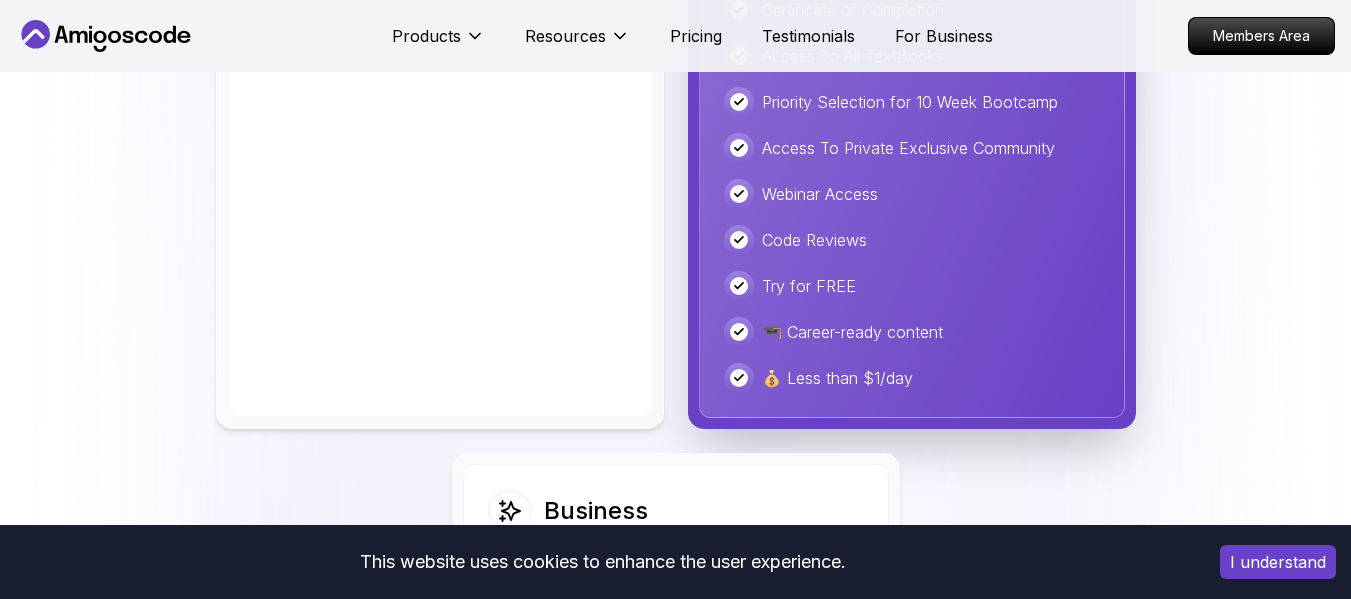 scroll, scrollTop: 5167, scrollLeft: 0, axis: vertical 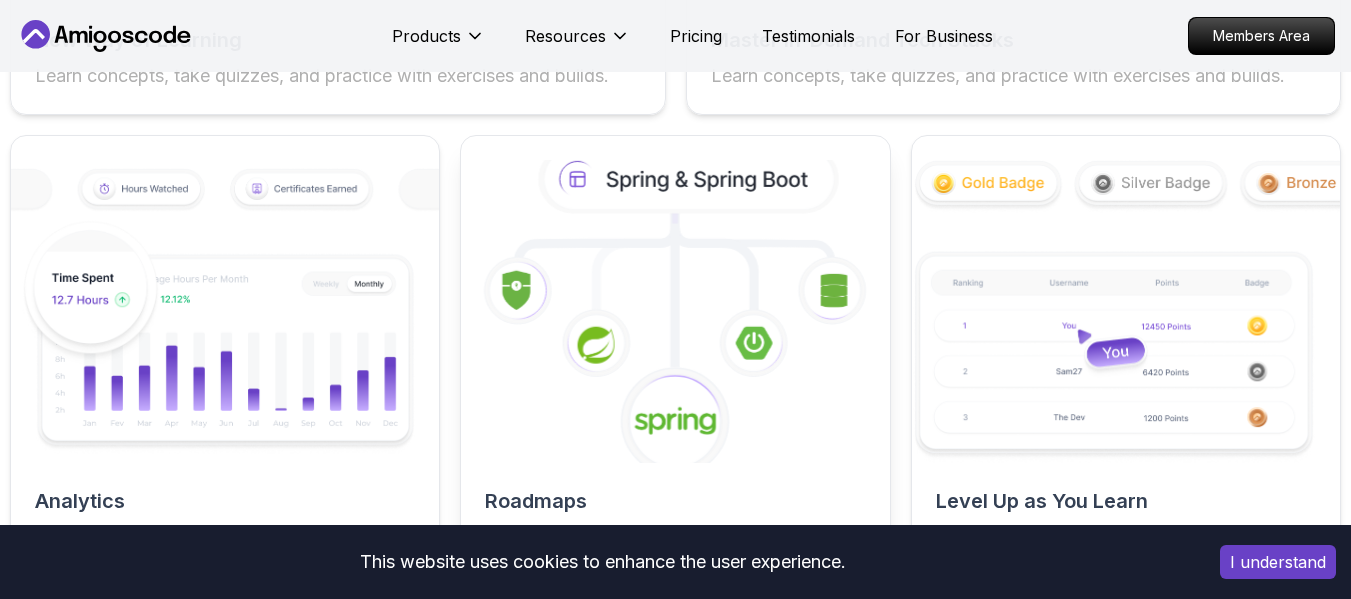click 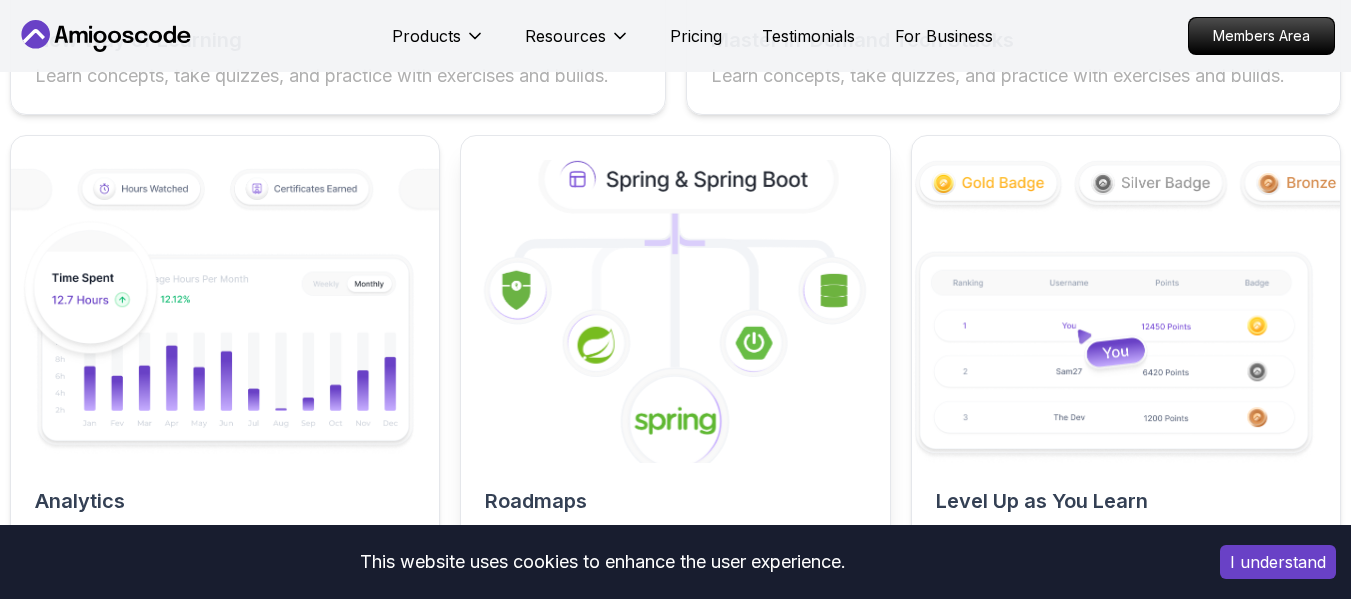 click 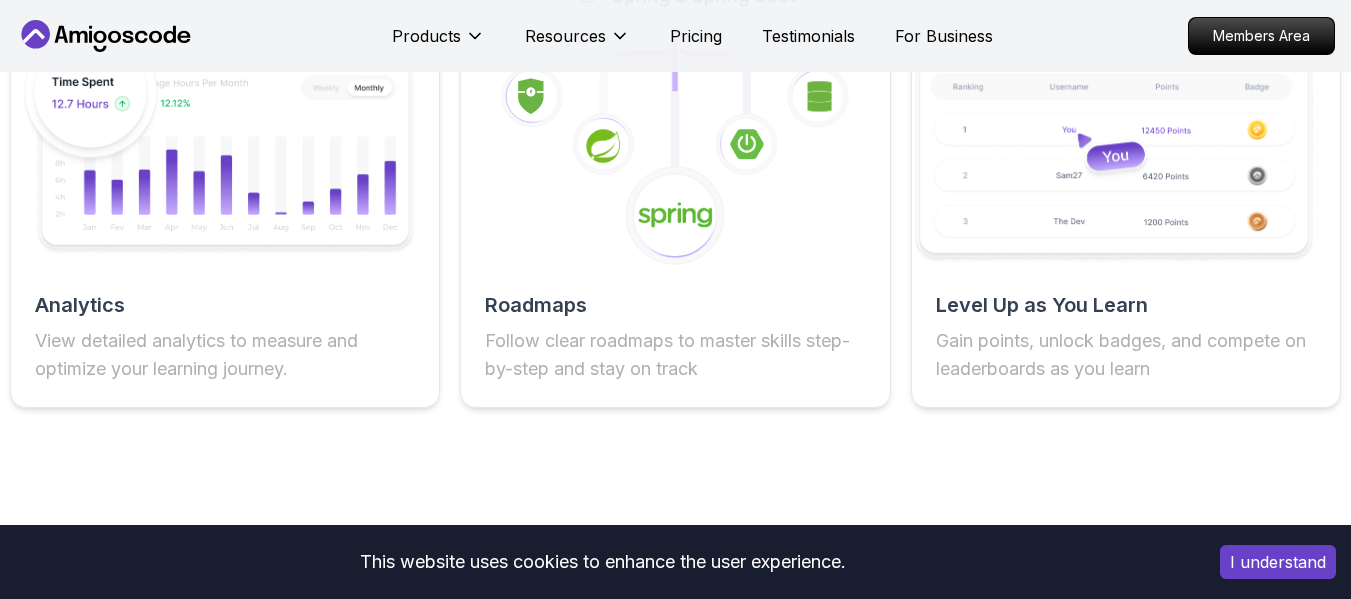scroll, scrollTop: 3967, scrollLeft: 0, axis: vertical 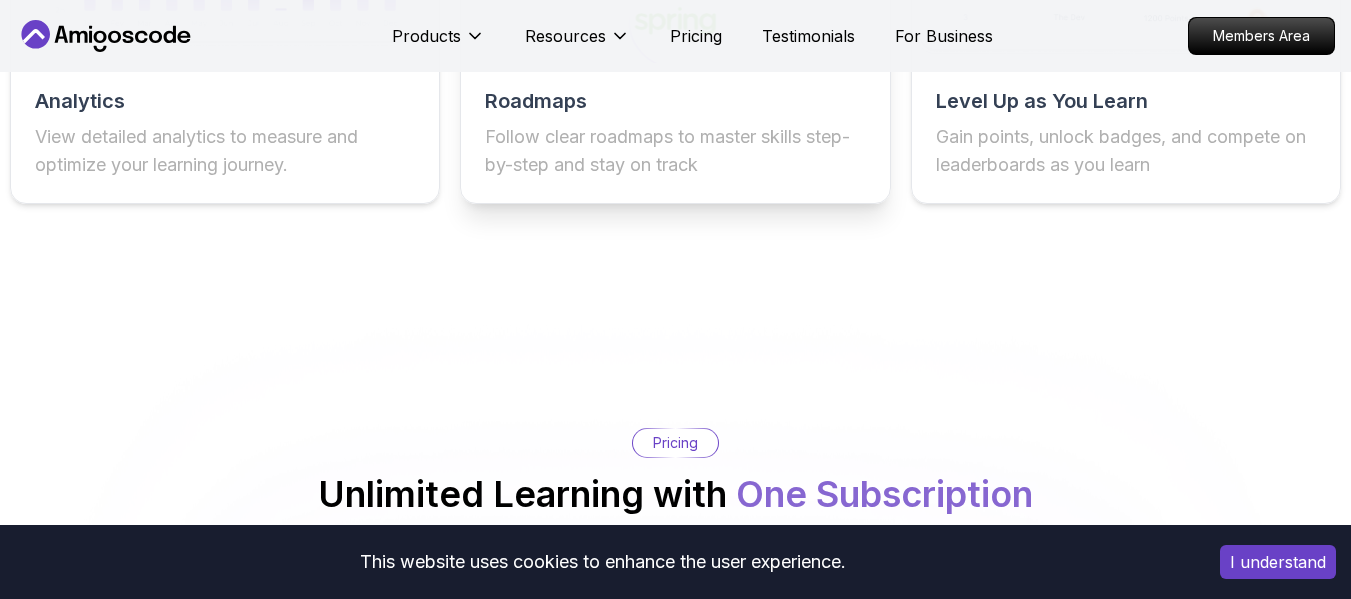 click on "Roadmaps" at bounding box center [675, 101] 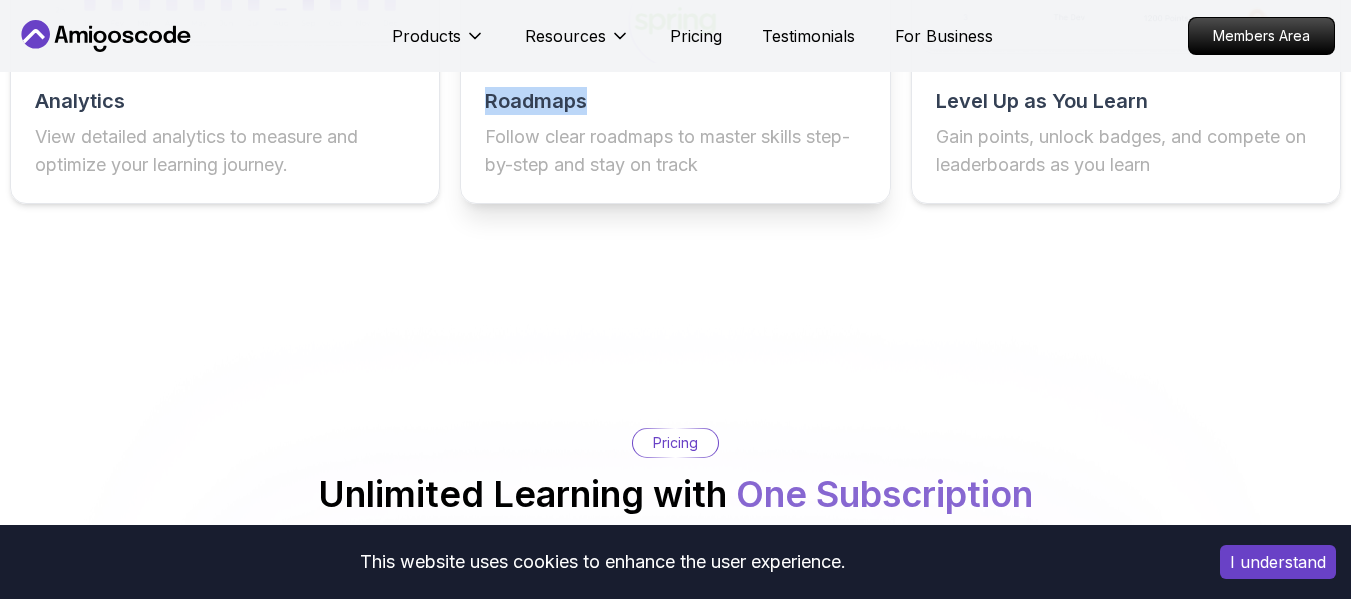 click on "Roadmaps" at bounding box center [675, 101] 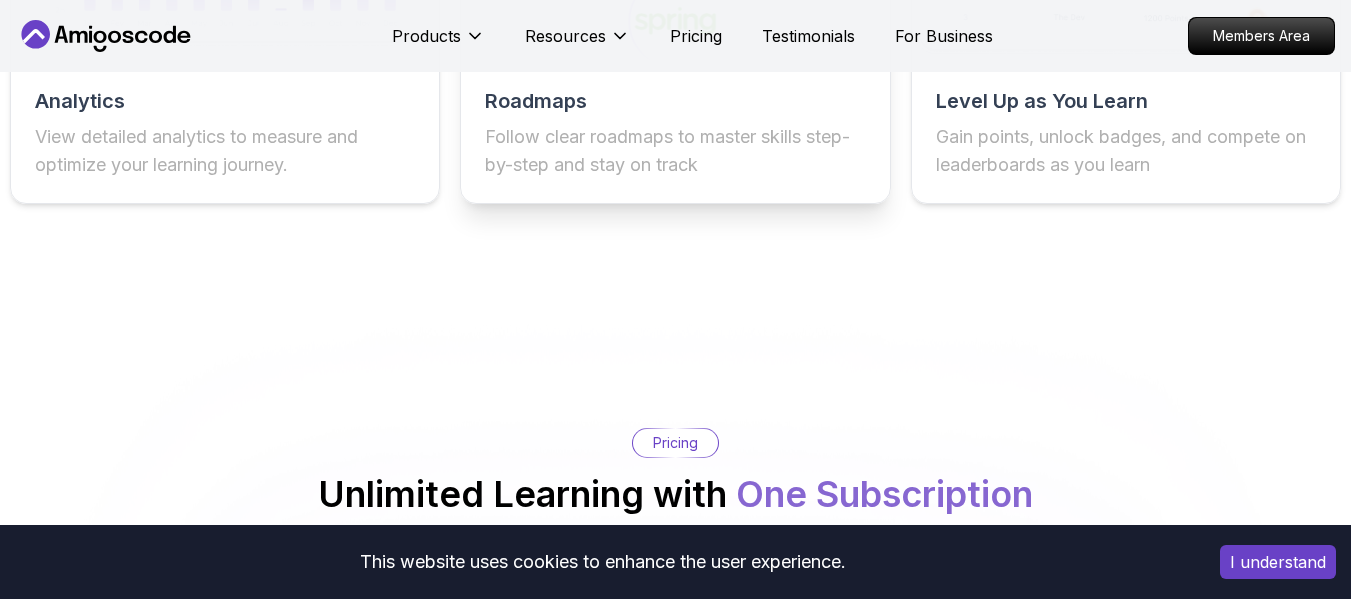 click on "Follow clear roadmaps to master skills step-by-step and stay on track" at bounding box center [675, 151] 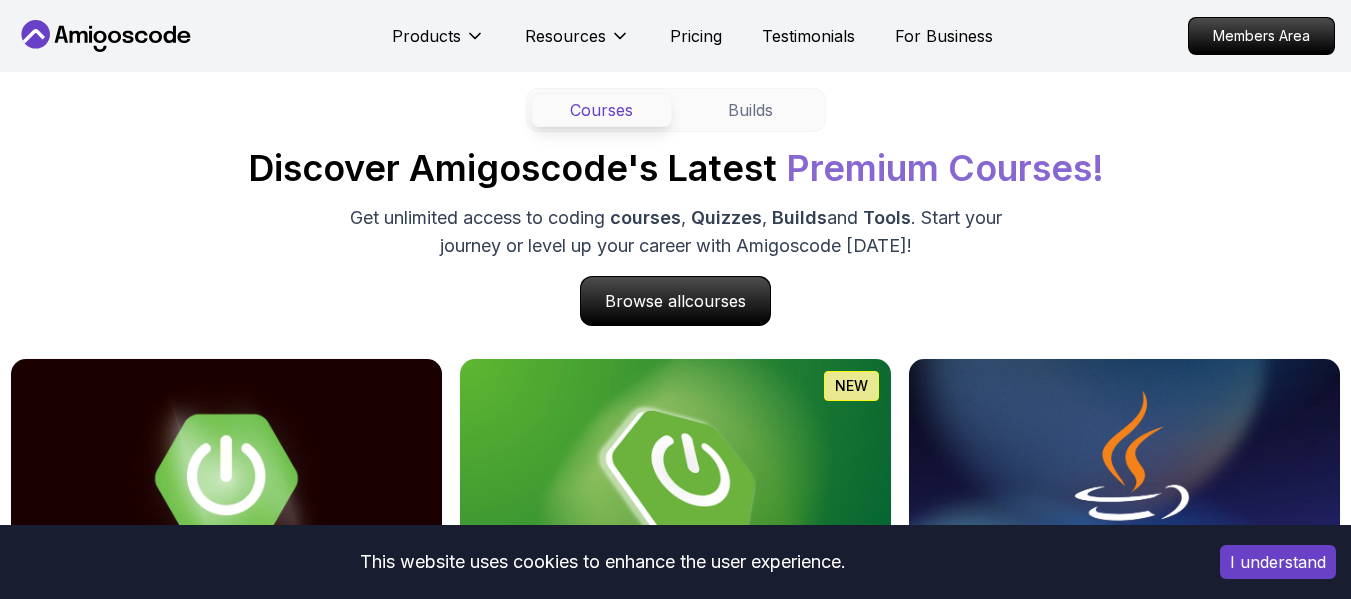 scroll, scrollTop: 1867, scrollLeft: 0, axis: vertical 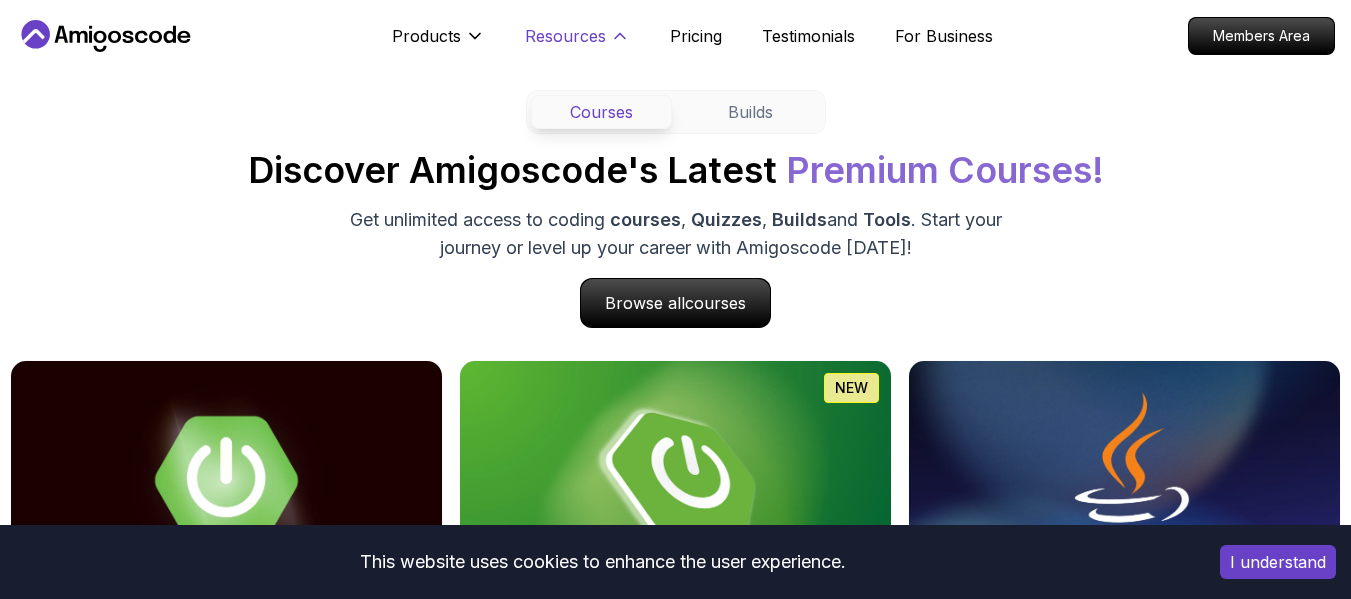 click 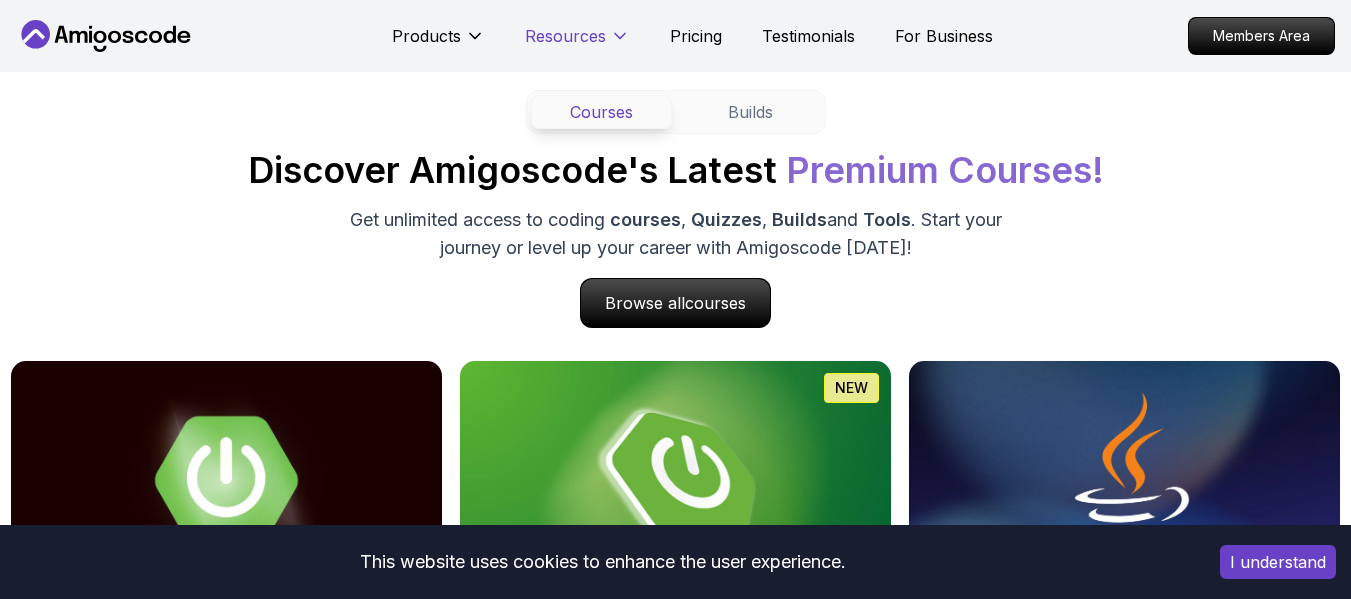 click 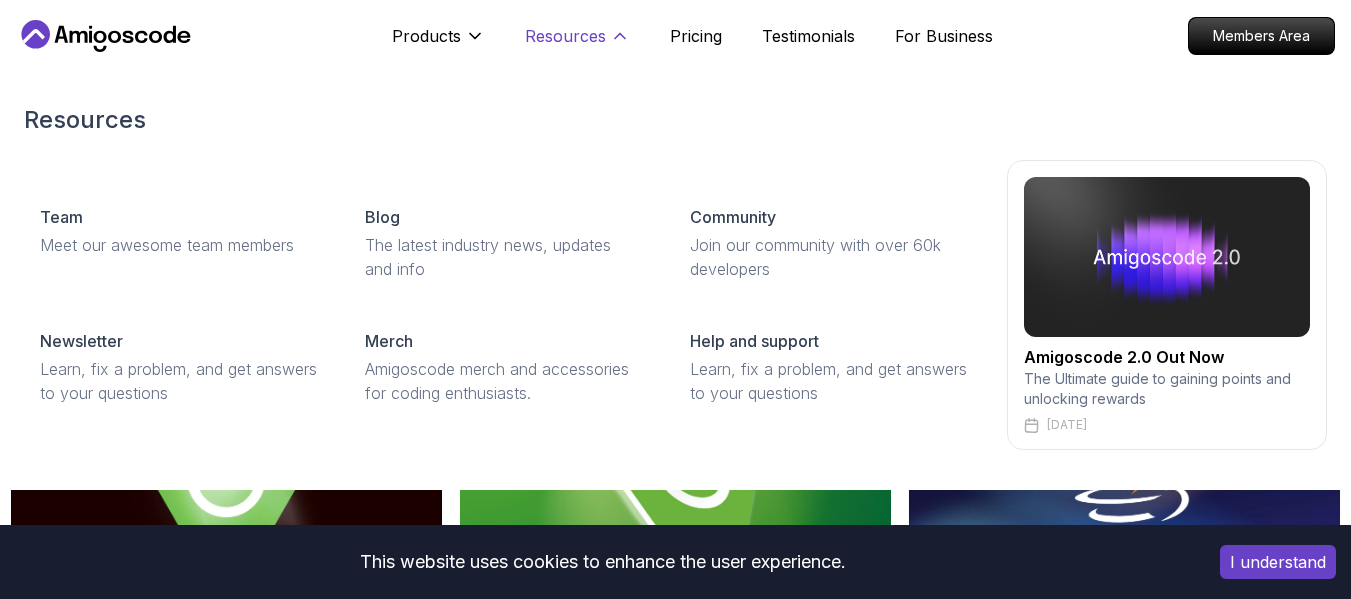 click 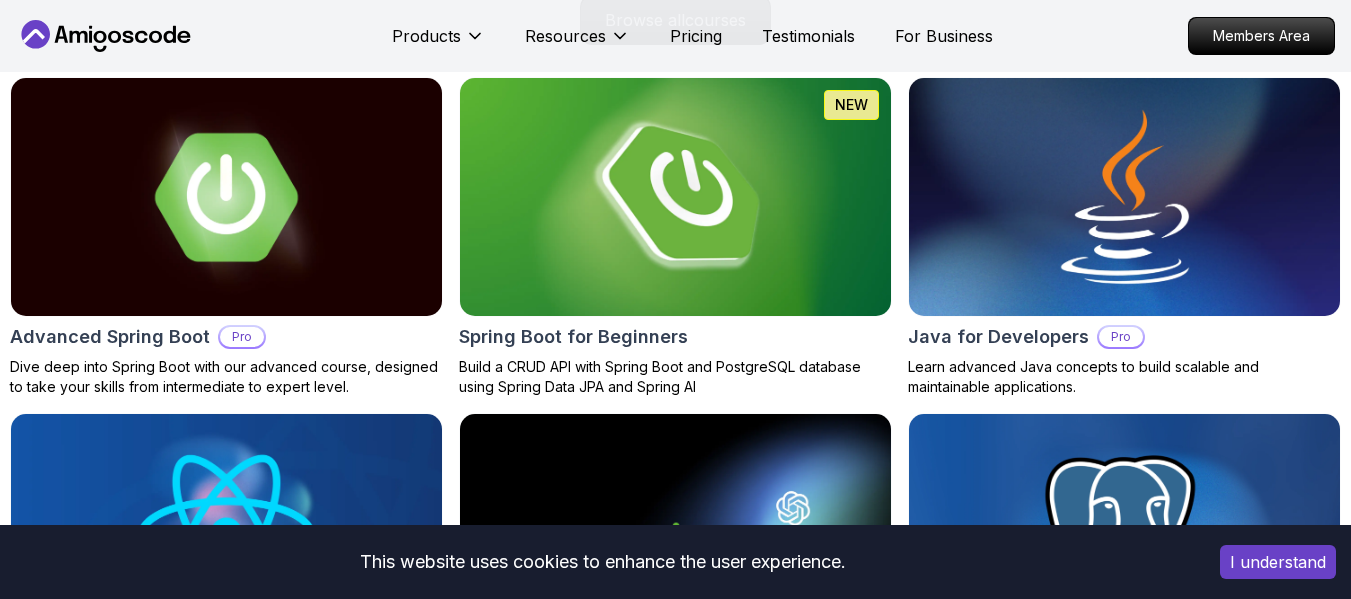 scroll, scrollTop: 2067, scrollLeft: 0, axis: vertical 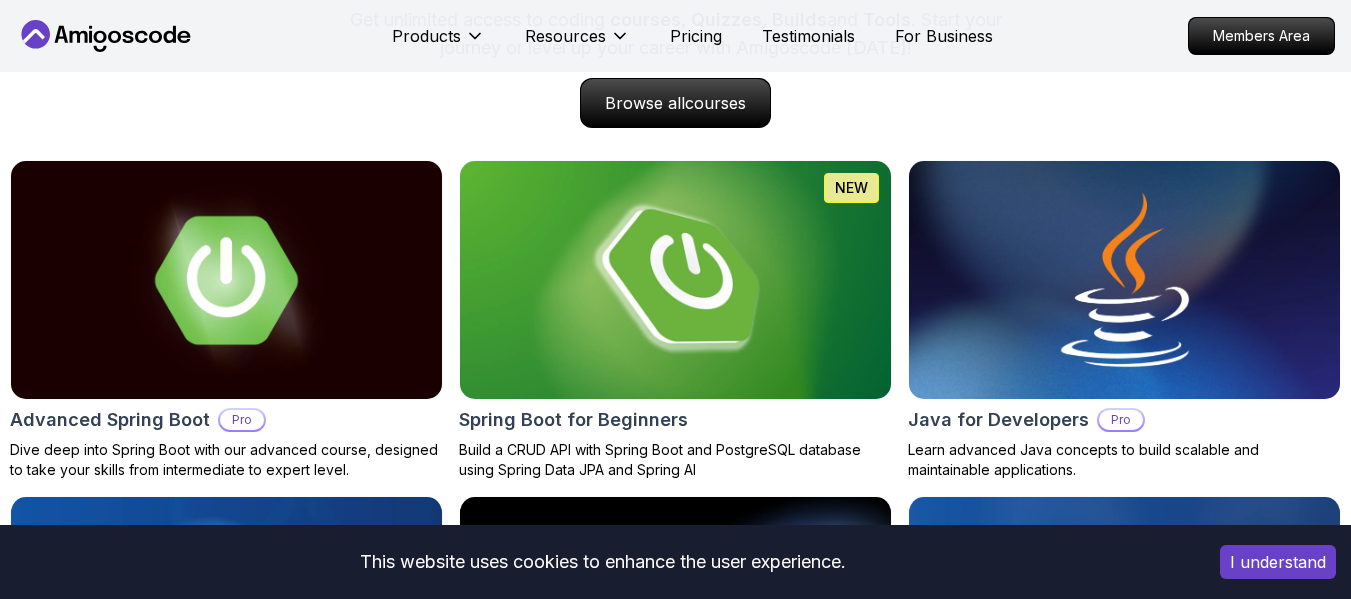click at bounding box center [675, 280] 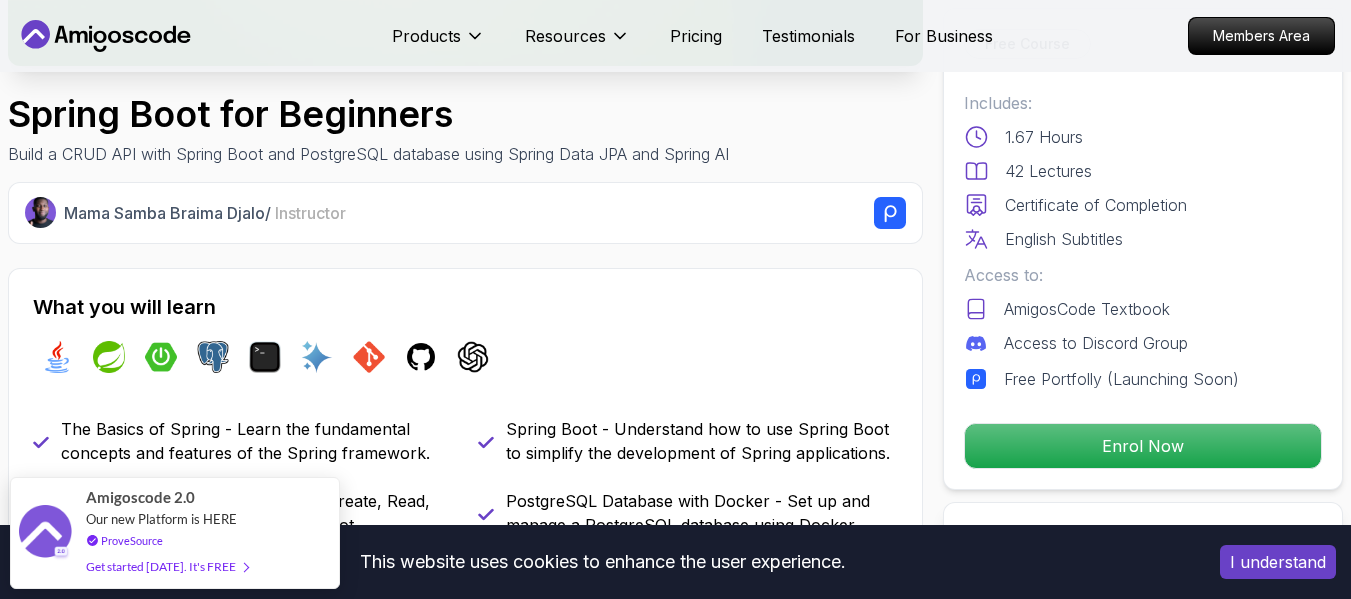 scroll, scrollTop: 500, scrollLeft: 0, axis: vertical 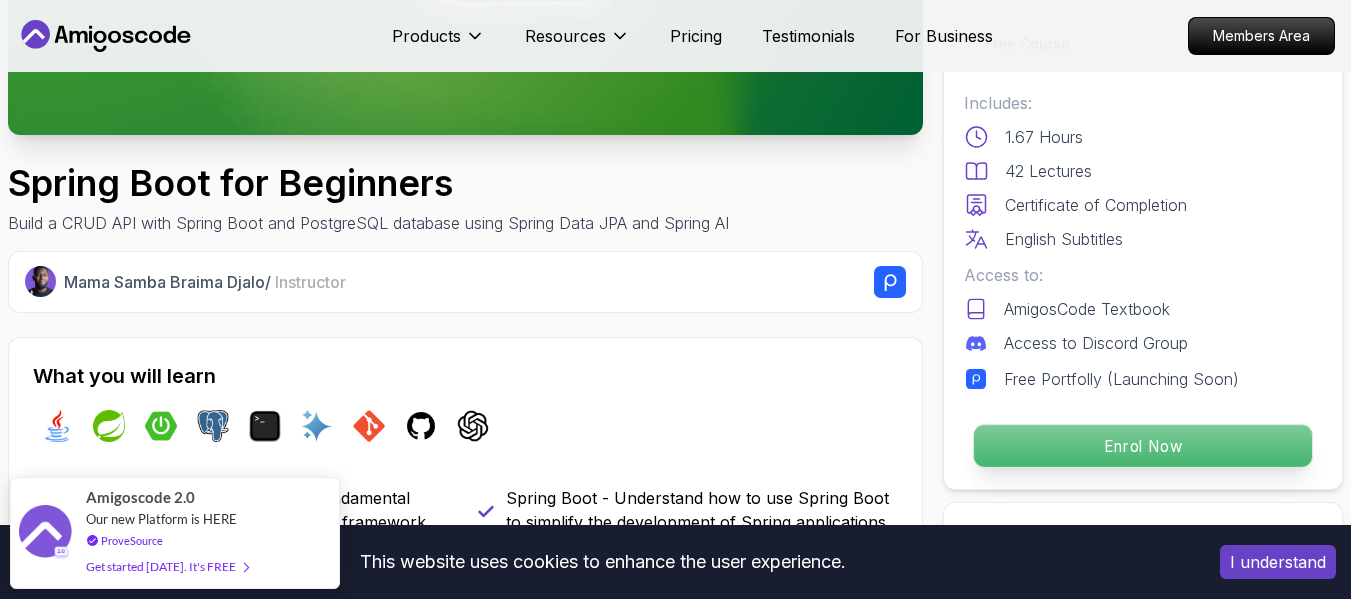 click on "Enrol Now" at bounding box center (1143, 446) 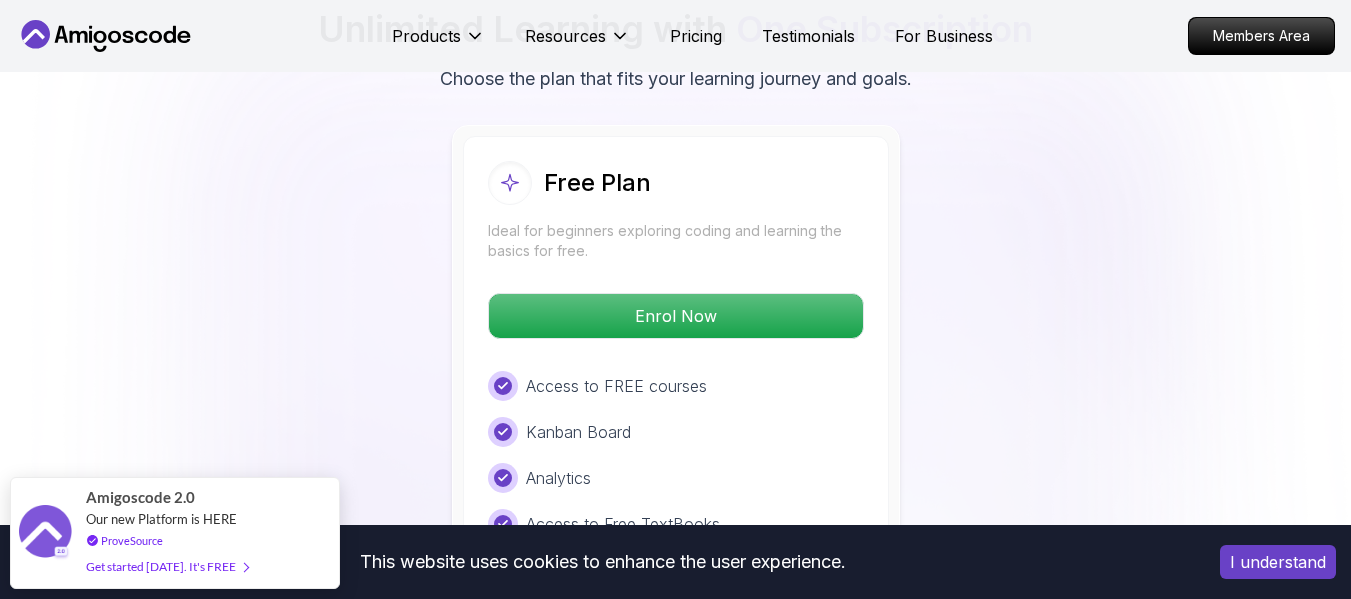 scroll, scrollTop: 4171, scrollLeft: 0, axis: vertical 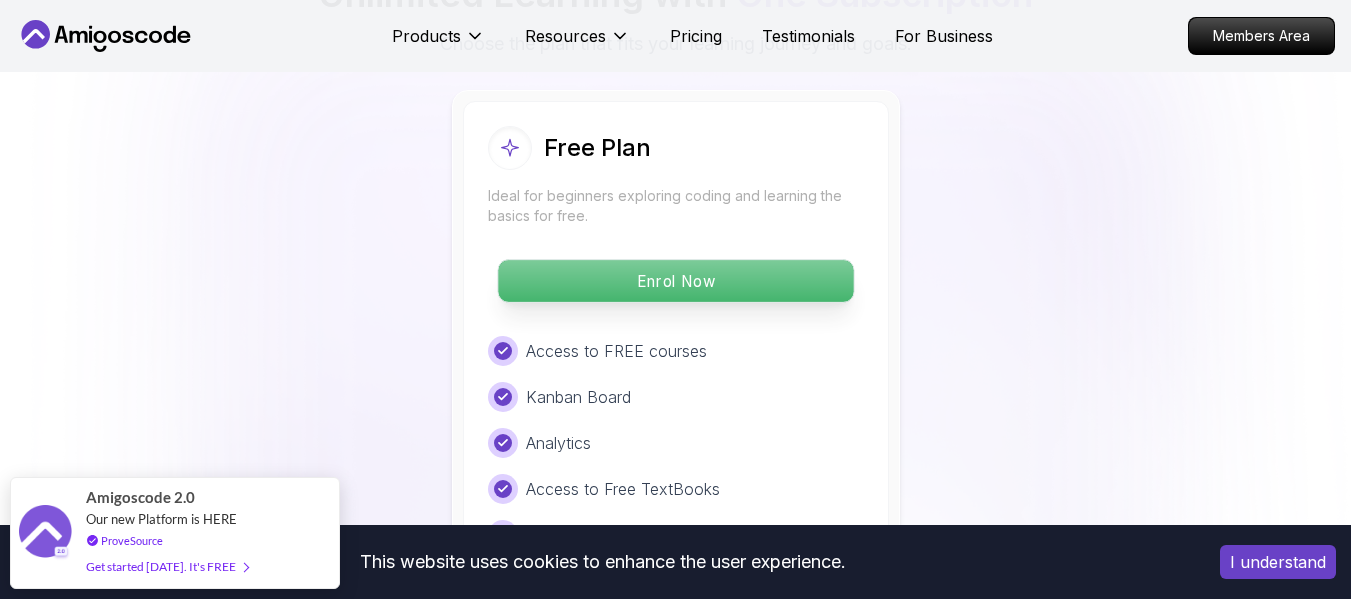 click on "Enrol Now" at bounding box center (675, 281) 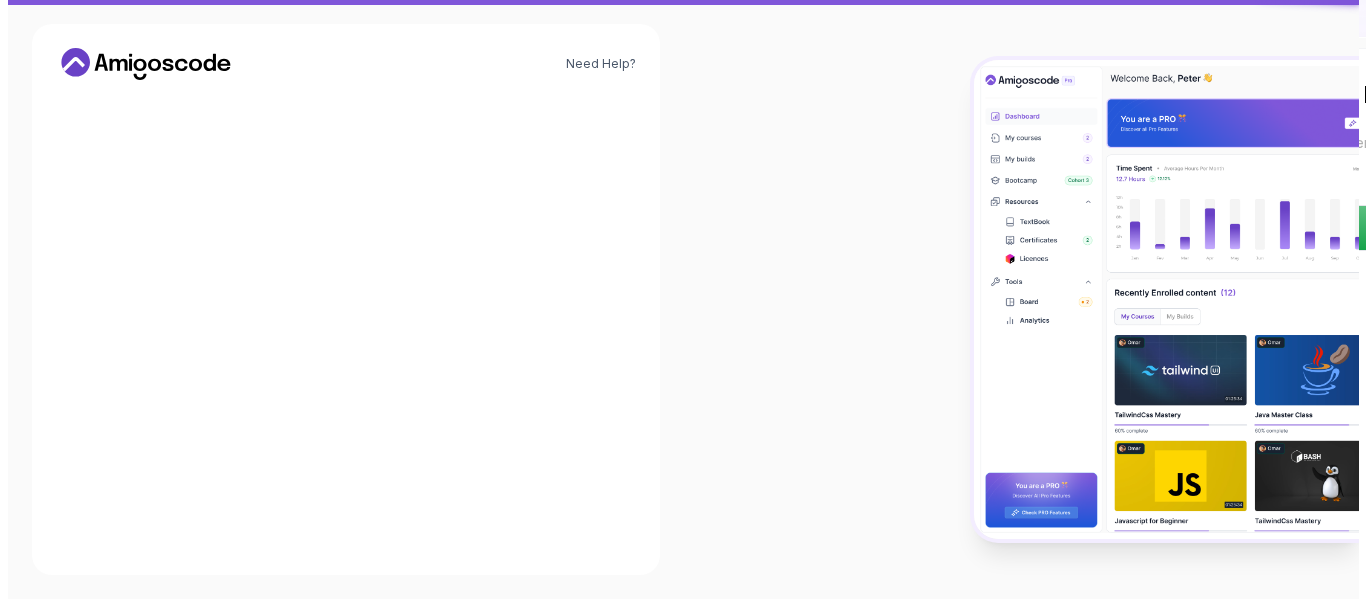 scroll, scrollTop: 0, scrollLeft: 0, axis: both 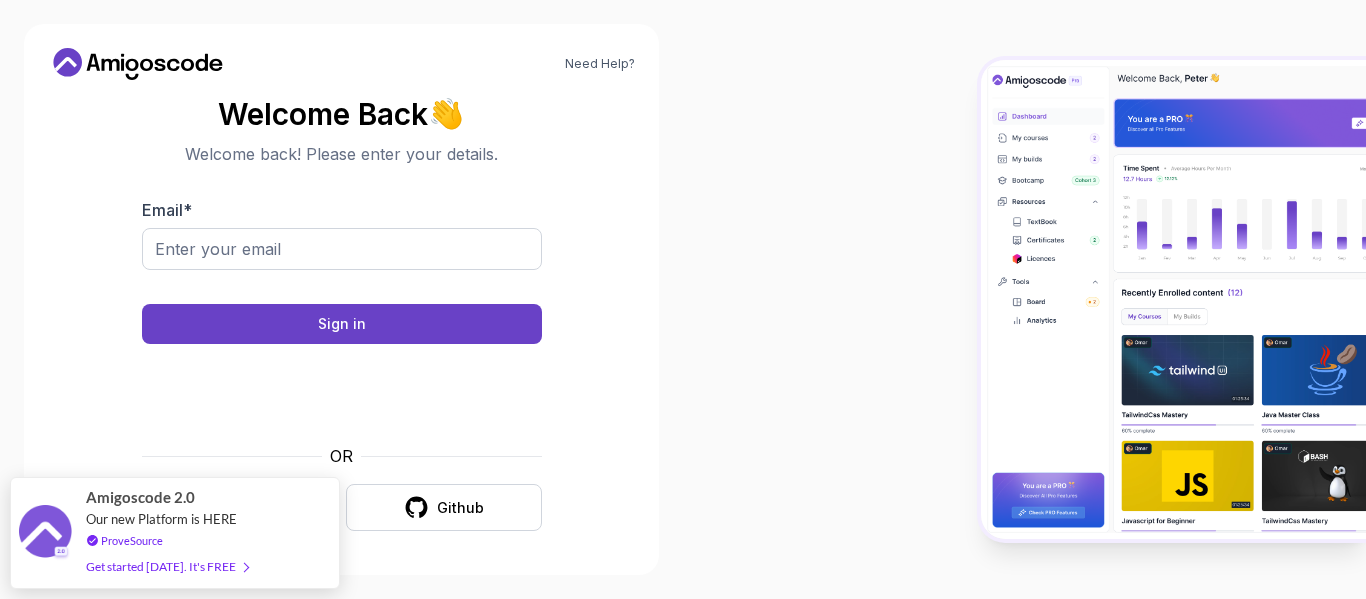 click on "OR" at bounding box center [342, 456] 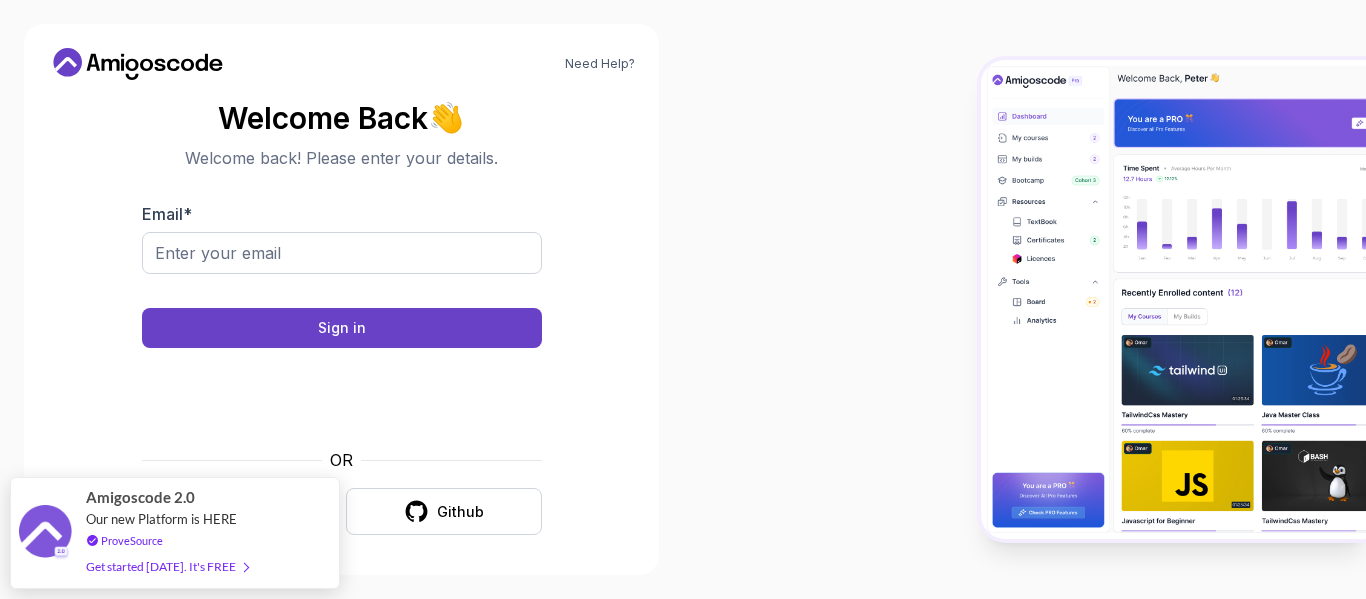 scroll, scrollTop: 9, scrollLeft: 0, axis: vertical 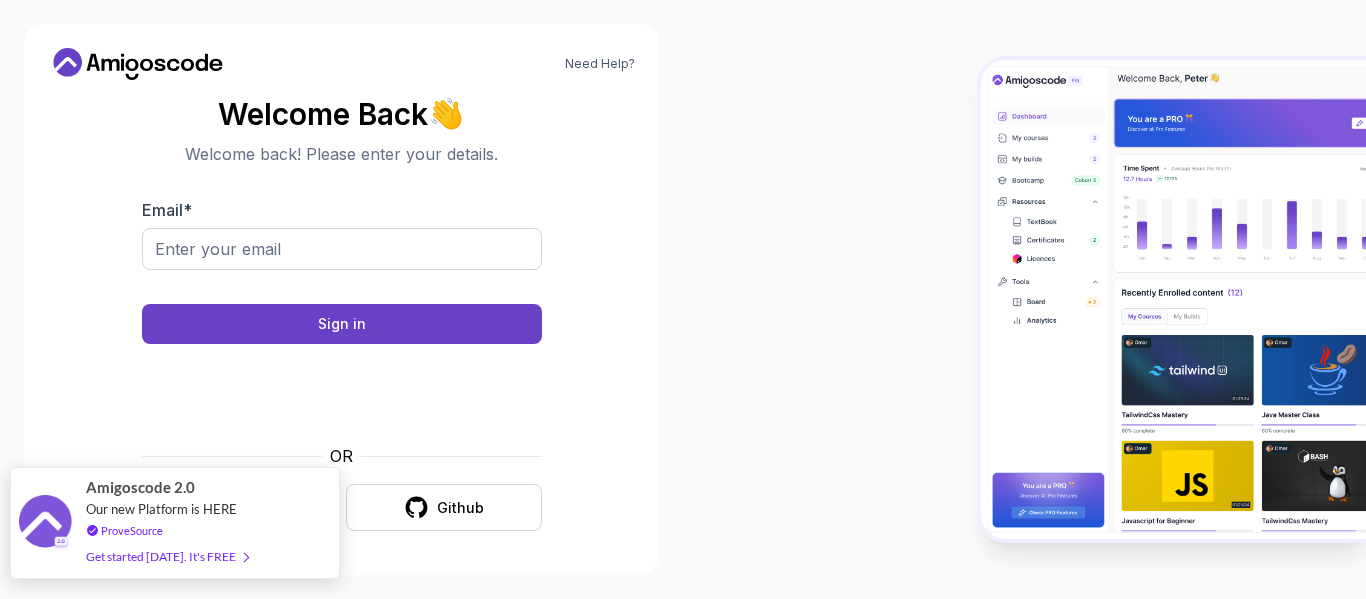 click on "Amigoscode 2.0 Our new Platform is HERE    ProveSource Get started today. It's FREE" at bounding box center [175, 523] 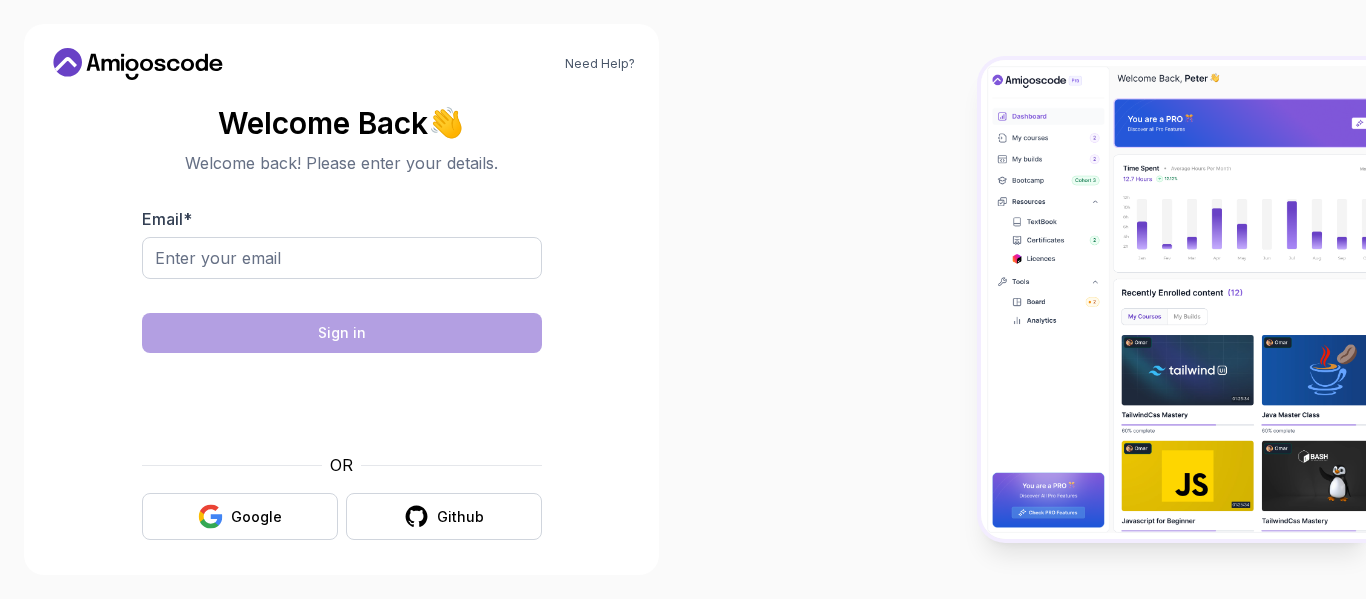 scroll, scrollTop: 0, scrollLeft: 0, axis: both 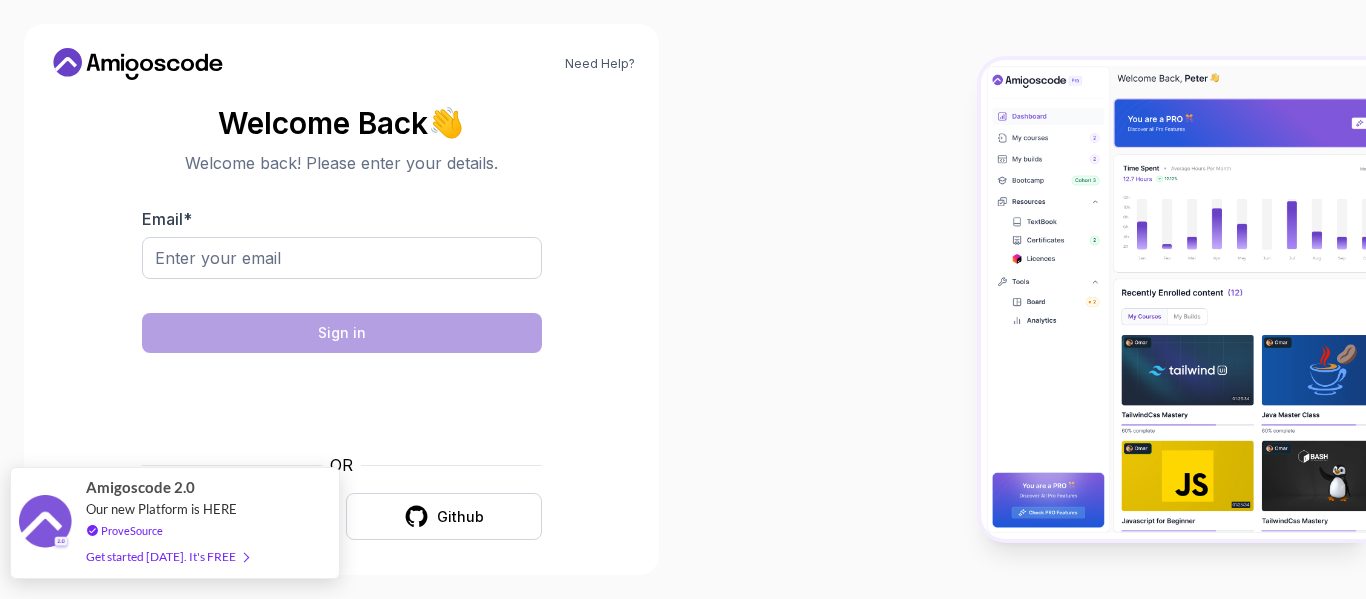 click at bounding box center (45, 523) 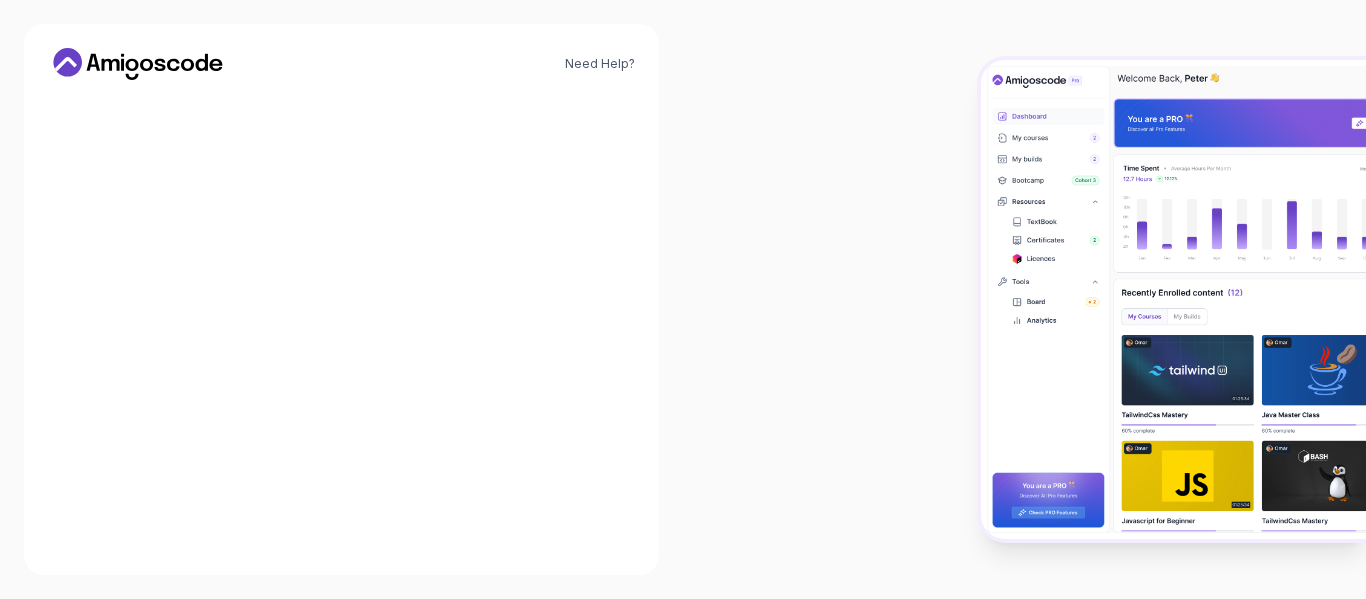 scroll, scrollTop: 0, scrollLeft: 0, axis: both 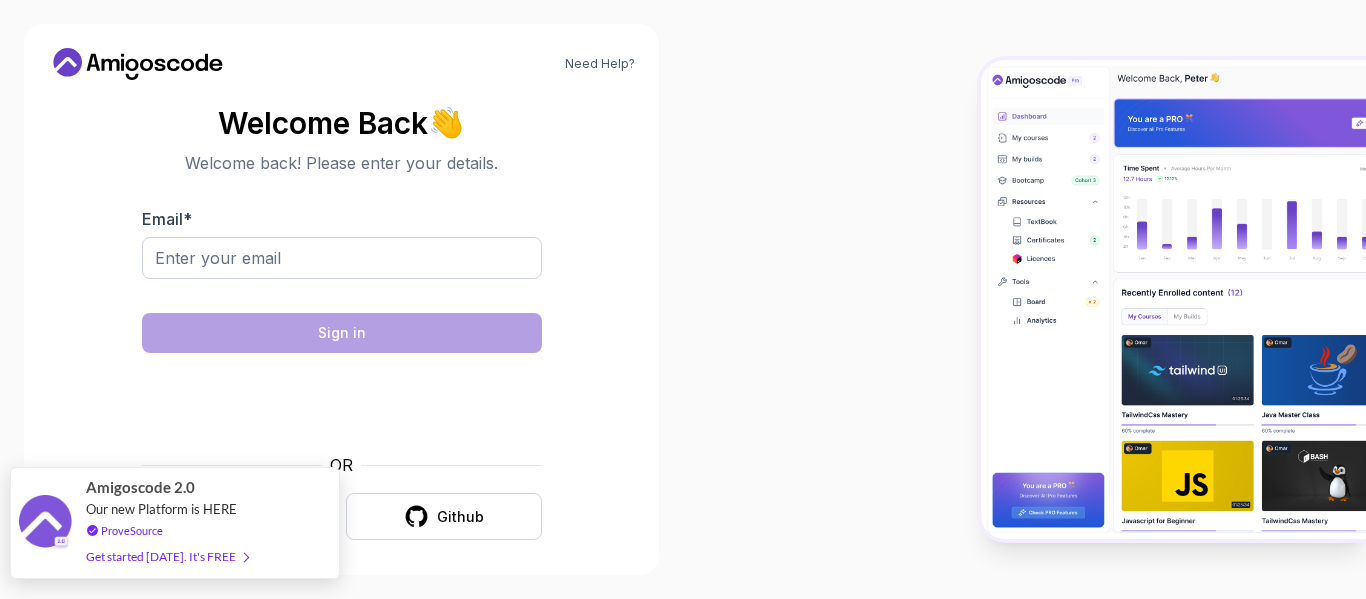 click on "Amigoscode 2.0 Our new Platform is HERE    ProveSource Get started [DATE]. It's FREE" at bounding box center (175, 523) 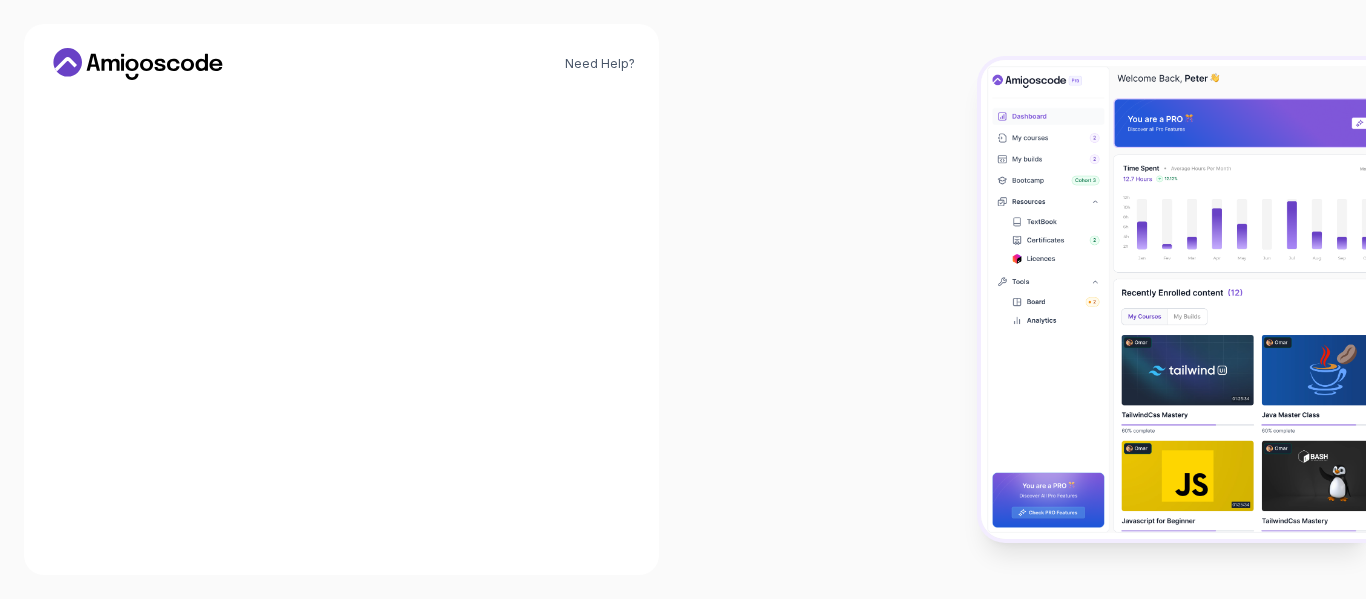 scroll, scrollTop: 0, scrollLeft: 0, axis: both 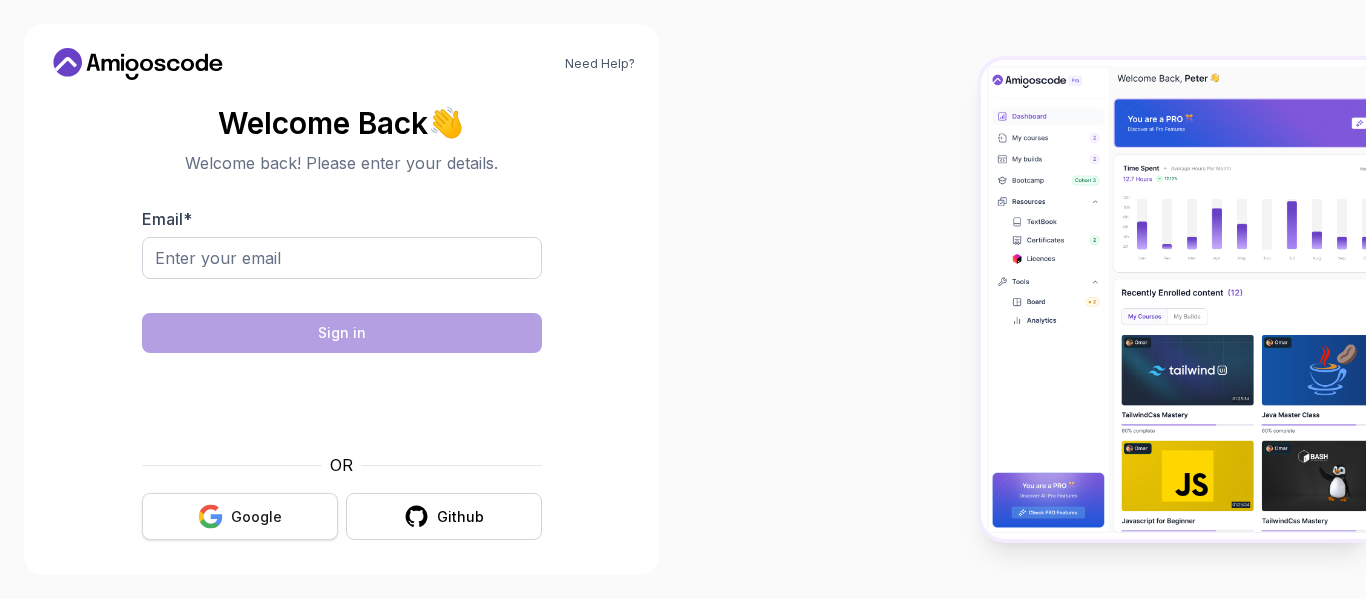click on "Google" at bounding box center (240, 516) 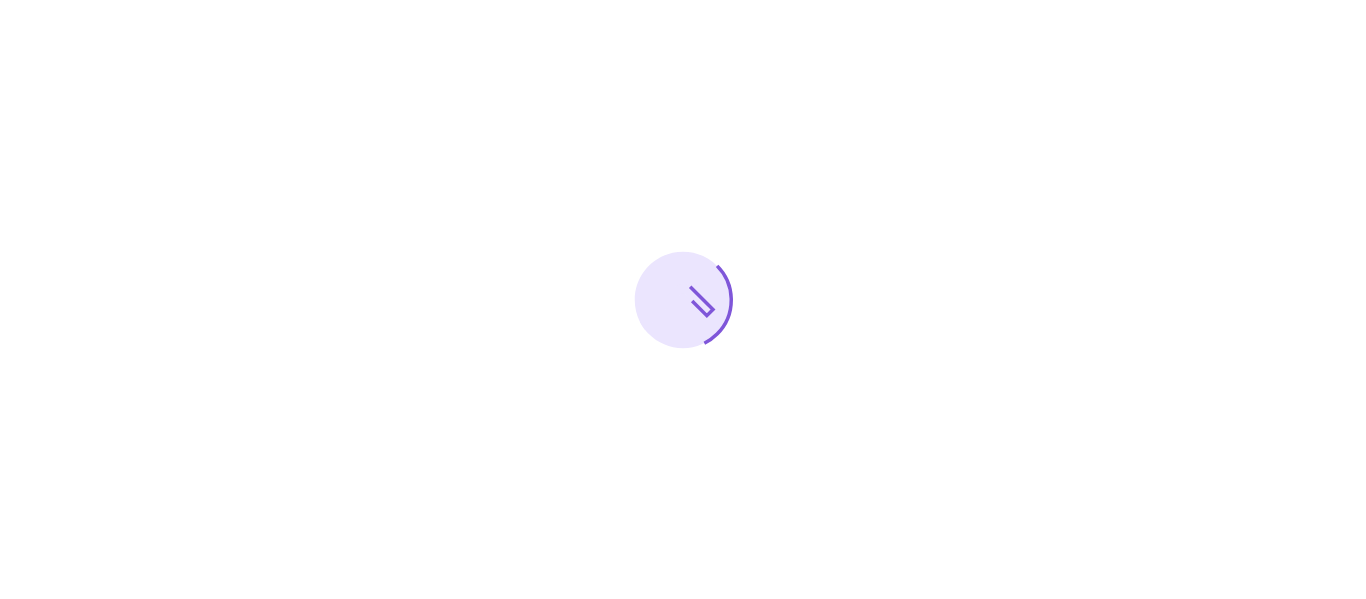 scroll, scrollTop: 0, scrollLeft: 0, axis: both 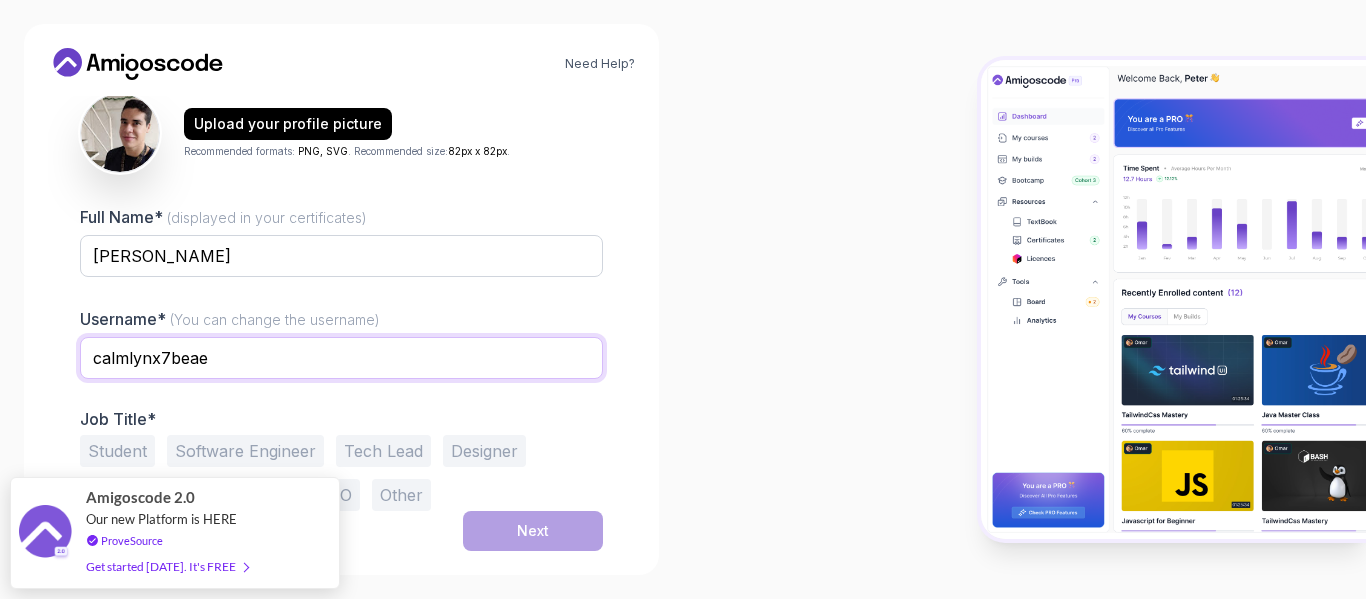 click on "calmlynx7beae" at bounding box center (341, 358) 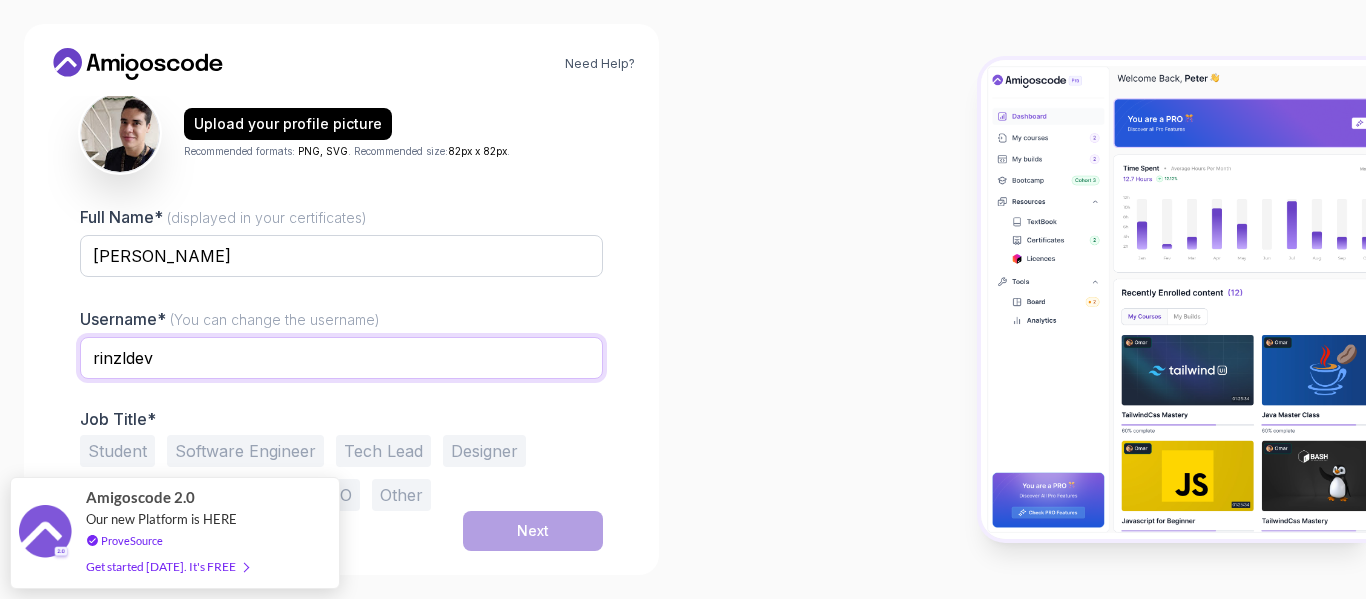 type on "rinzldev" 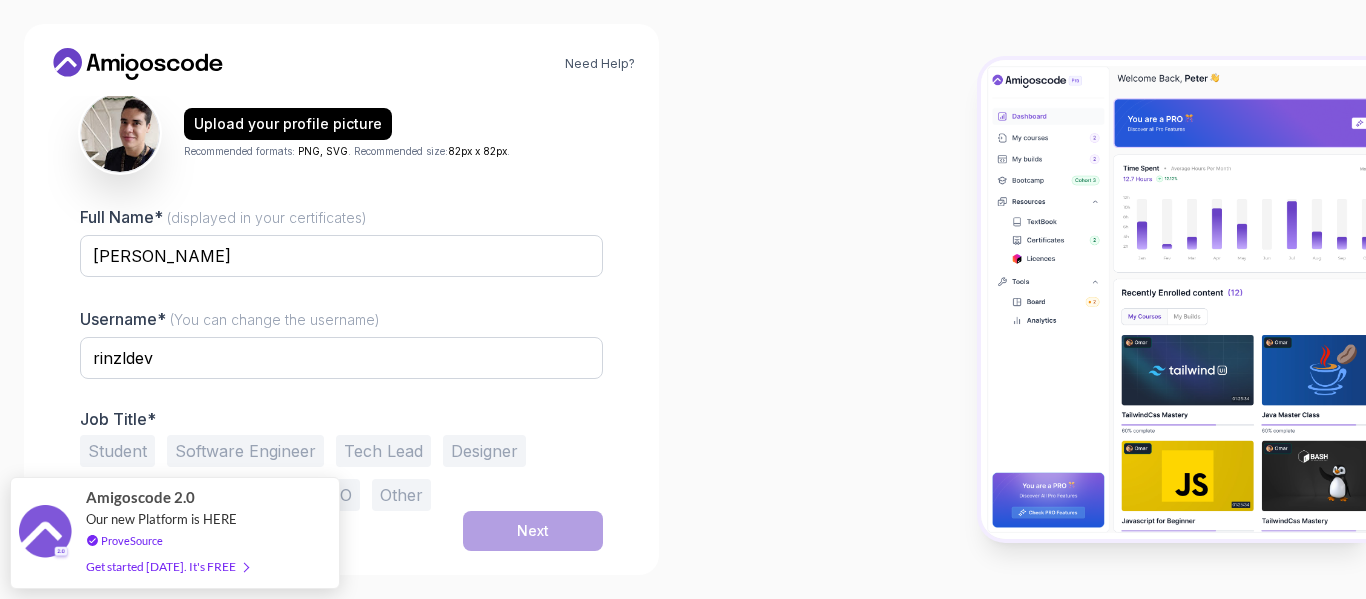 click on "Student" at bounding box center [117, 451] 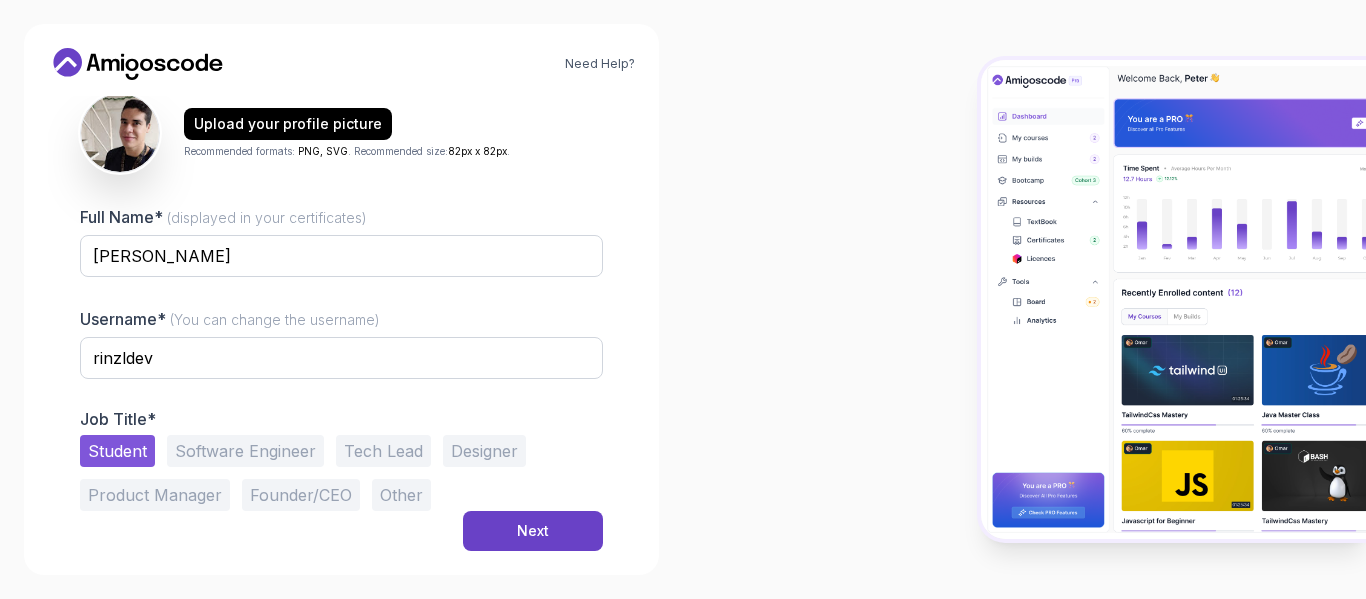 click on "Tech Lead" at bounding box center (383, 451) 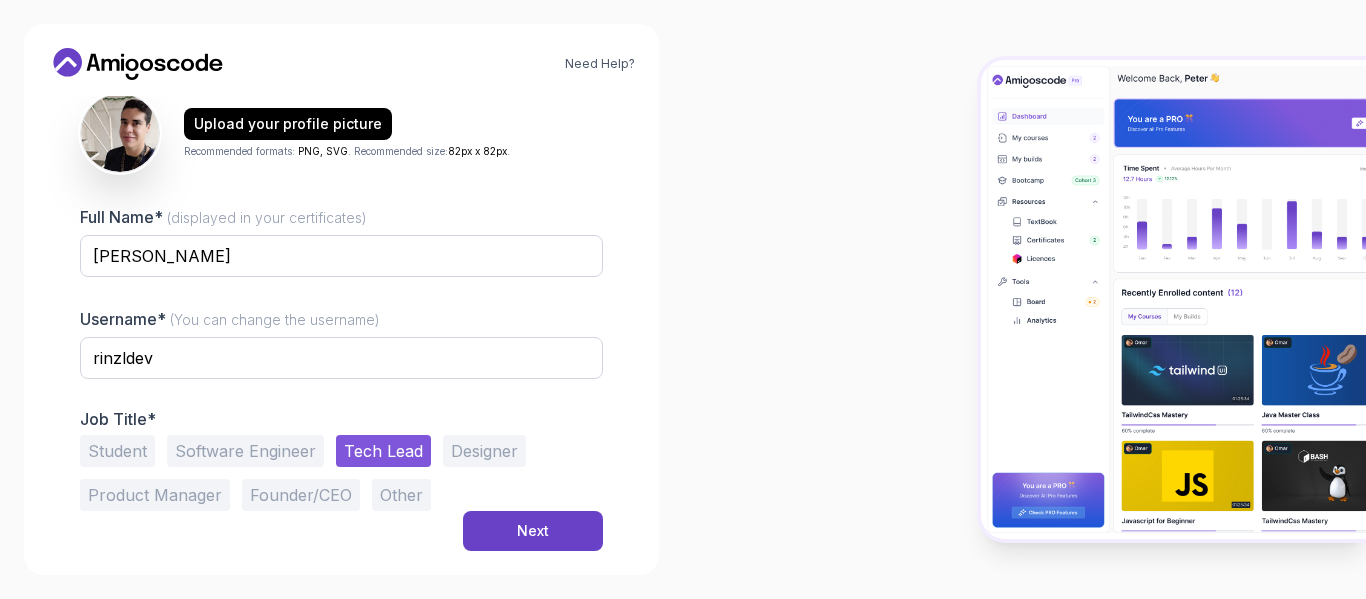 click on "Student" at bounding box center [117, 451] 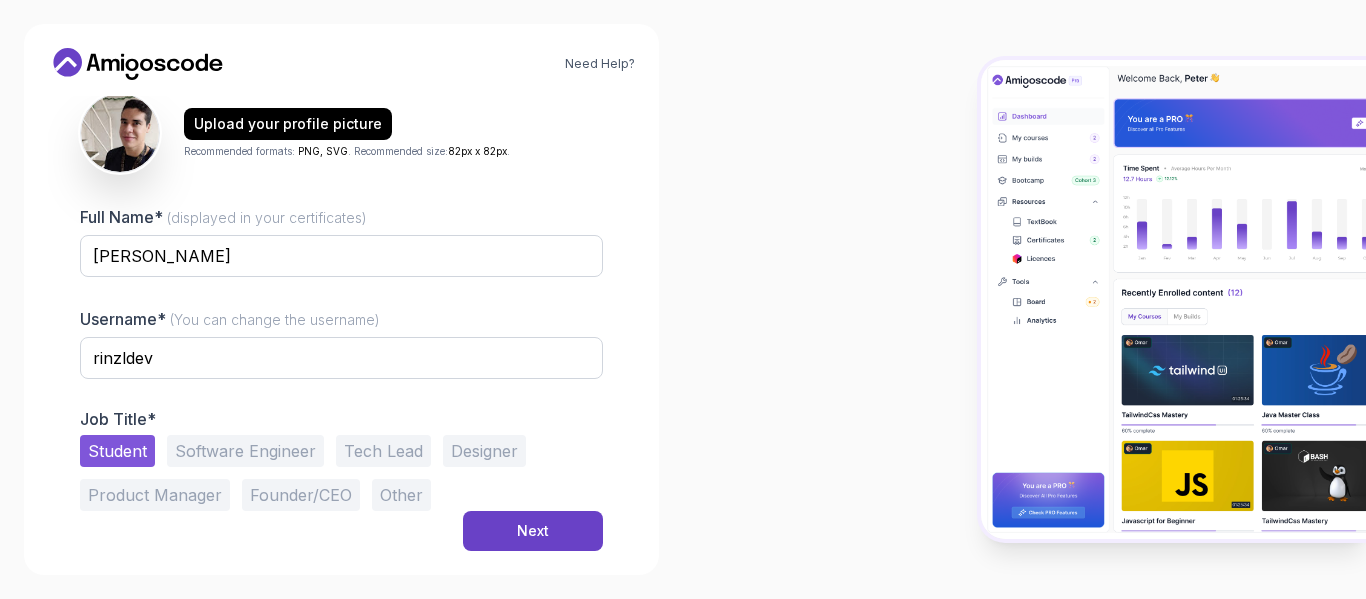 click on "Software Engineer" at bounding box center [245, 451] 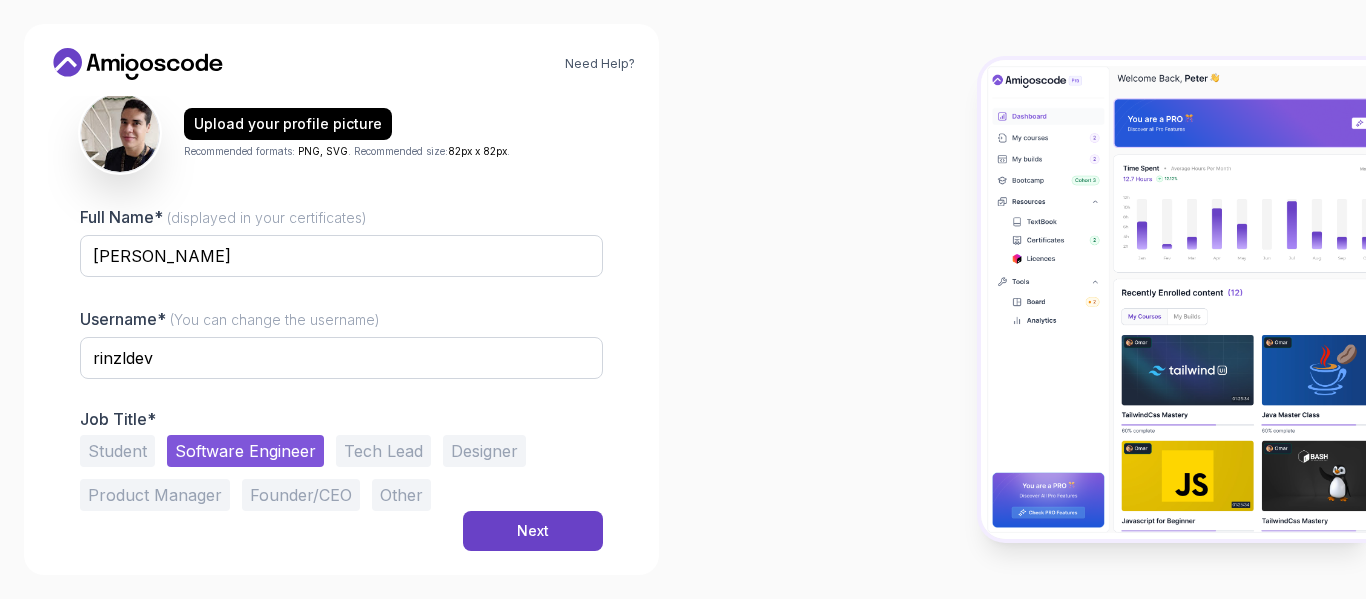 click on "Student" at bounding box center (117, 451) 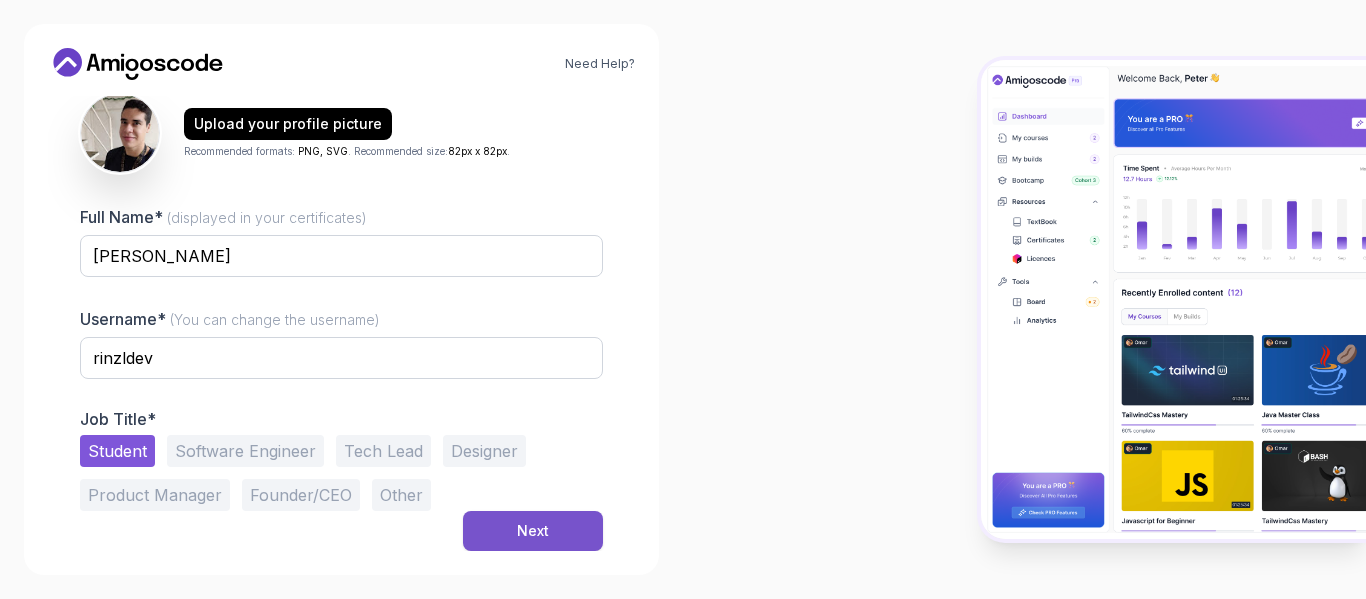 click on "Next" at bounding box center [533, 531] 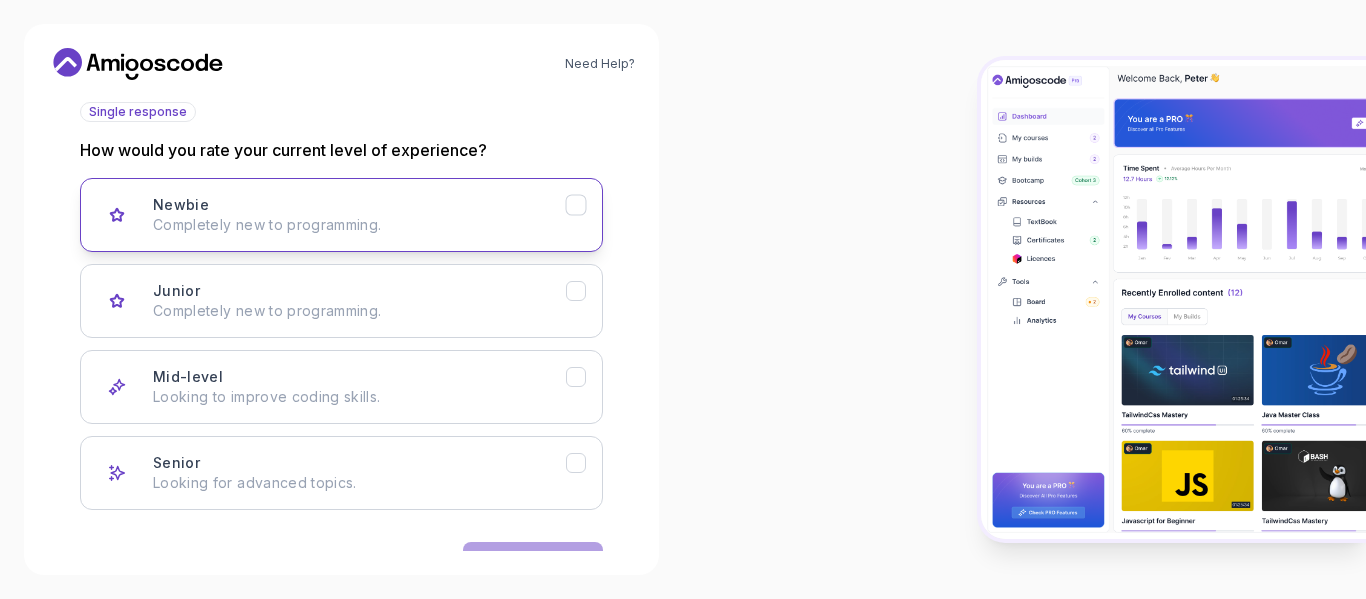 click on "Completely new to programming." at bounding box center (359, 225) 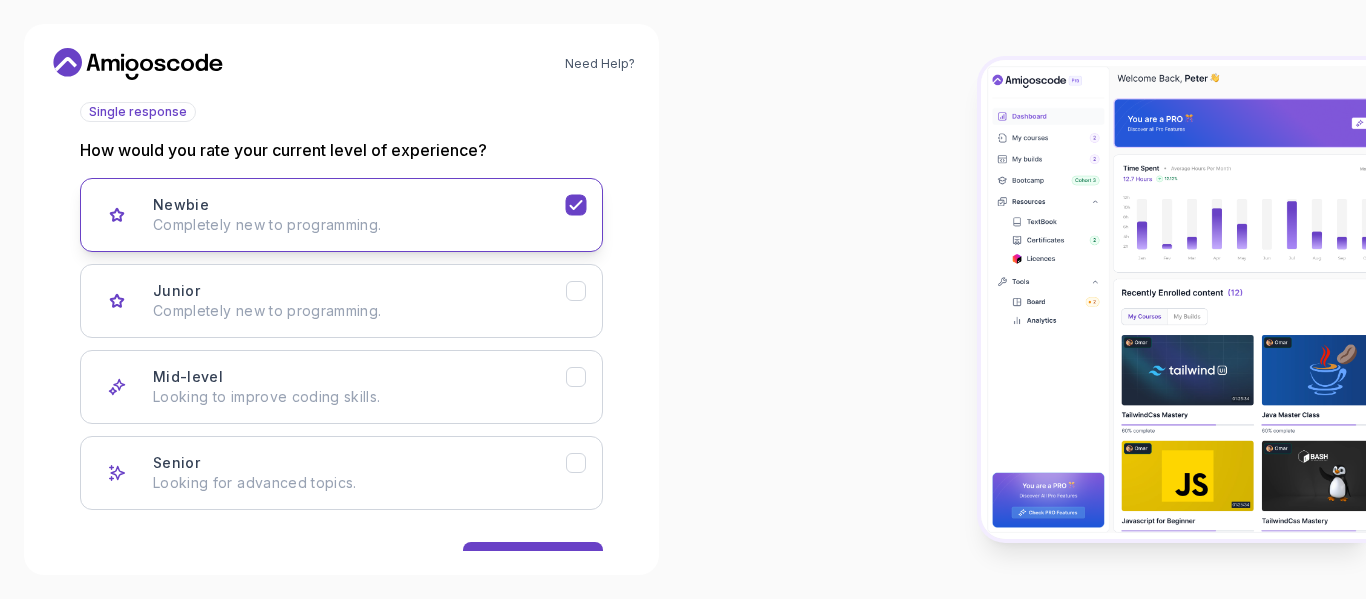 click on "Completely new to programming." at bounding box center (359, 225) 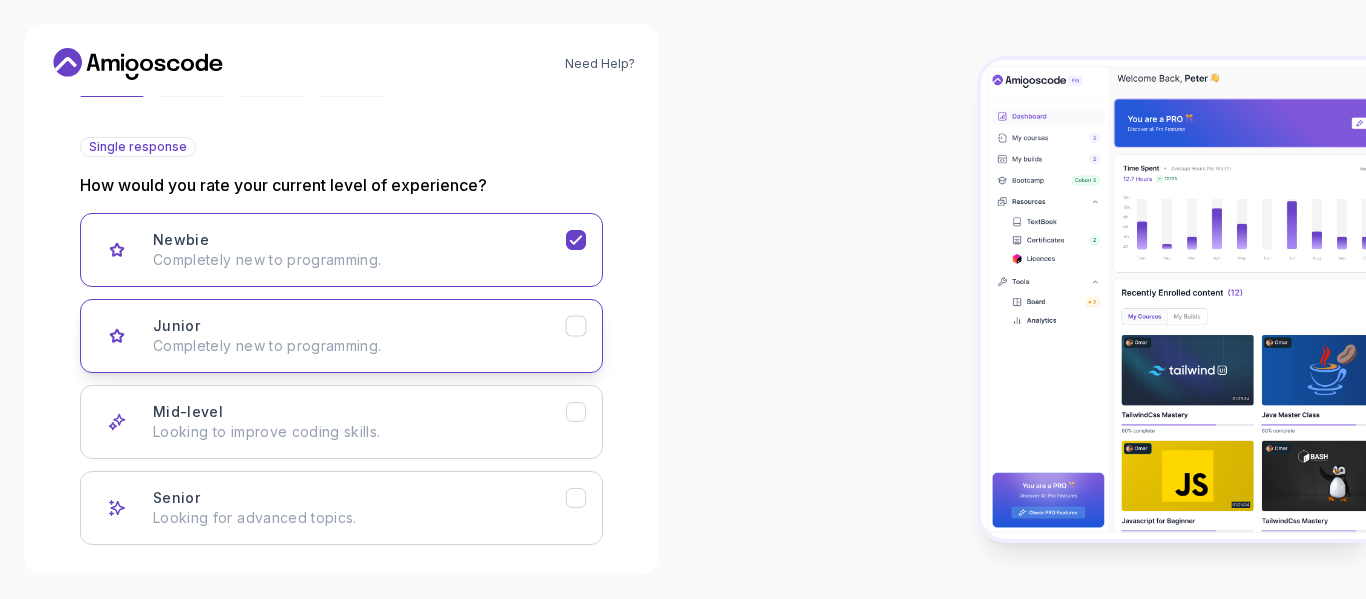 scroll, scrollTop: 198, scrollLeft: 0, axis: vertical 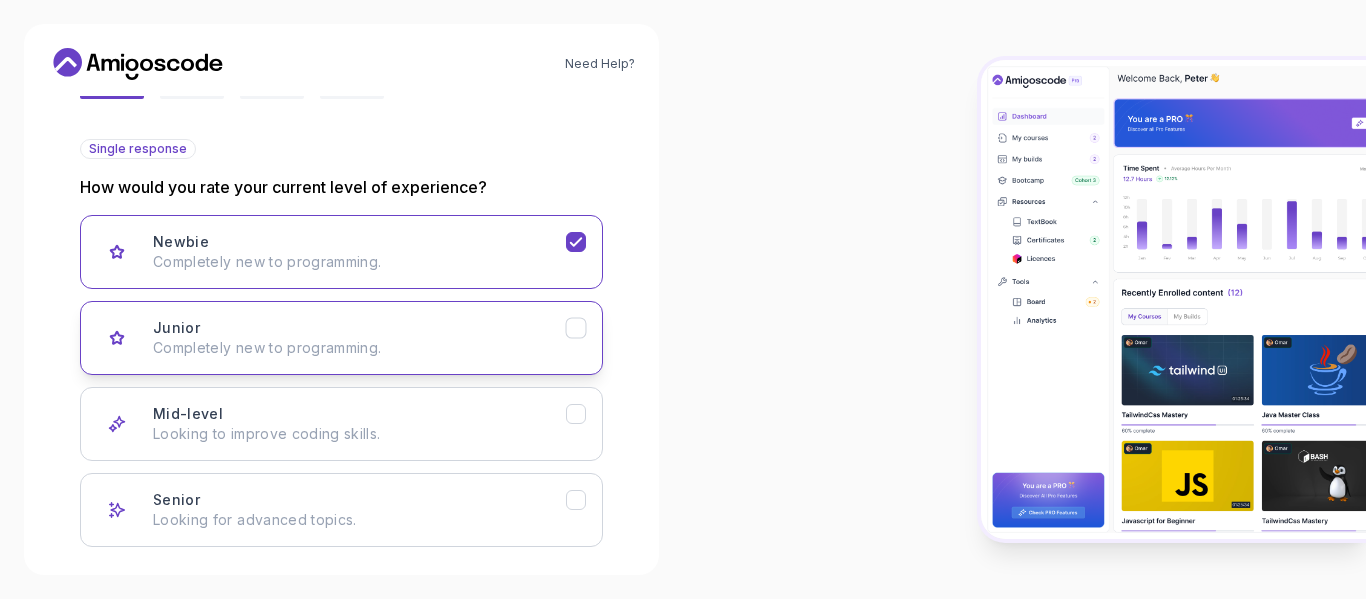 click on "Junior Completely new to programming." at bounding box center (359, 338) 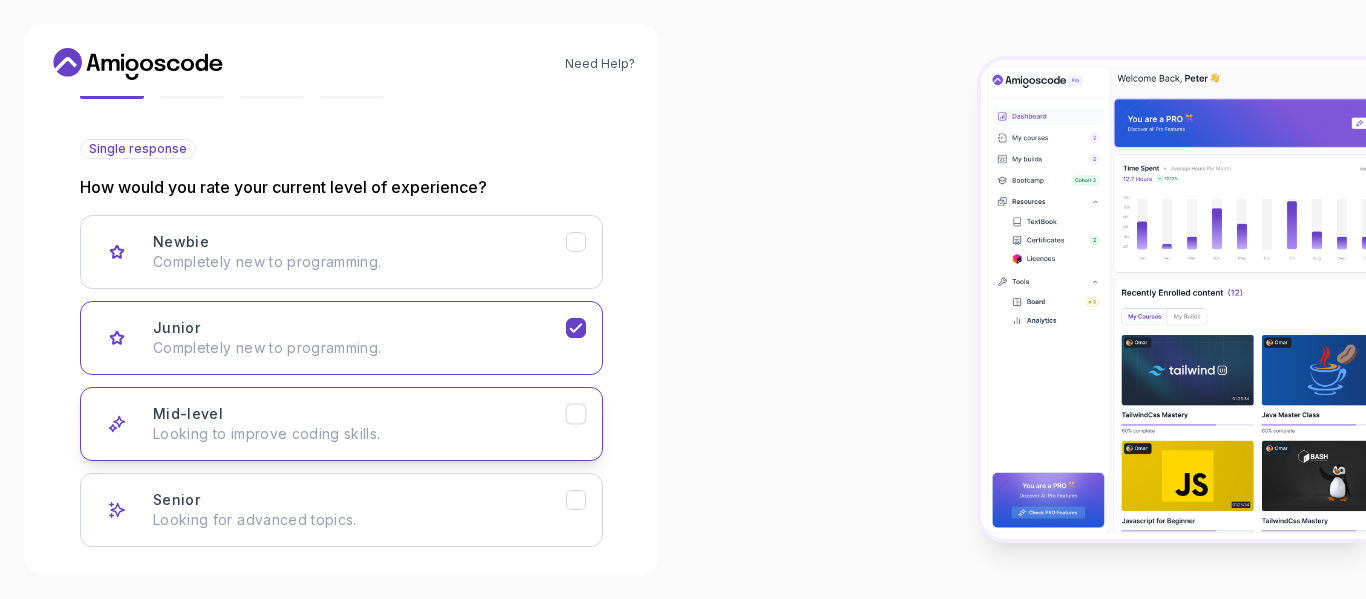 click on "Mid-level Looking to improve coding skills." at bounding box center [359, 424] 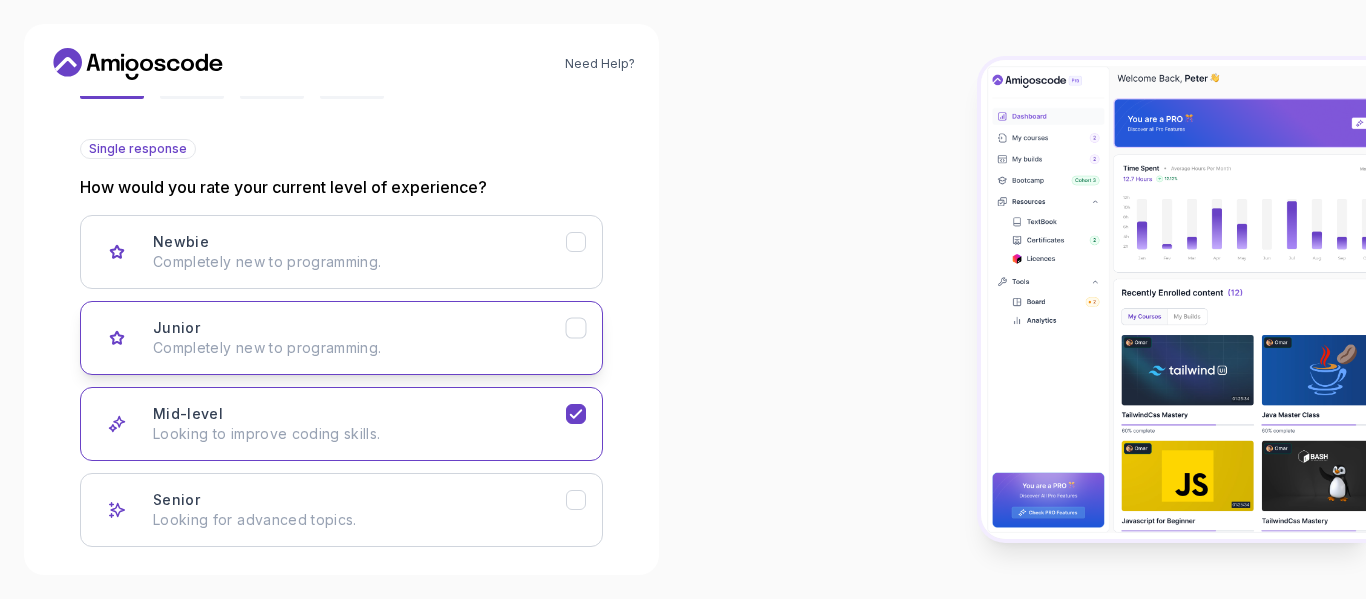 click on "Junior Completely new to programming." at bounding box center [359, 338] 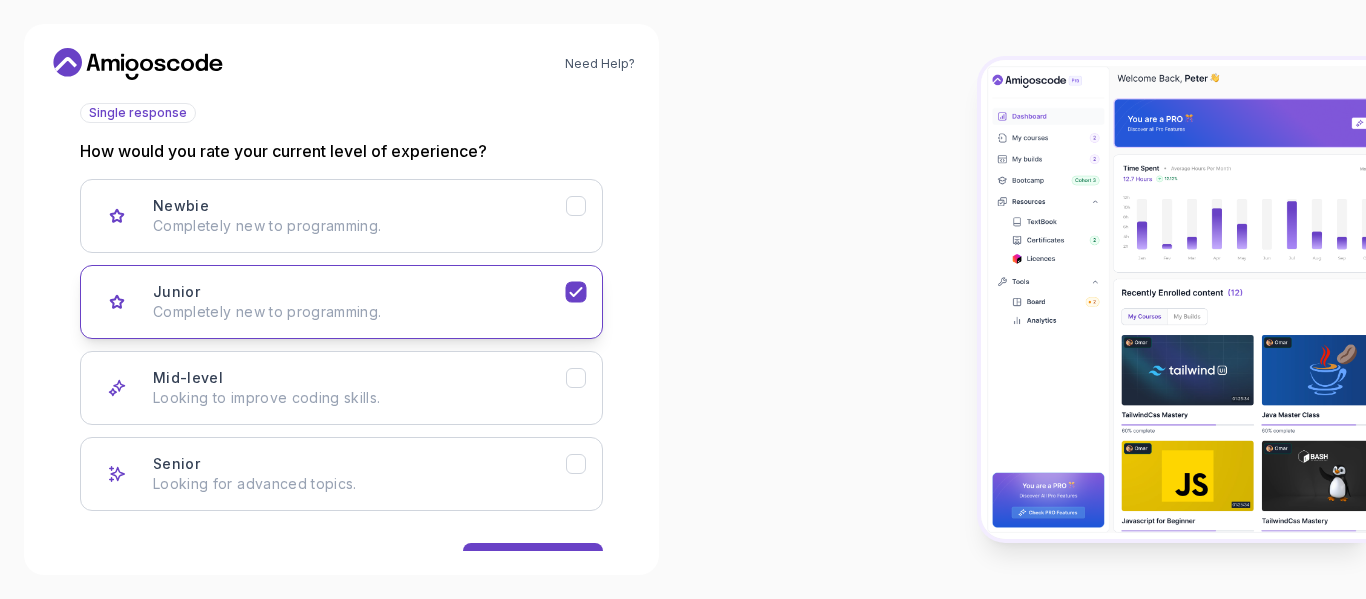 scroll, scrollTop: 298, scrollLeft: 0, axis: vertical 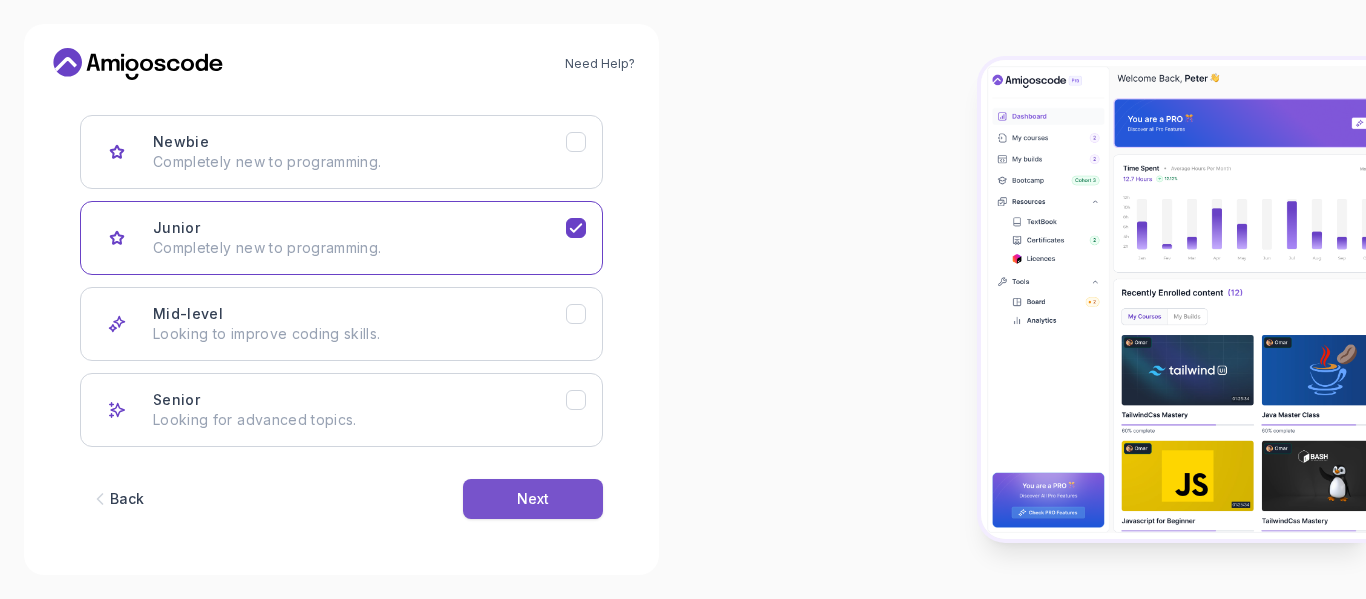 click on "Next" at bounding box center (533, 499) 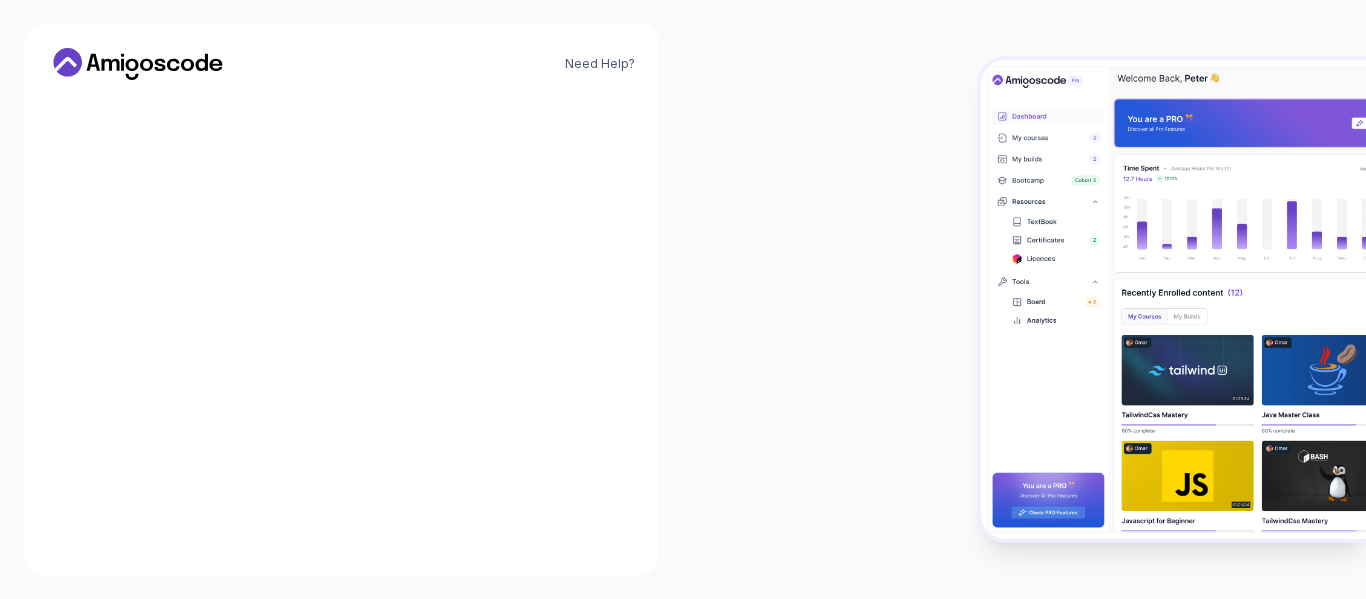scroll, scrollTop: 298, scrollLeft: 0, axis: vertical 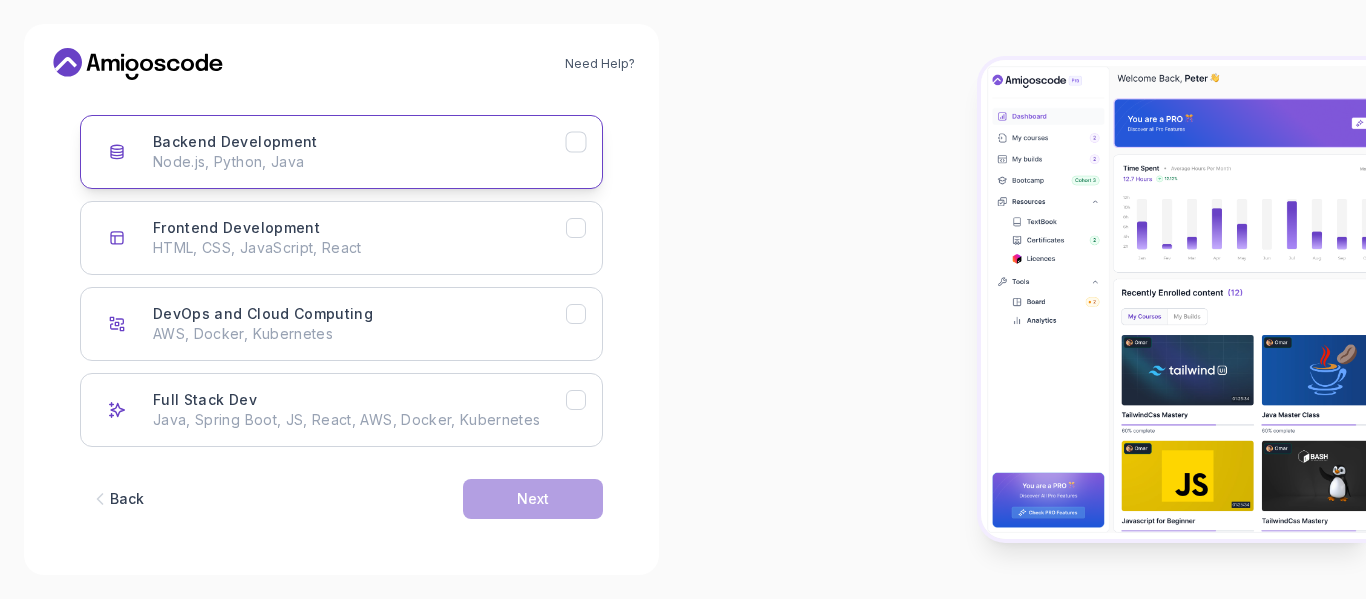 click on "Node.js, Python, Java" at bounding box center (359, 162) 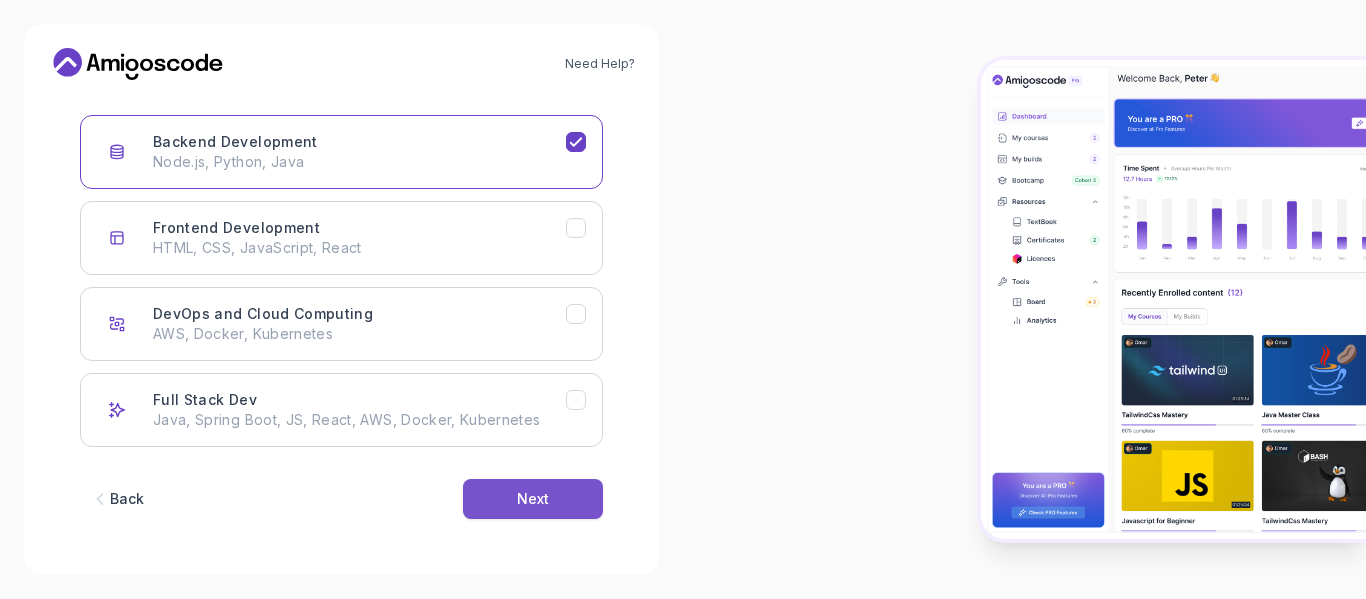 click on "Next" at bounding box center (533, 499) 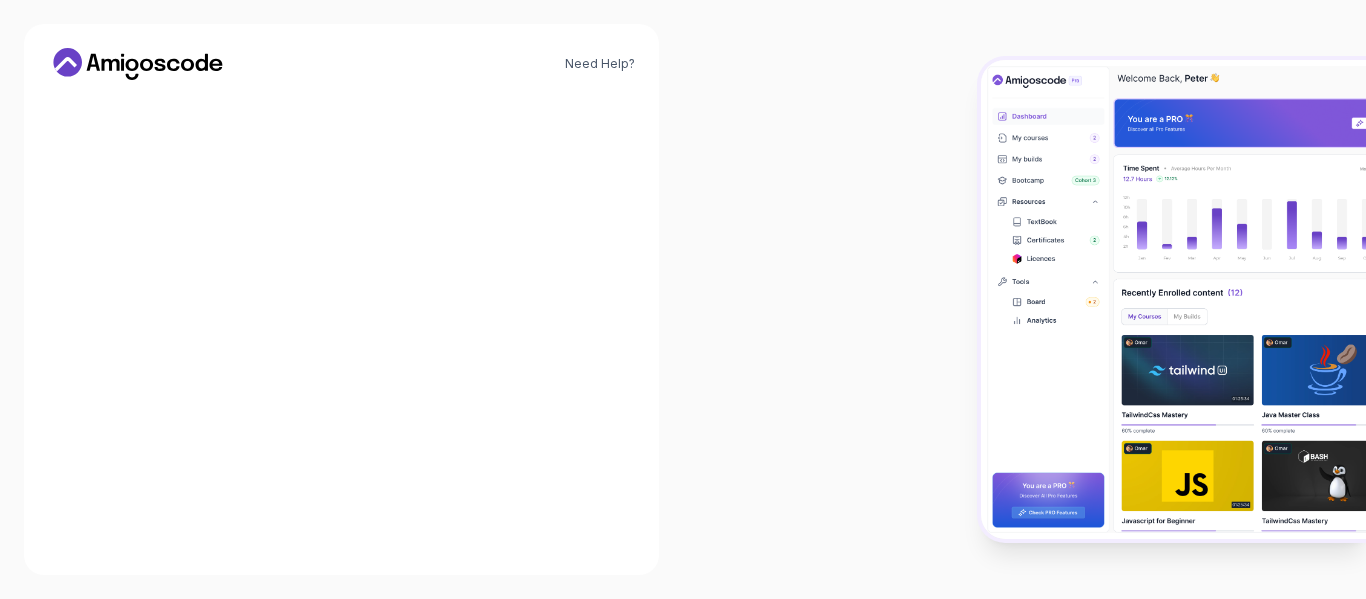 scroll, scrollTop: 274, scrollLeft: 0, axis: vertical 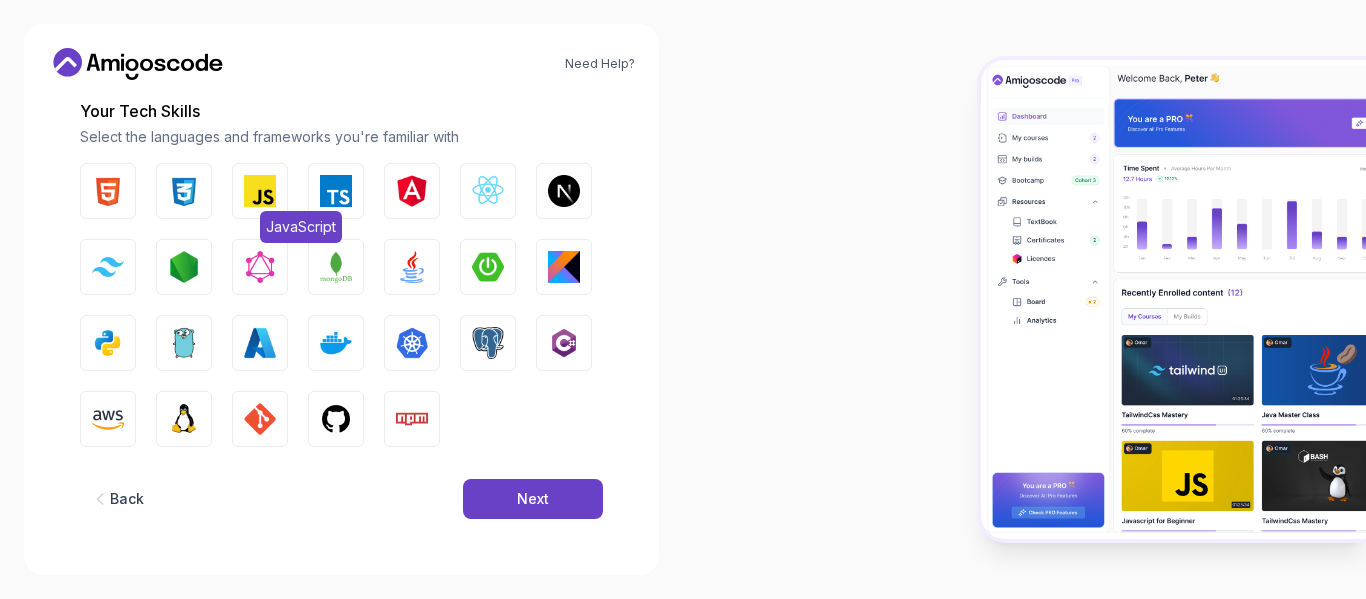 click at bounding box center (260, 191) 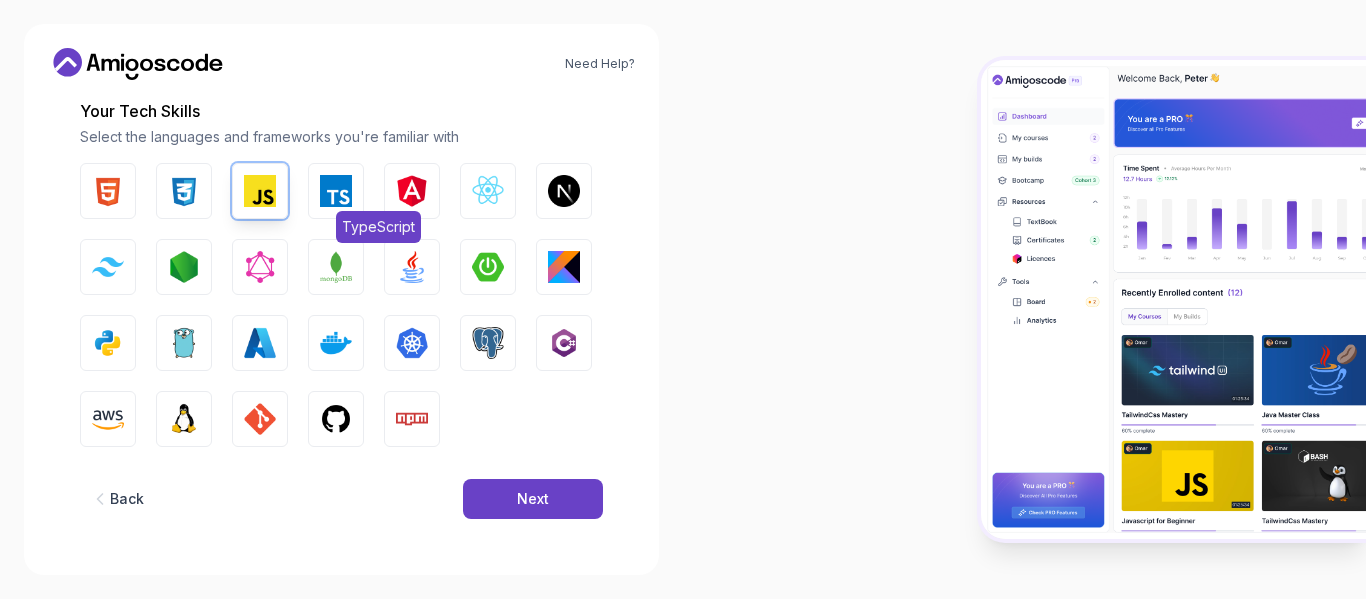 click at bounding box center (336, 191) 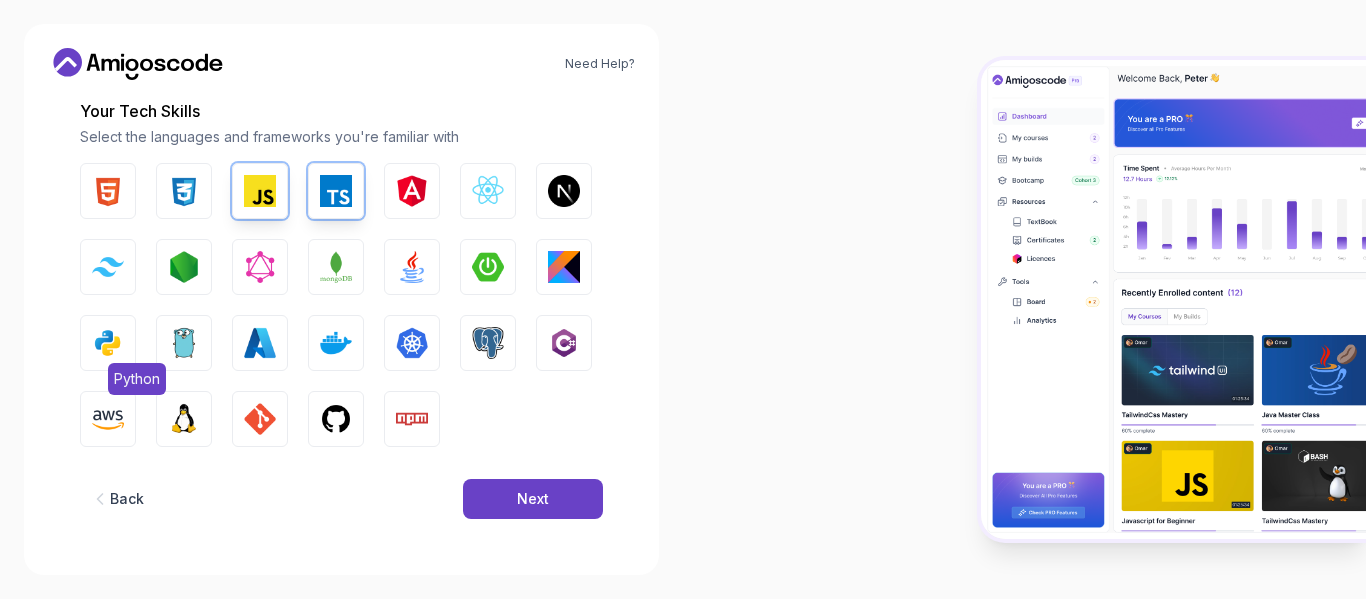 click at bounding box center (108, 343) 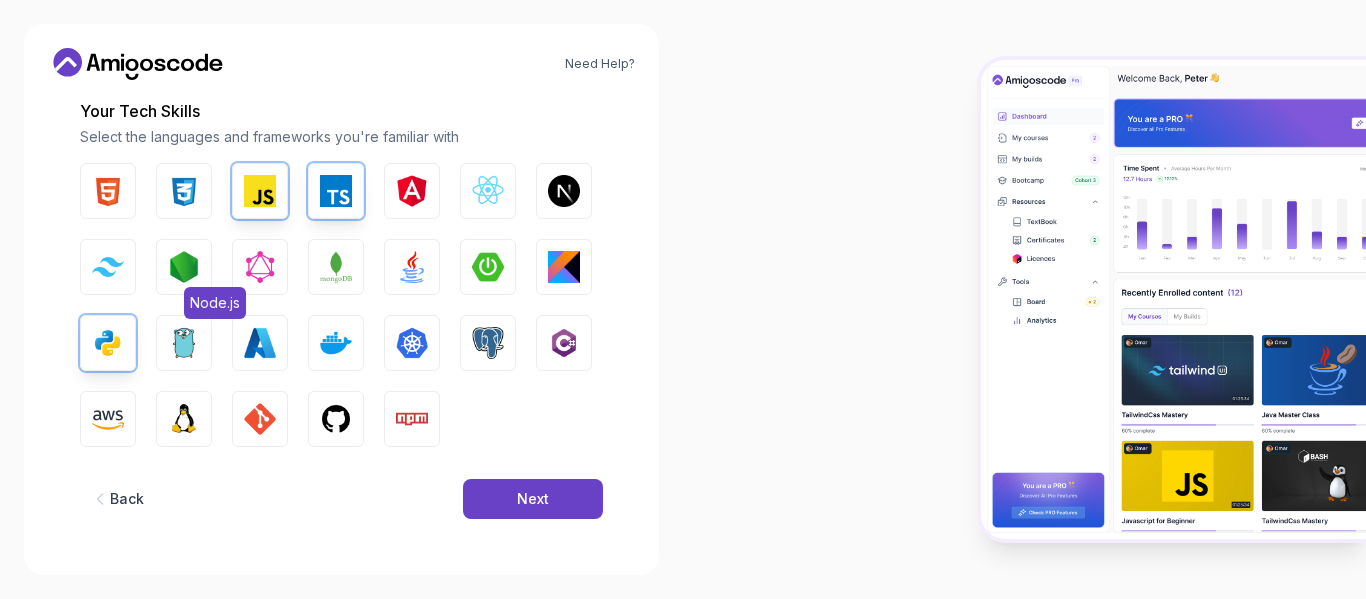 click at bounding box center (184, 267) 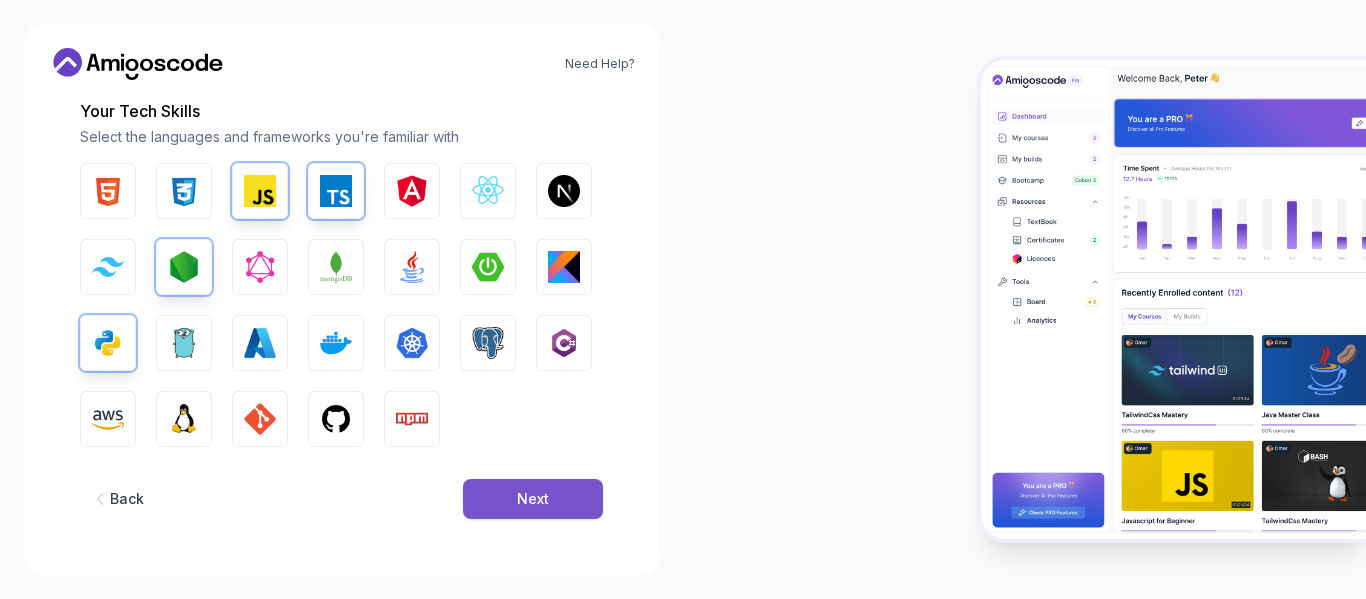 click on "Next" at bounding box center [533, 499] 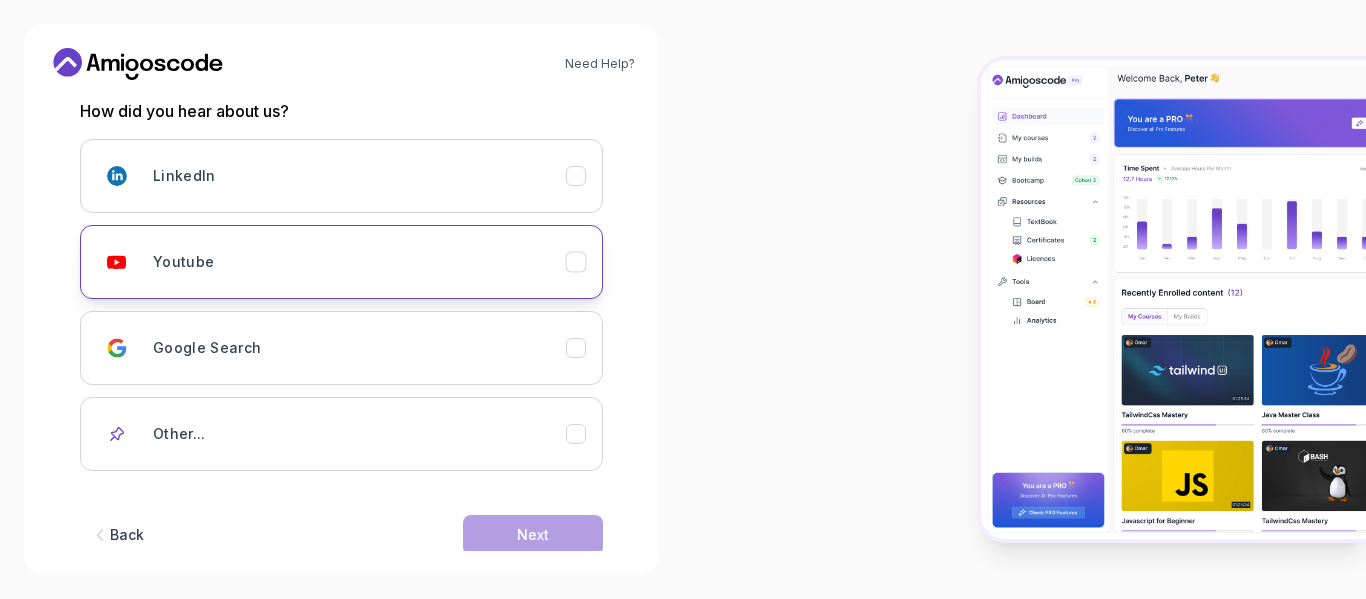 click on "Youtube" at bounding box center (341, 262) 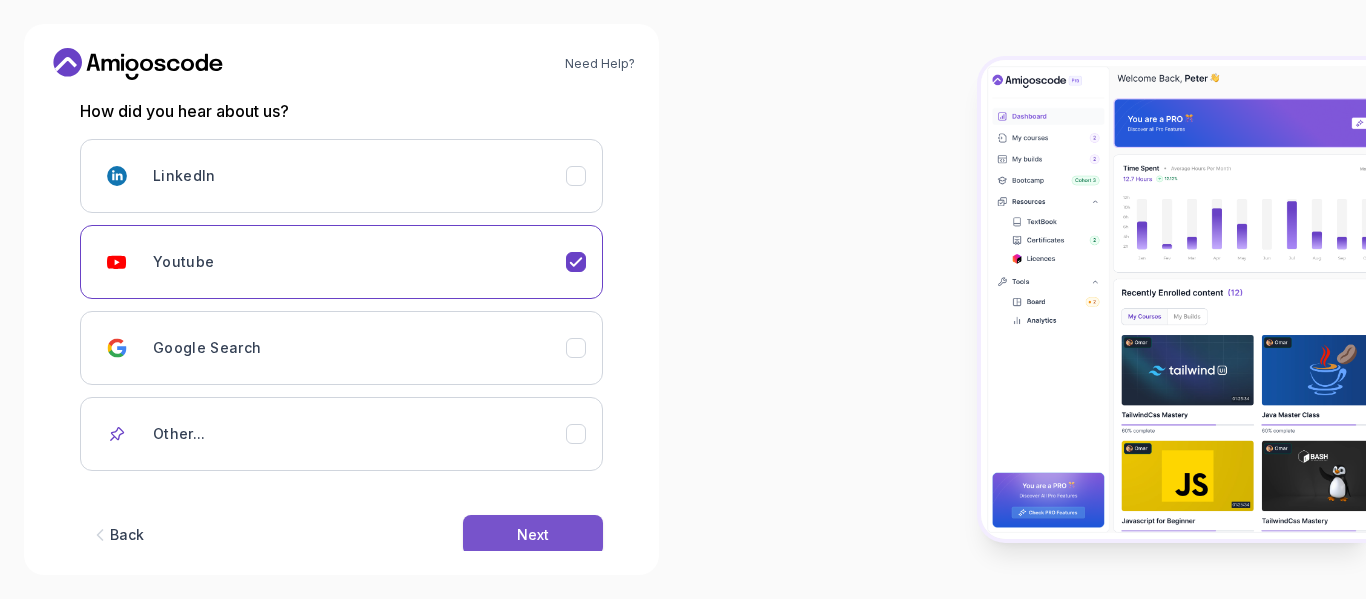 click on "Next" at bounding box center [533, 535] 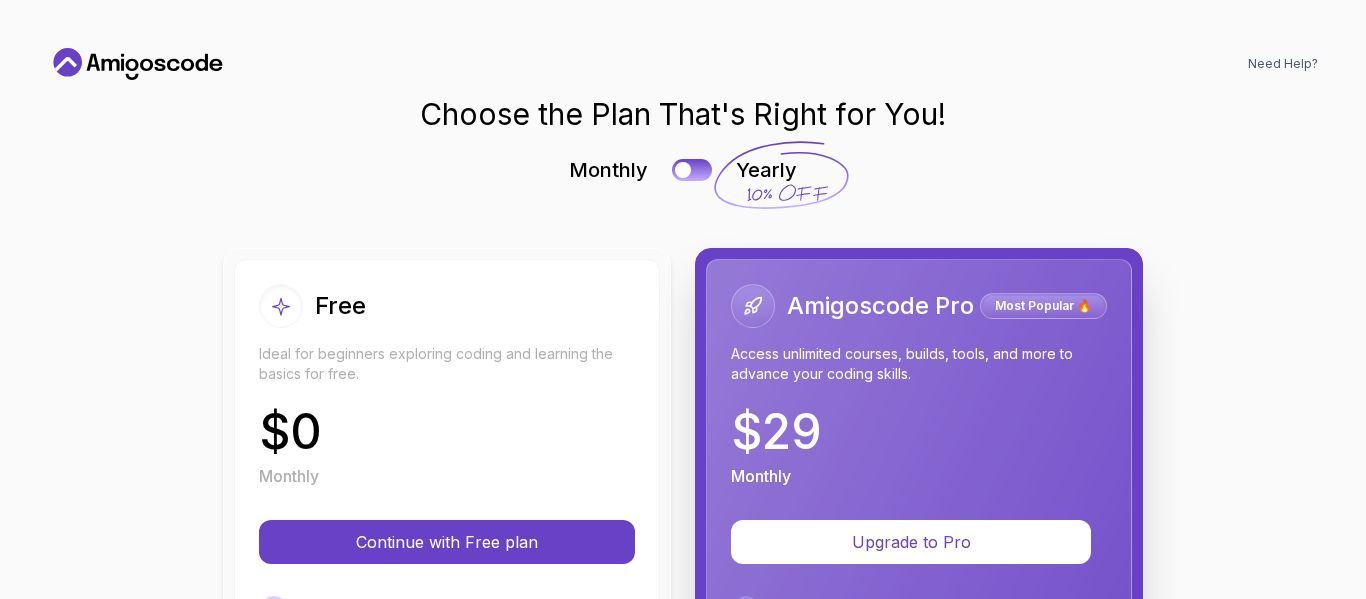 scroll, scrollTop: 0, scrollLeft: 0, axis: both 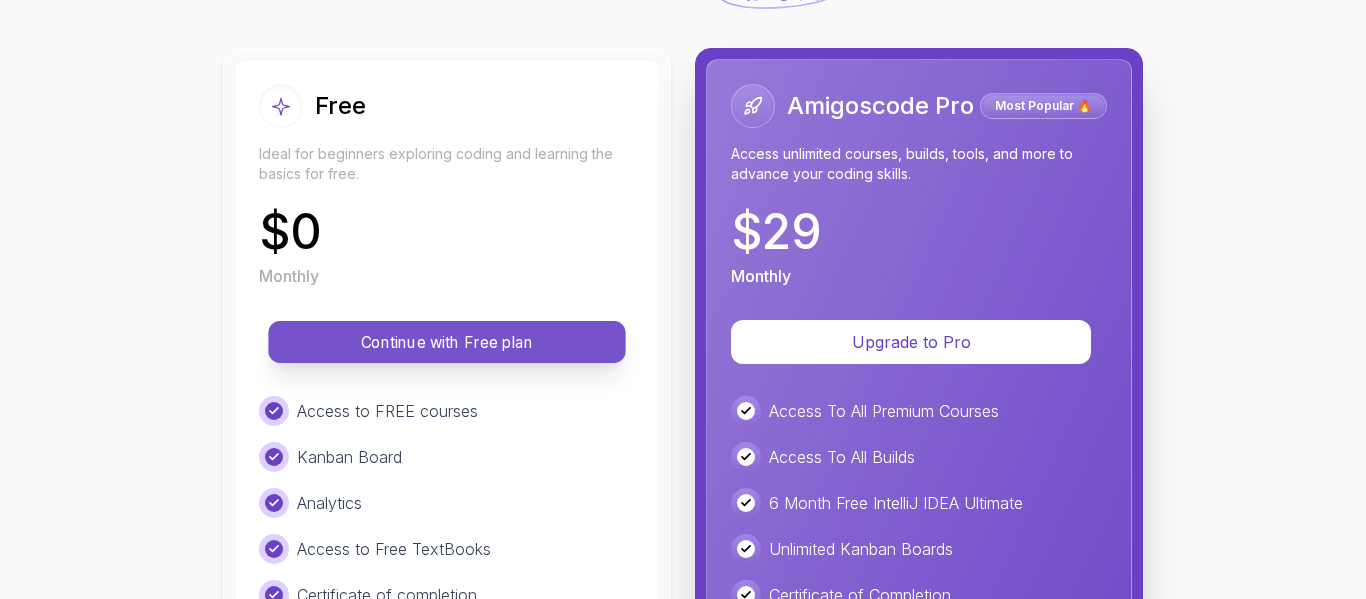 click on "Continue with Free plan" at bounding box center (447, 342) 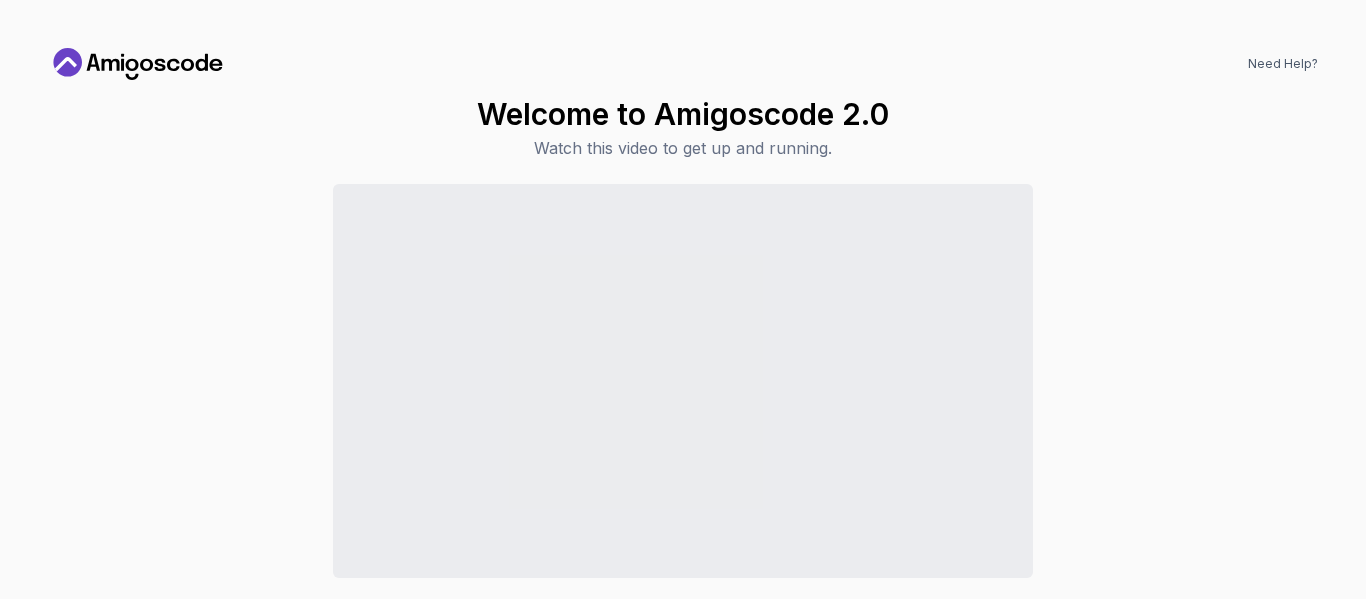 click 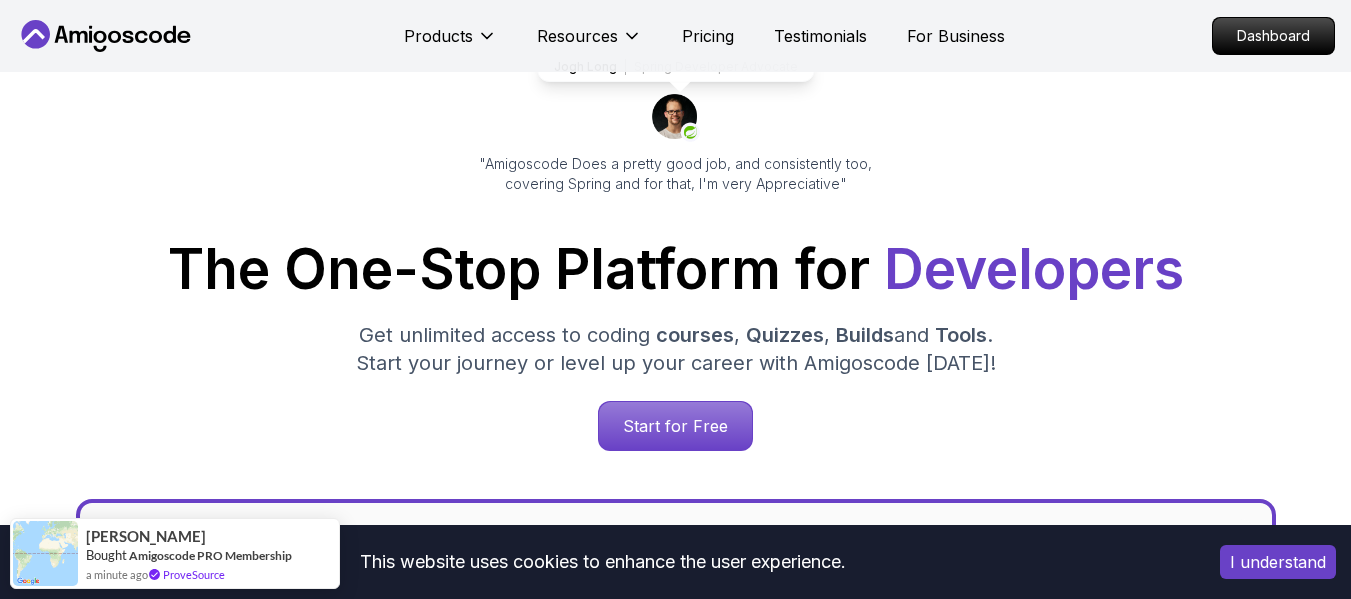 scroll, scrollTop: 200, scrollLeft: 0, axis: vertical 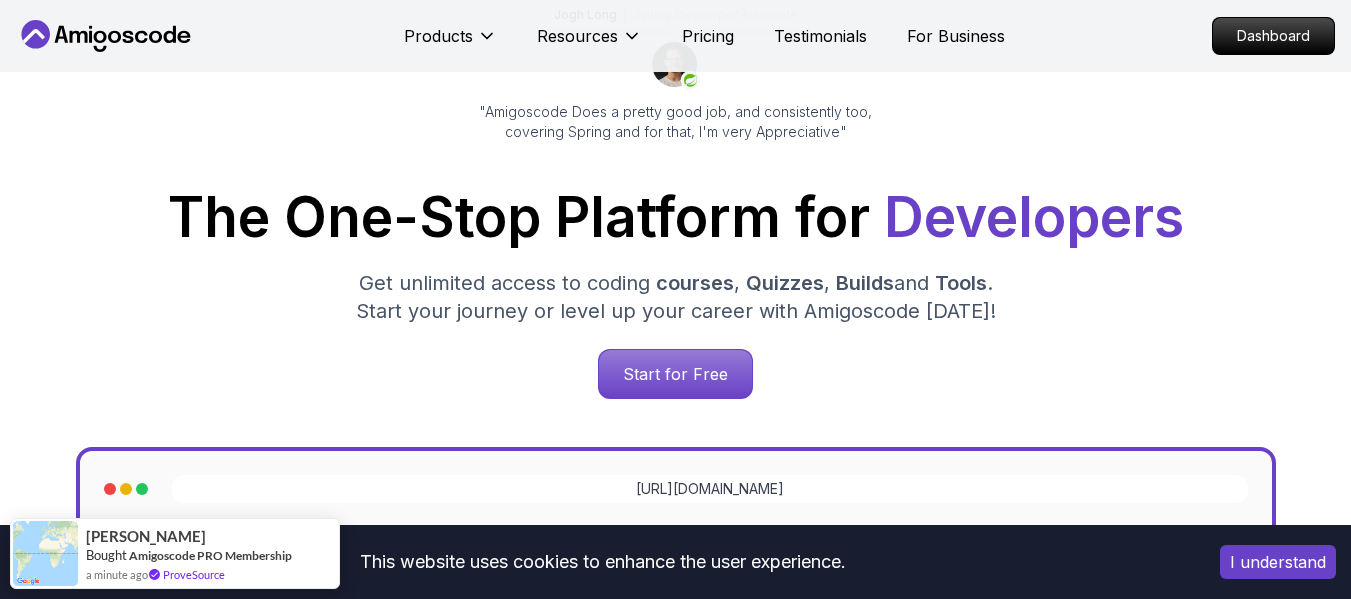 click on "courses" at bounding box center (695, 283) 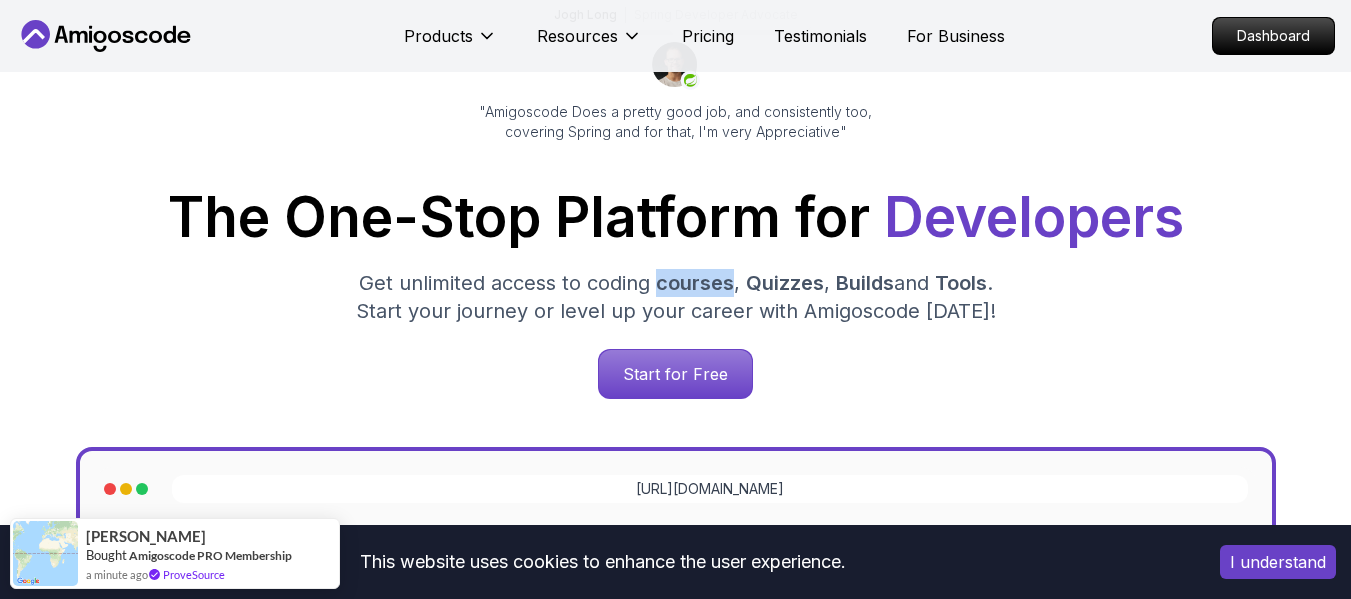 click on "courses" at bounding box center [695, 283] 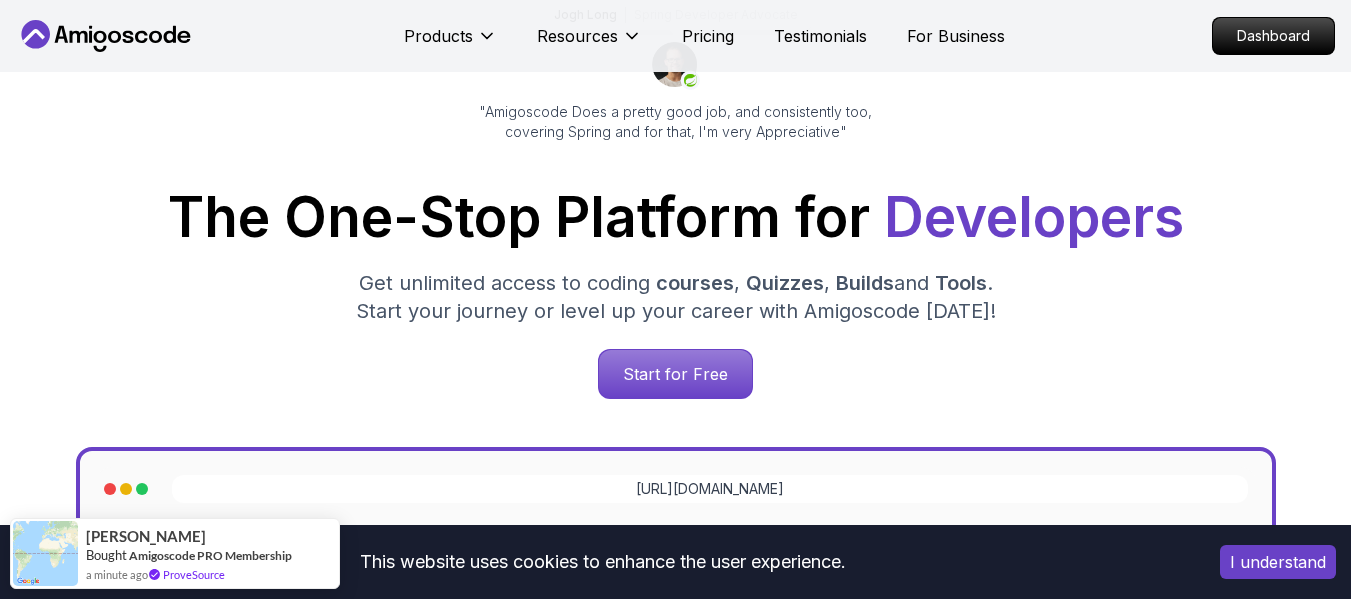 click on "Quizzes" at bounding box center (785, 283) 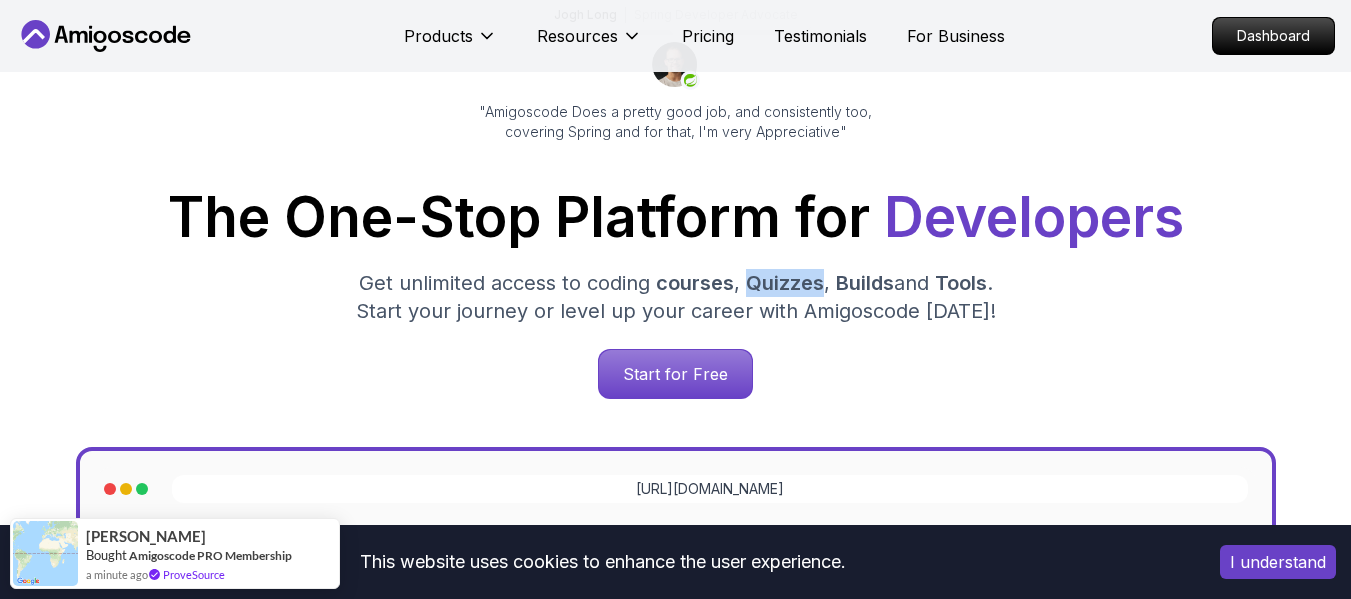 drag, startPoint x: 774, startPoint y: 286, endPoint x: 877, endPoint y: 285, distance: 103.00485 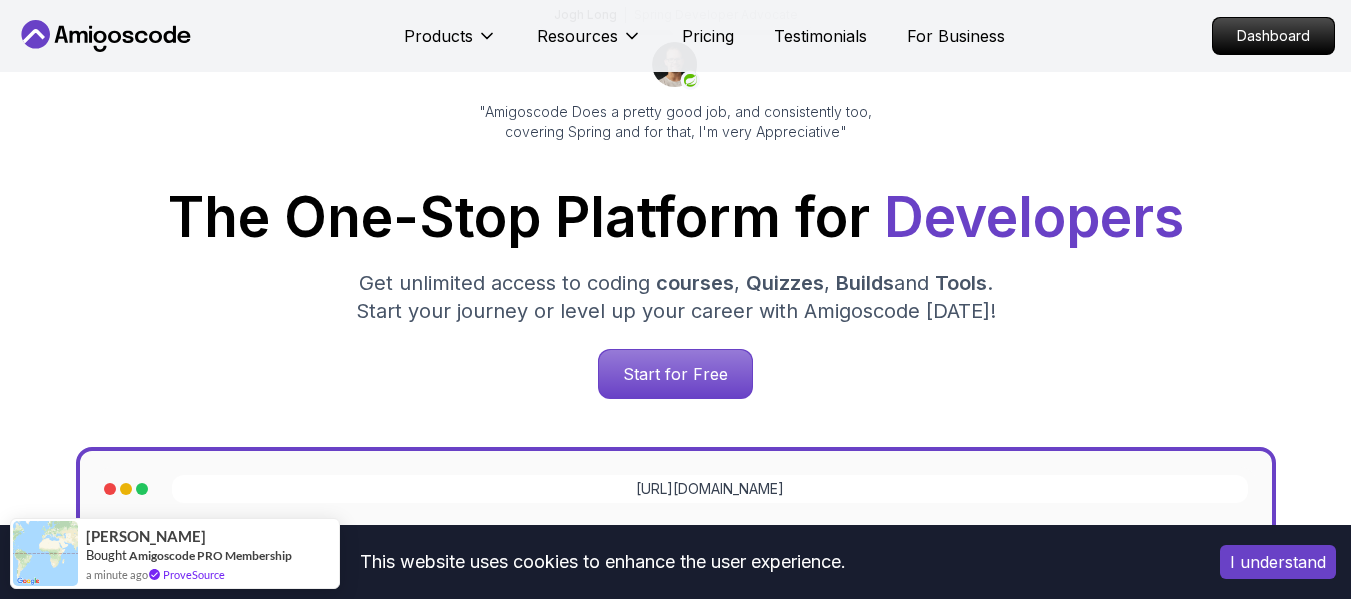 click on "Builds" at bounding box center [865, 283] 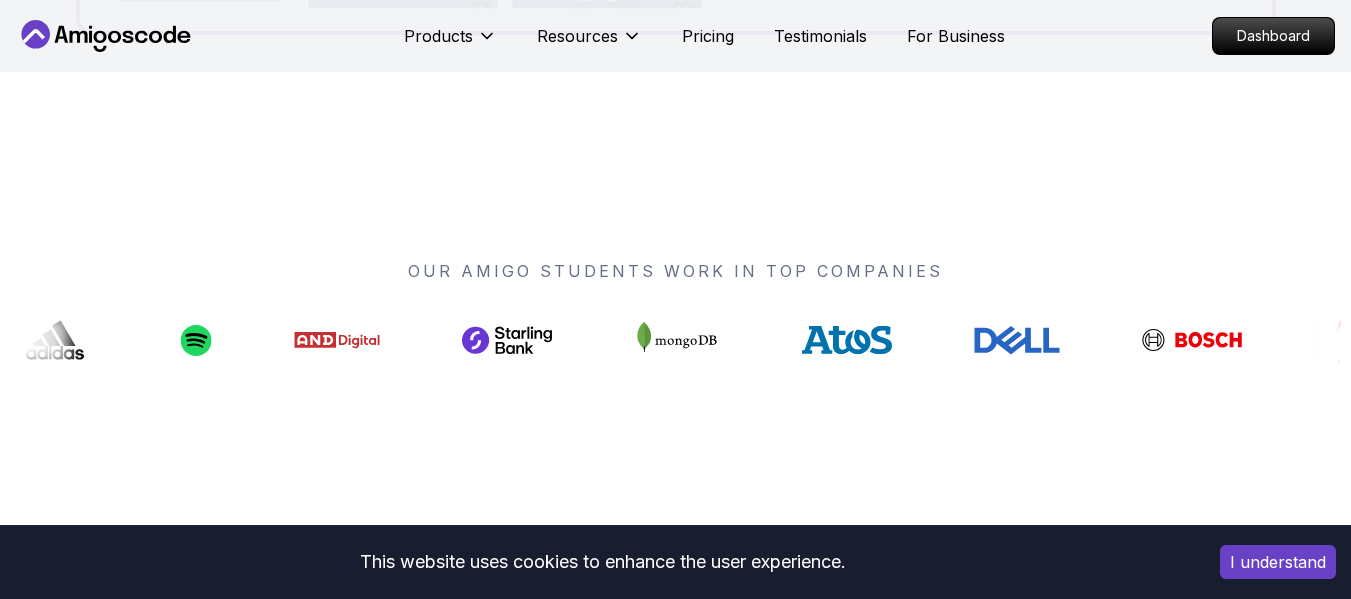 scroll, scrollTop: 2000, scrollLeft: 0, axis: vertical 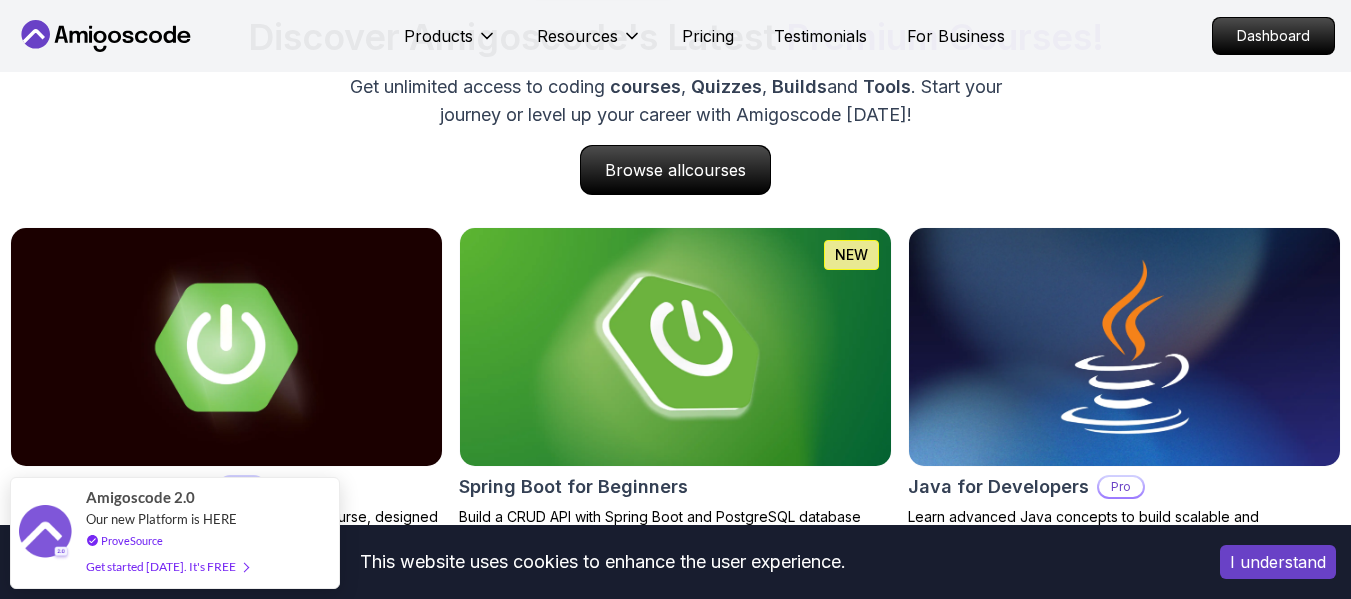 click at bounding box center (675, 347) 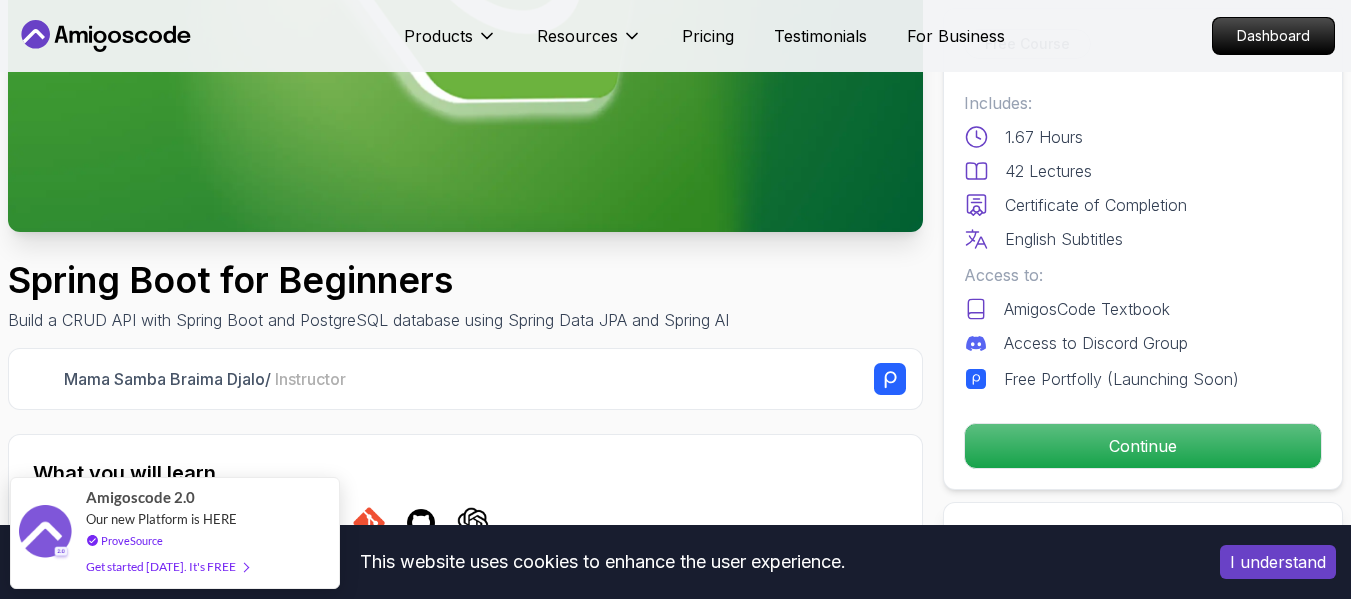 scroll, scrollTop: 400, scrollLeft: 0, axis: vertical 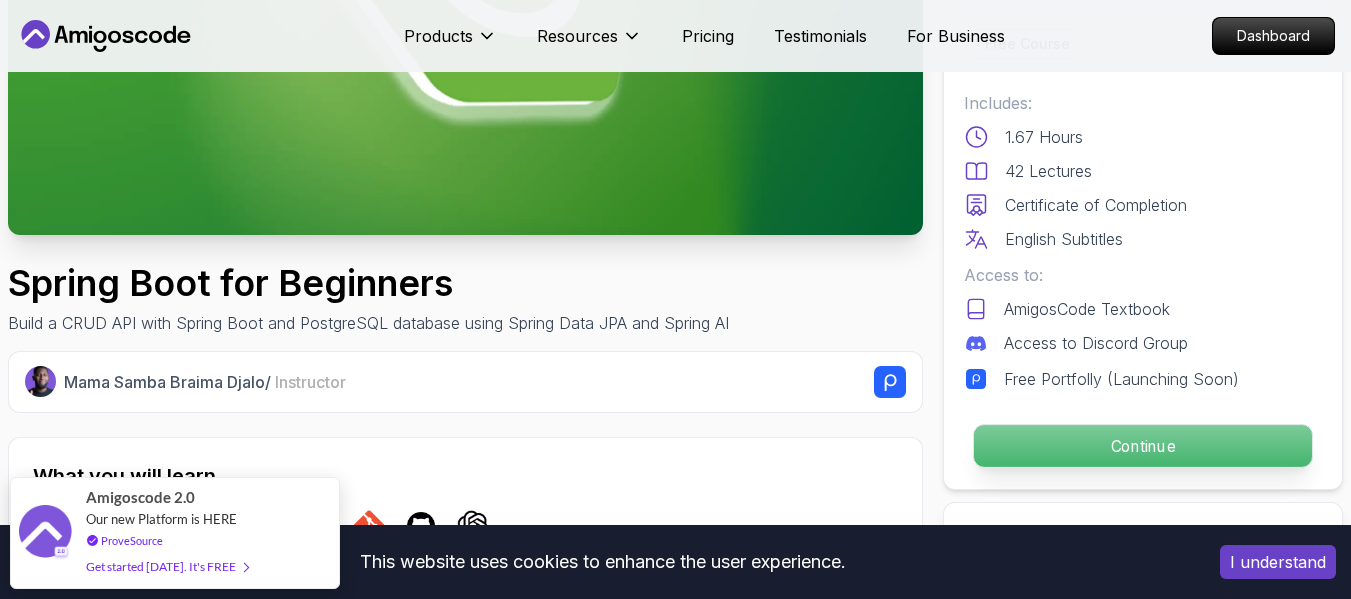 click on "Continue" at bounding box center (1143, 446) 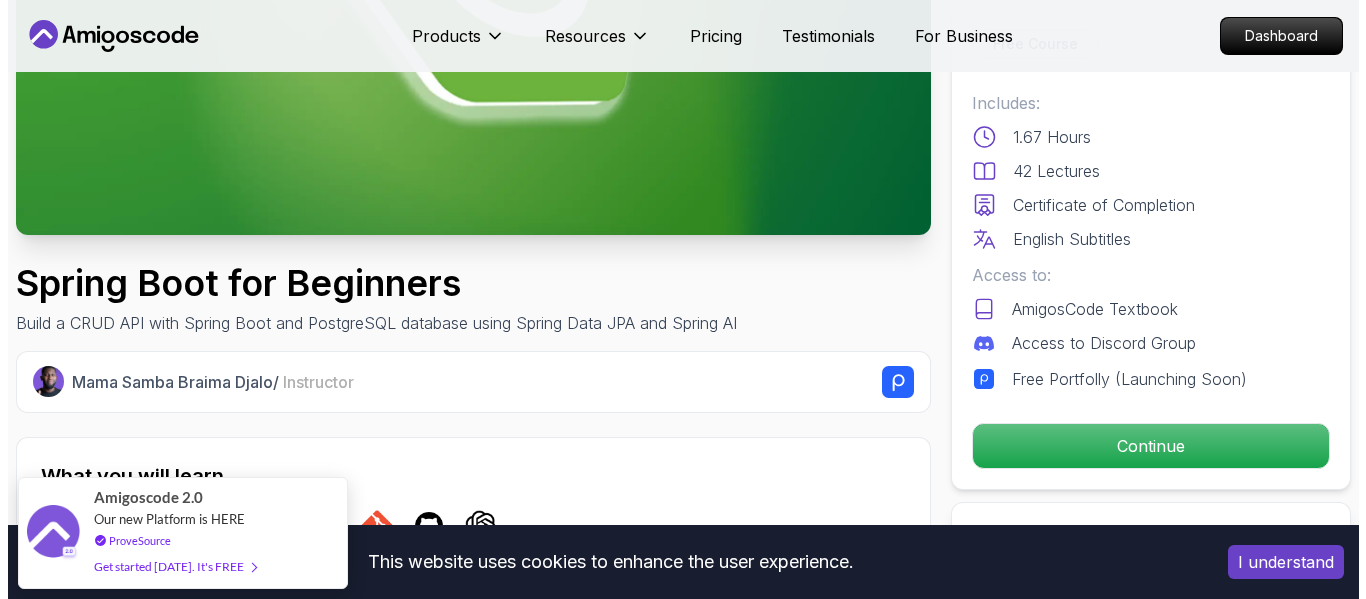 scroll, scrollTop: 0, scrollLeft: 0, axis: both 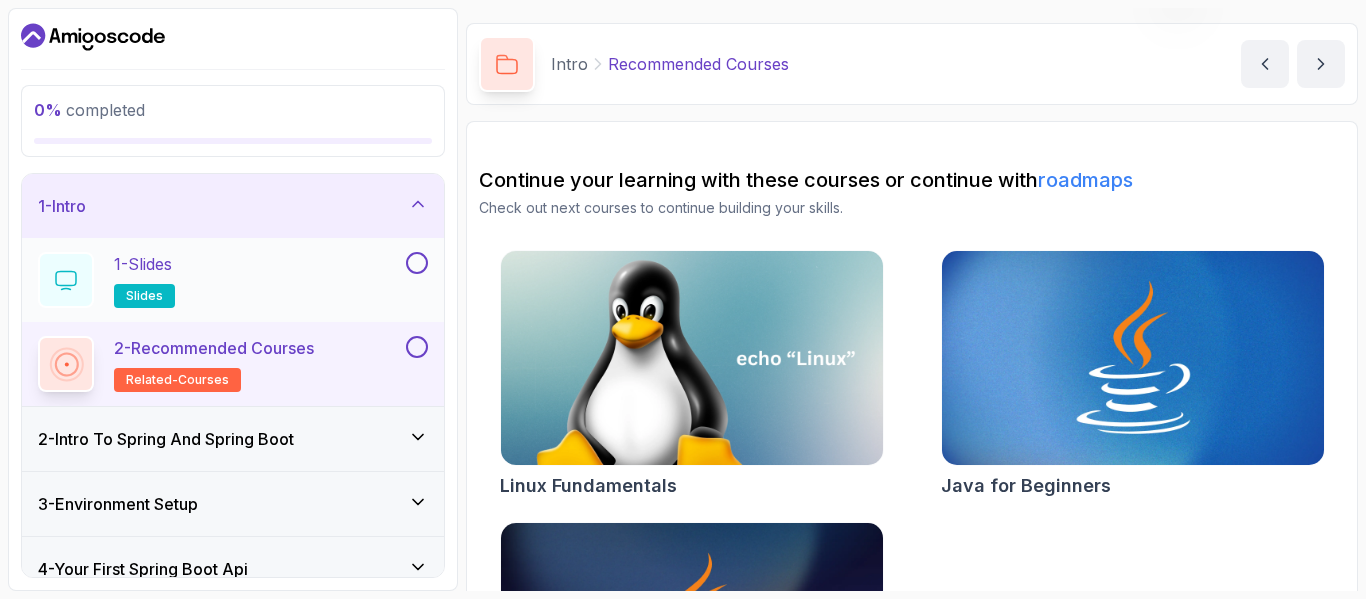 click on "1  -  Slides slides" at bounding box center [220, 280] 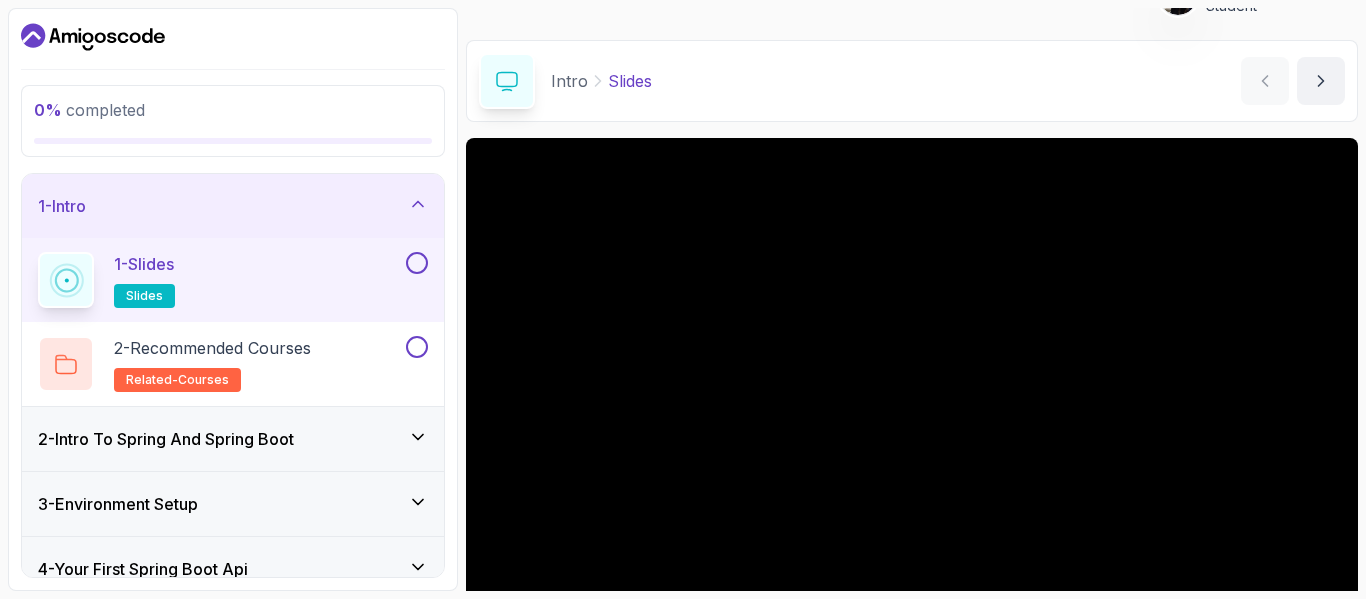 scroll, scrollTop: 28, scrollLeft: 0, axis: vertical 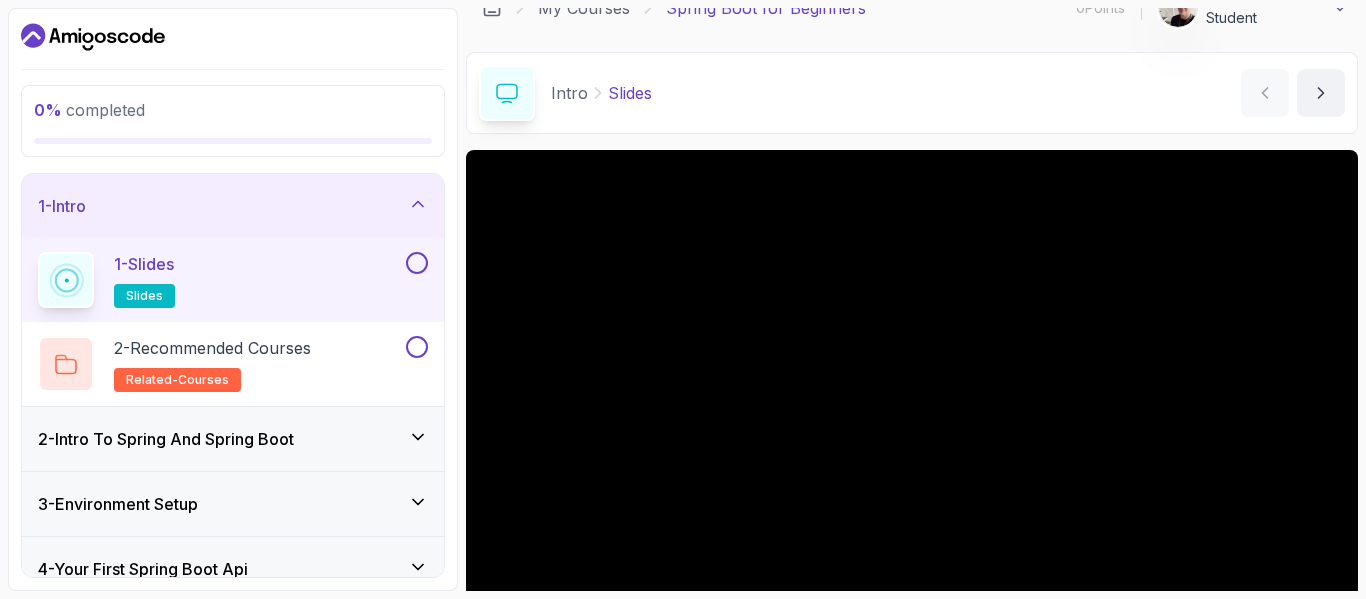 click at bounding box center (417, 263) 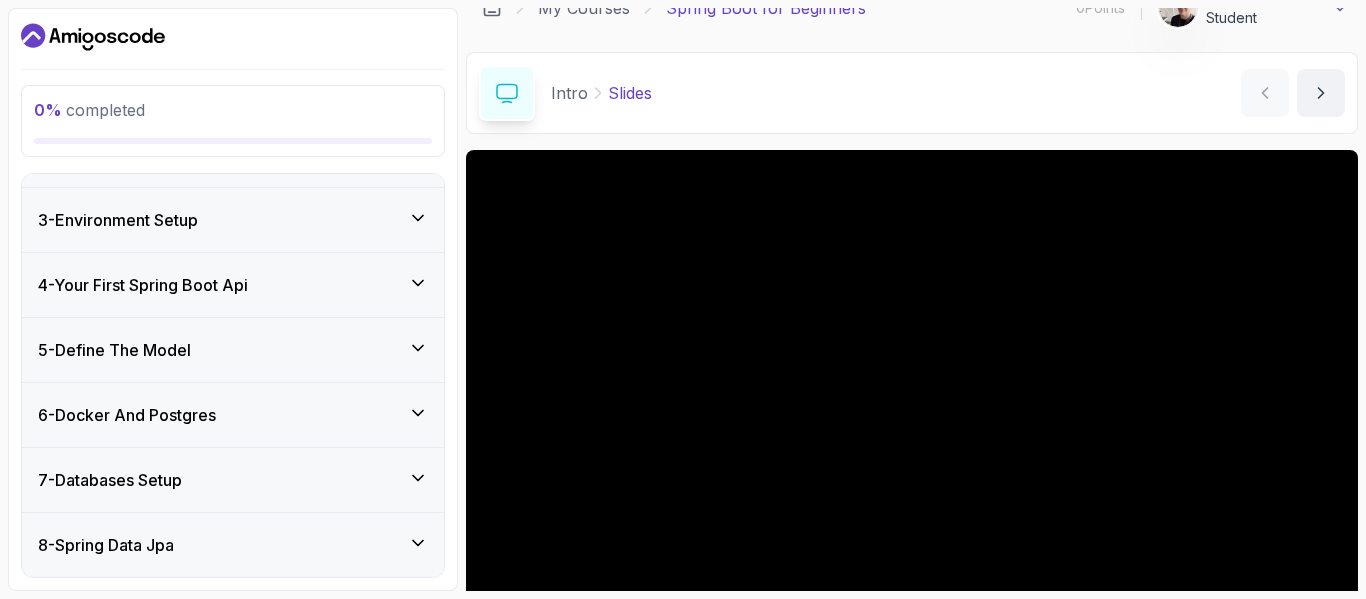 scroll, scrollTop: 300, scrollLeft: 0, axis: vertical 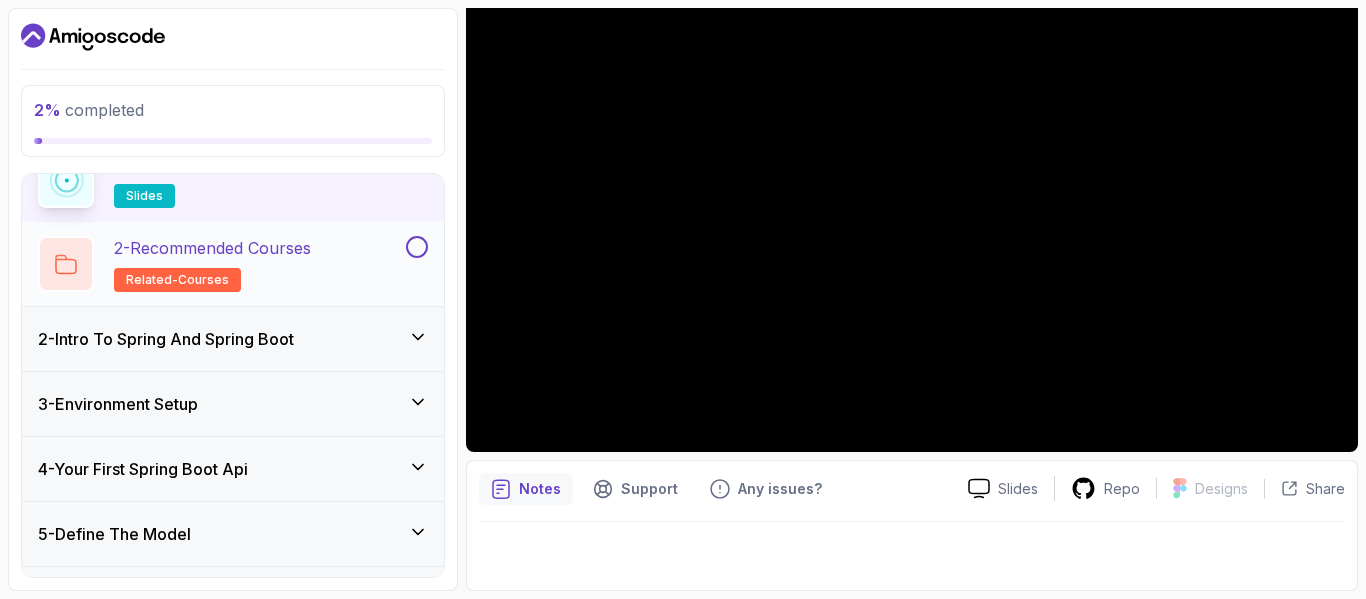 click on "2  -  Recommended Courses related-courses" at bounding box center [212, 264] 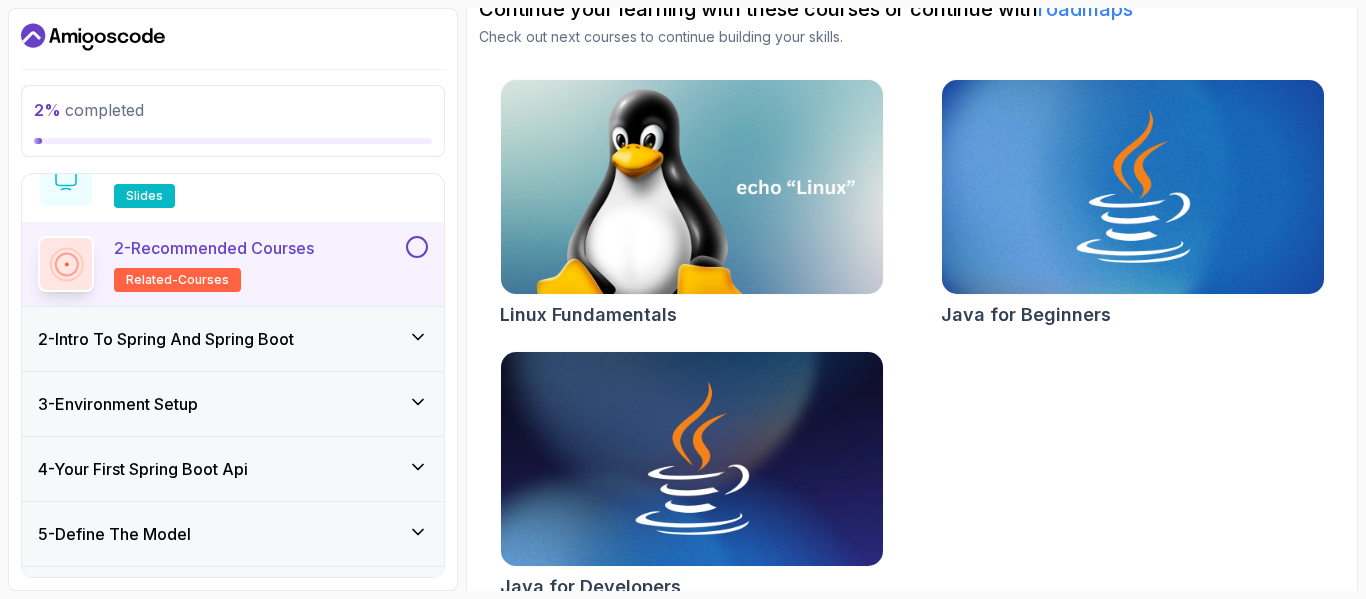 scroll, scrollTop: 113, scrollLeft: 0, axis: vertical 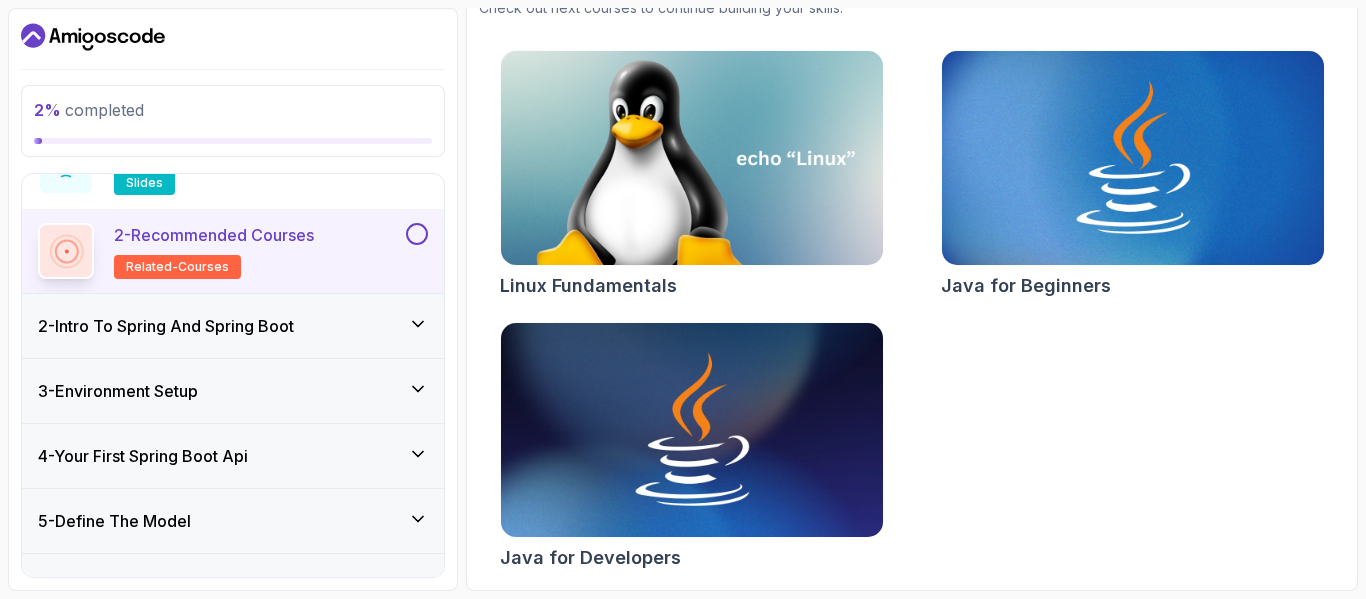 click on "2  -  Intro To Spring And Spring Boot" at bounding box center [166, 326] 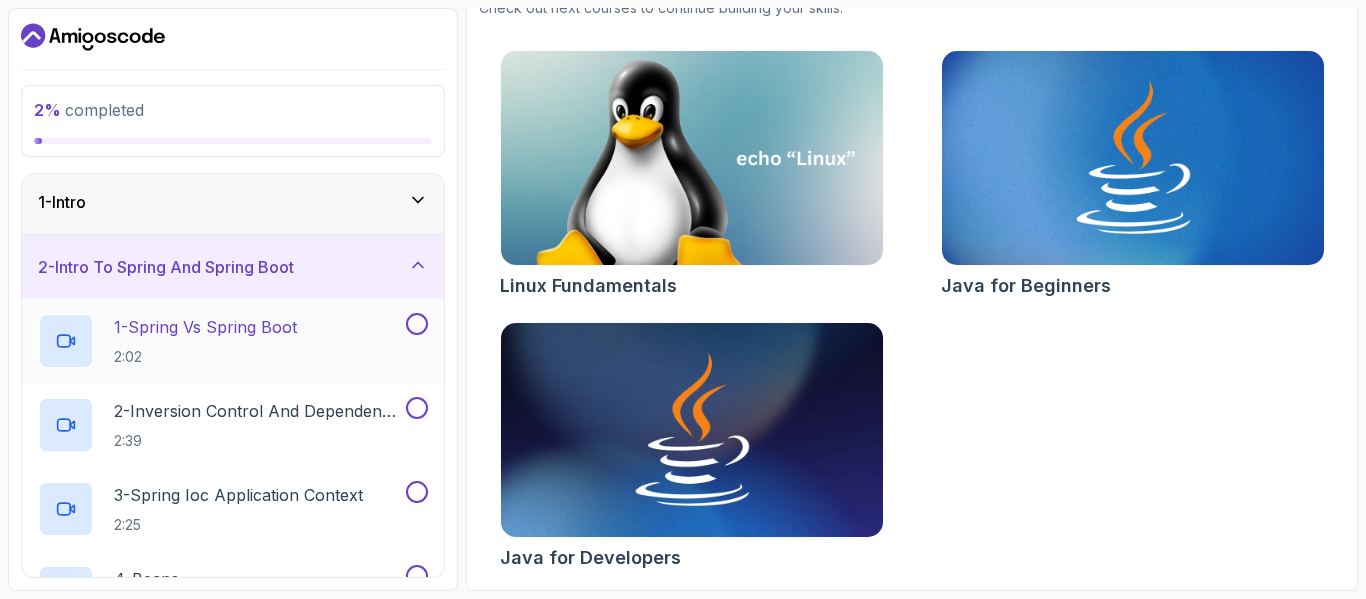 scroll, scrollTop: 0, scrollLeft: 0, axis: both 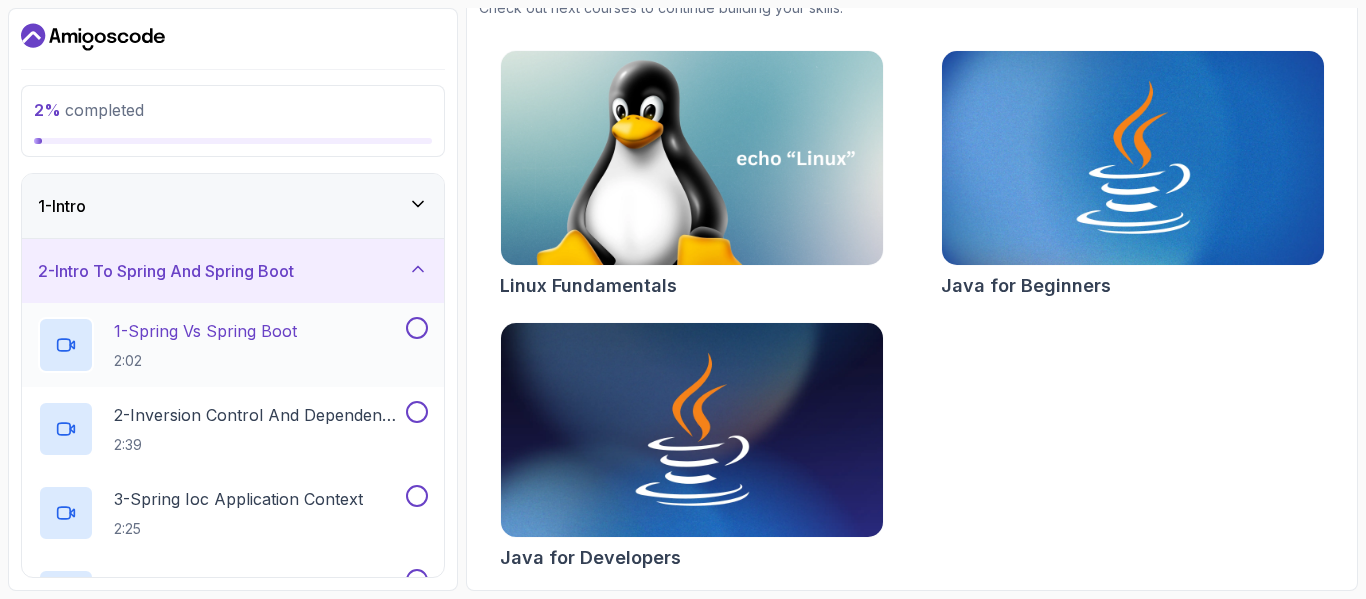 click on "2:02" at bounding box center (205, 361) 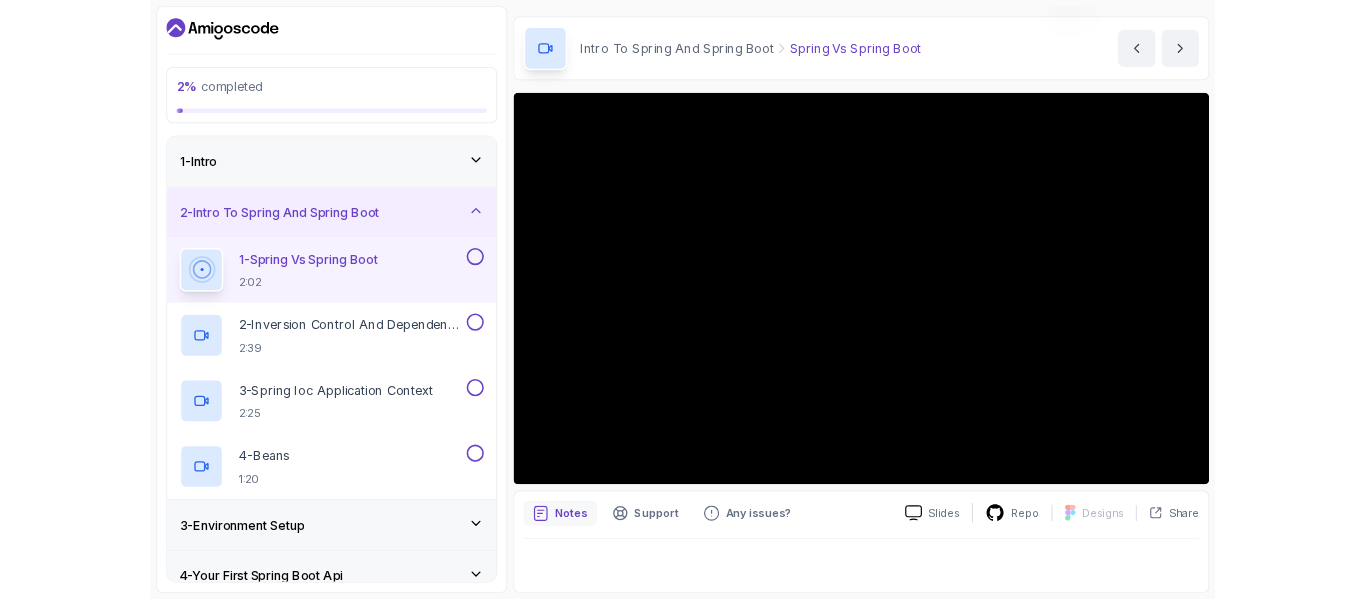 scroll, scrollTop: 228, scrollLeft: 0, axis: vertical 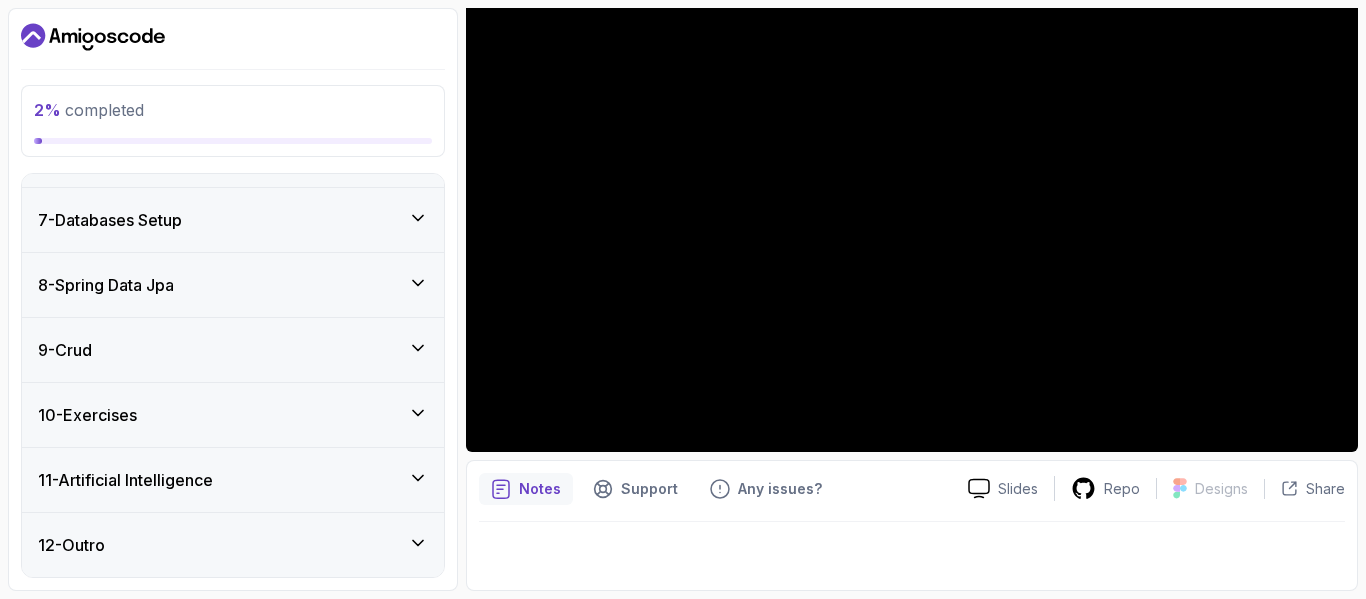 click on "9  -  Crud" at bounding box center (233, 350) 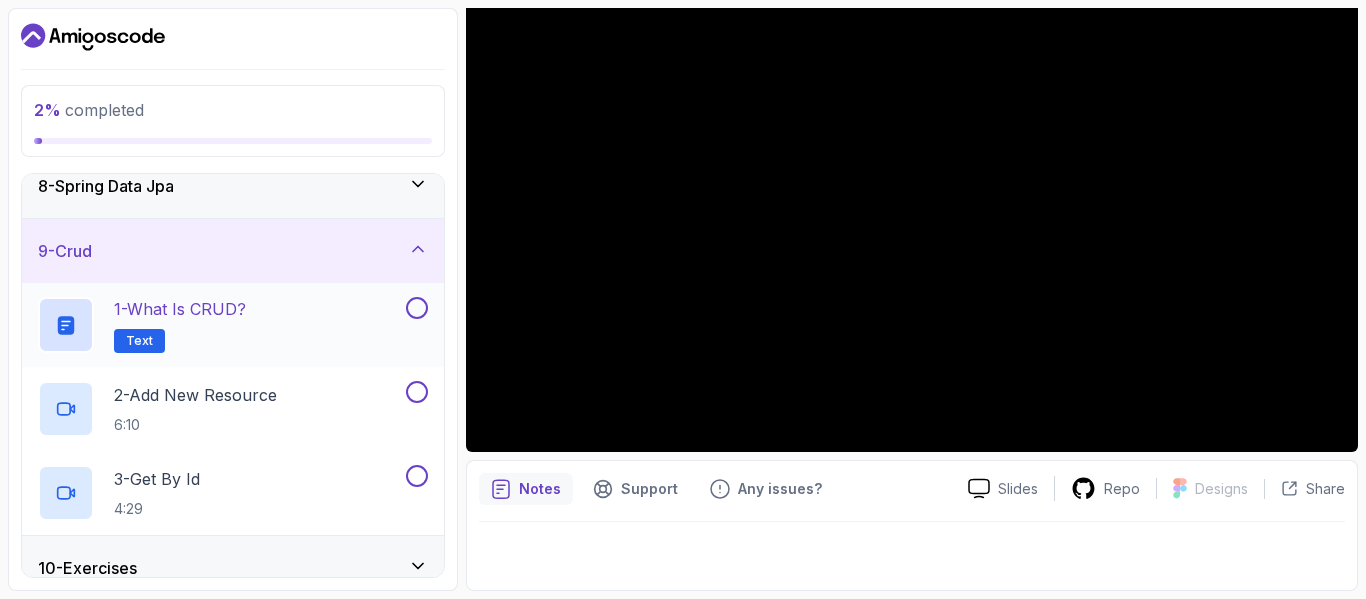 scroll, scrollTop: 428, scrollLeft: 0, axis: vertical 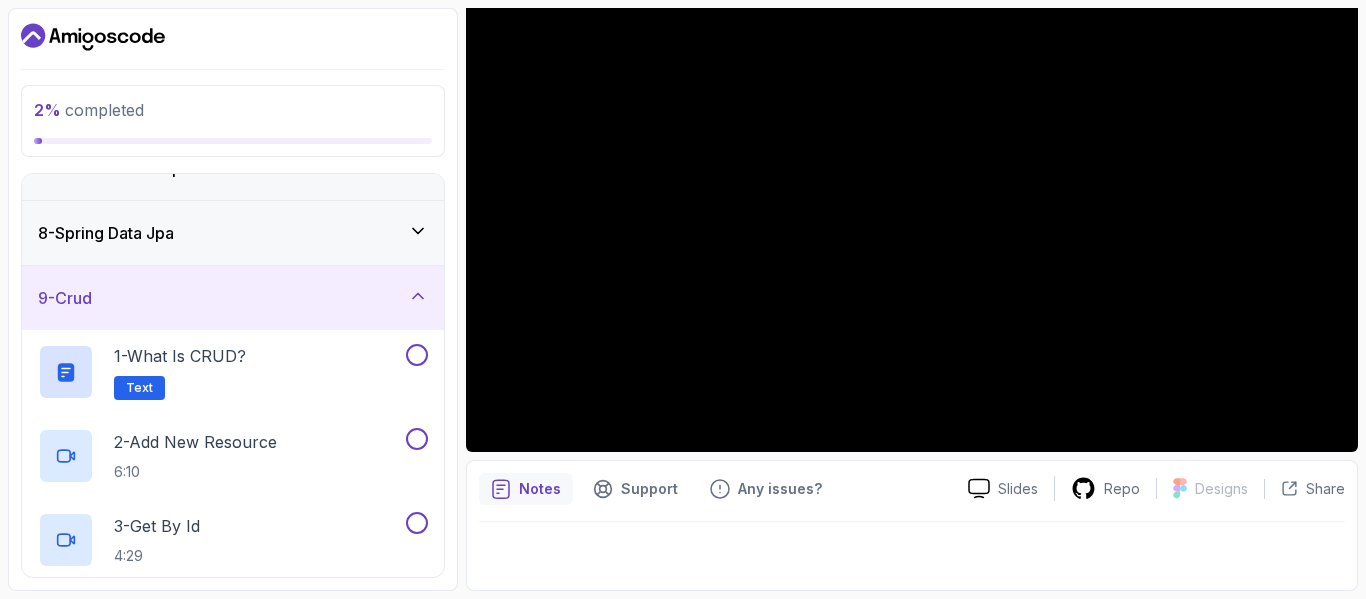 click on "9  -  Crud" at bounding box center [233, 298] 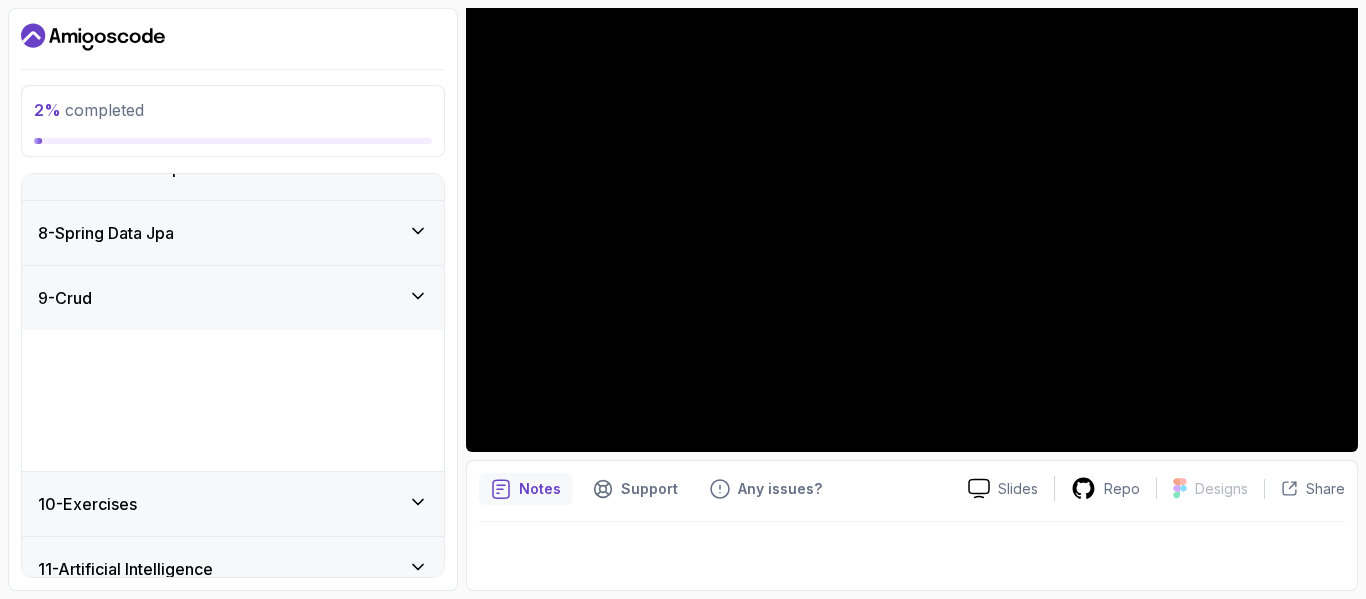 scroll, scrollTop: 377, scrollLeft: 0, axis: vertical 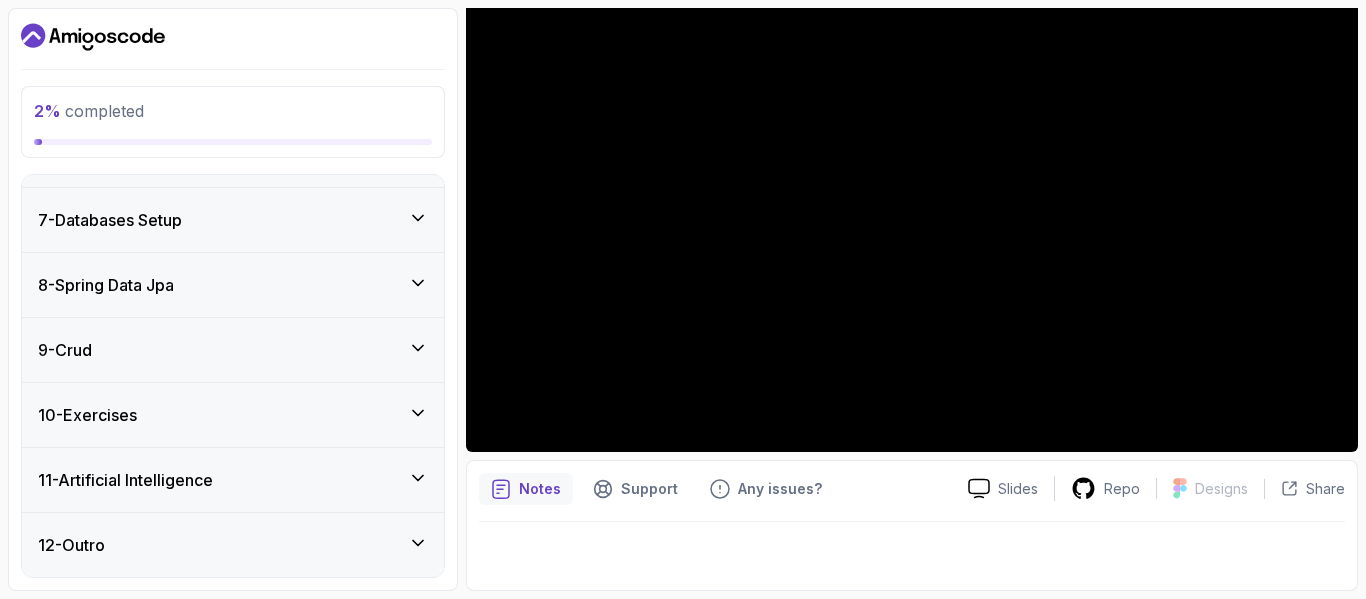click on "11  -  Artificial Intelligence" at bounding box center (125, 480) 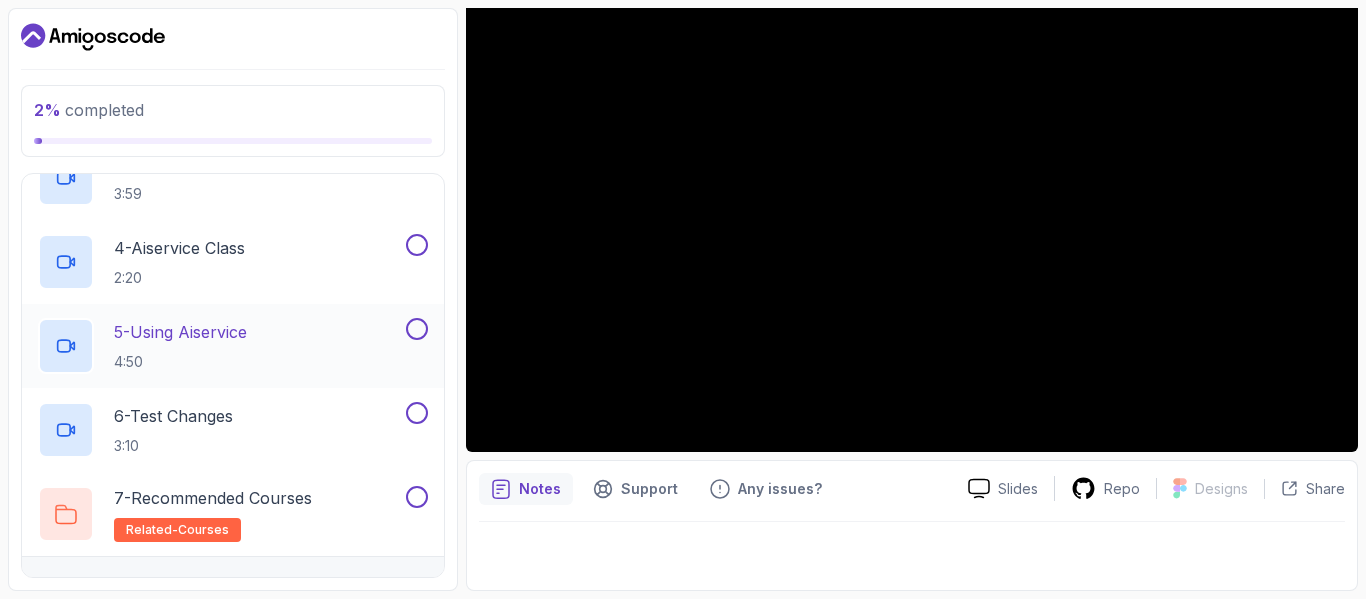scroll, scrollTop: 964, scrollLeft: 0, axis: vertical 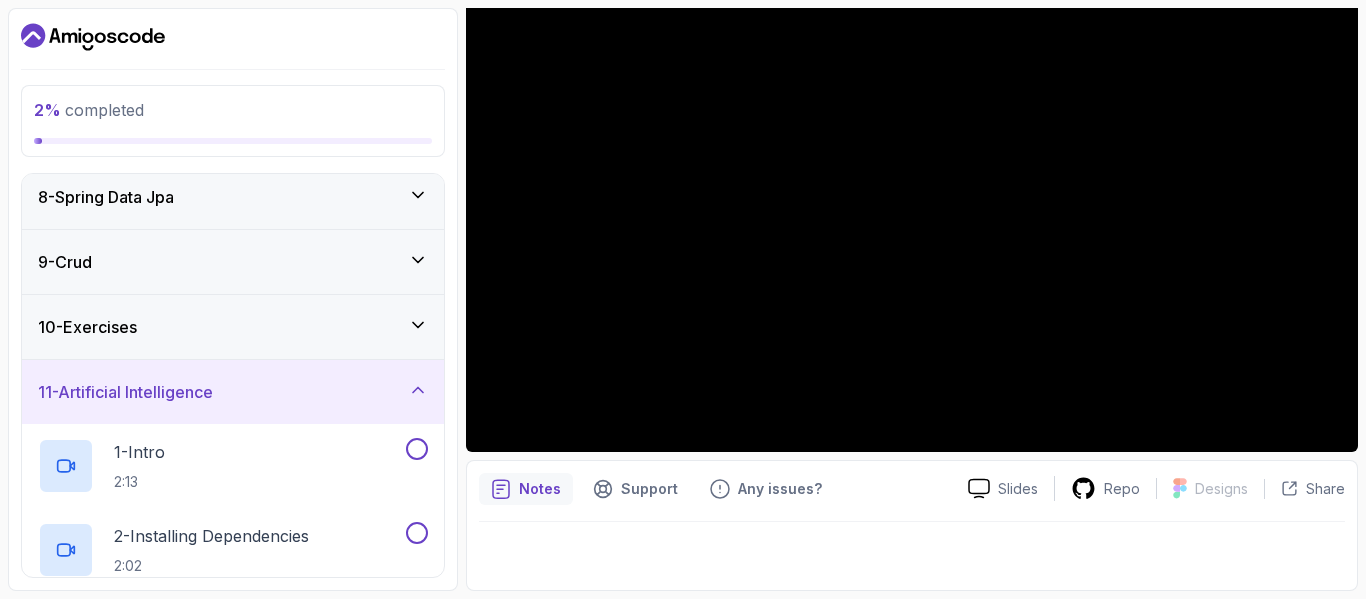 click on "11  -  Artificial Intelligence" at bounding box center [233, 392] 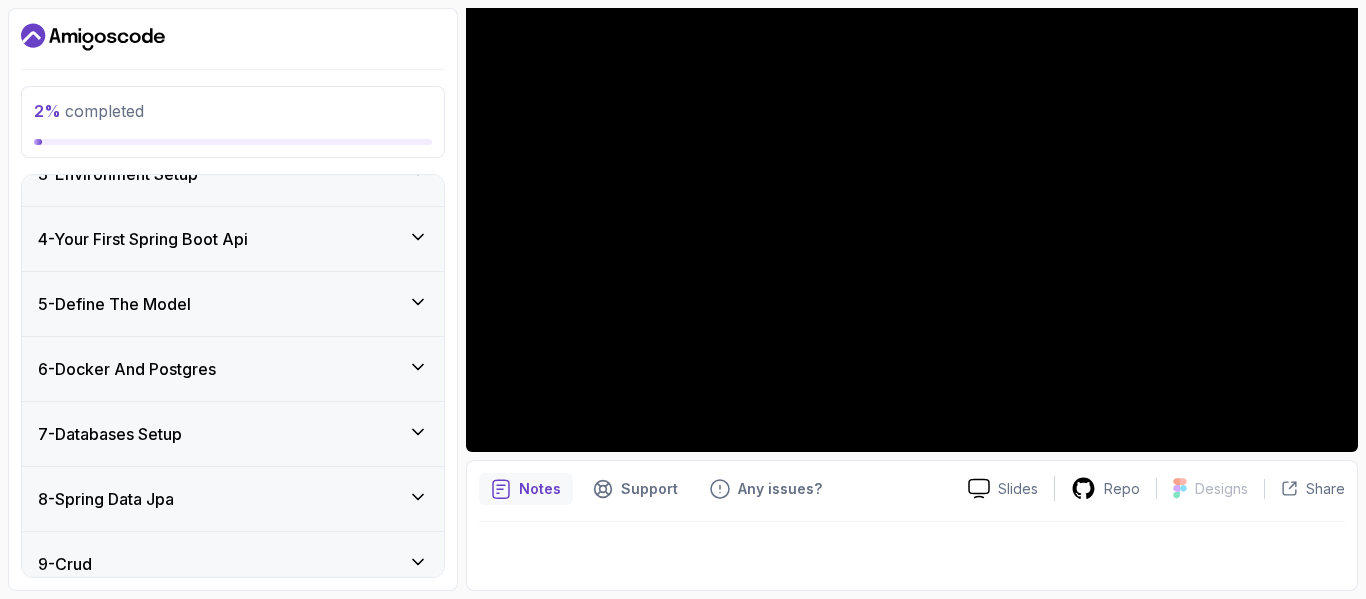 scroll, scrollTop: 200, scrollLeft: 0, axis: vertical 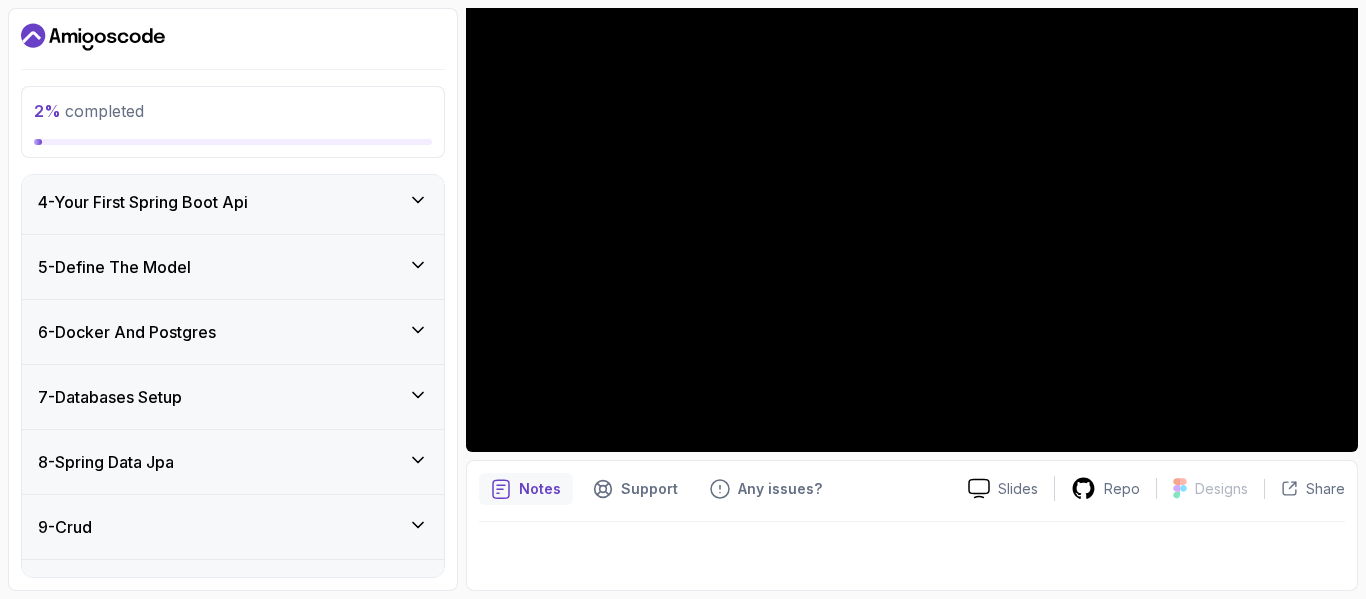 click on "5  -  Define The Model" at bounding box center (114, 267) 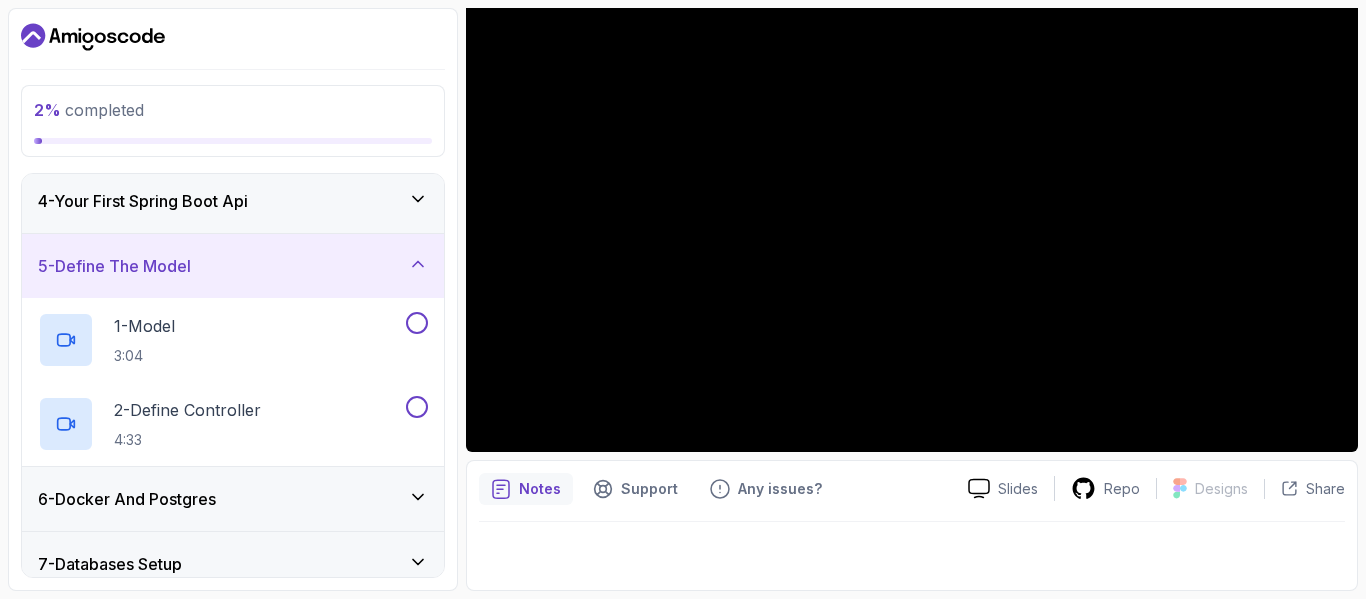 click on "5  -  Define The Model" at bounding box center [114, 266] 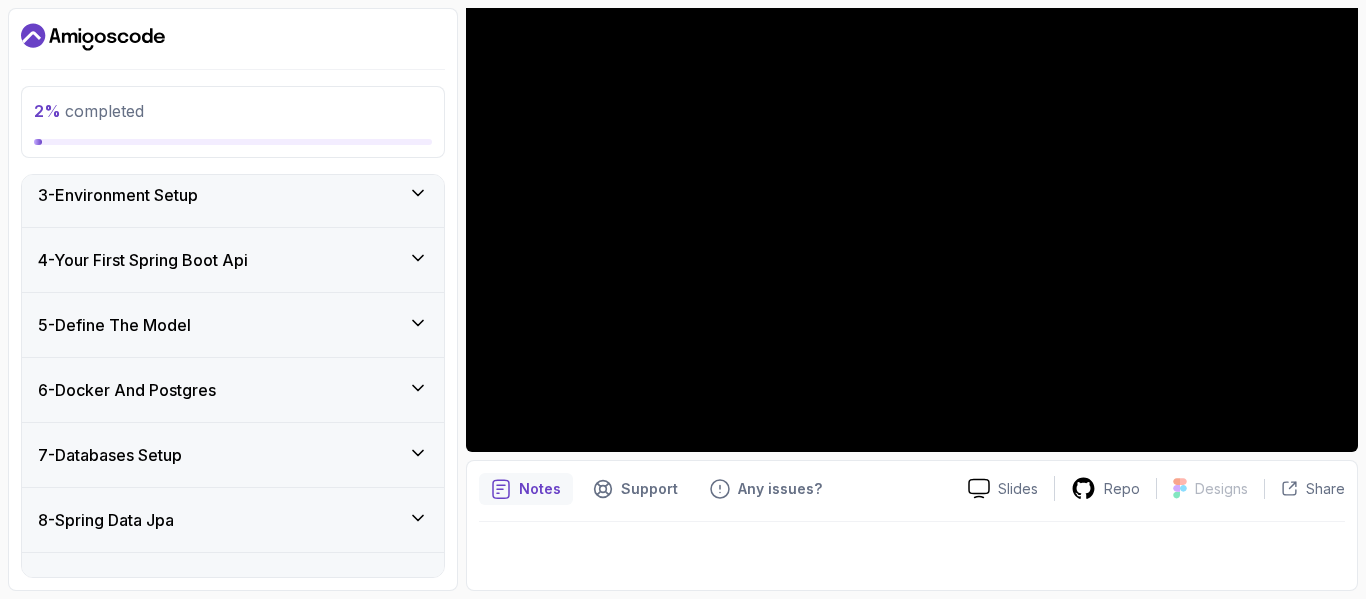 scroll, scrollTop: 0, scrollLeft: 0, axis: both 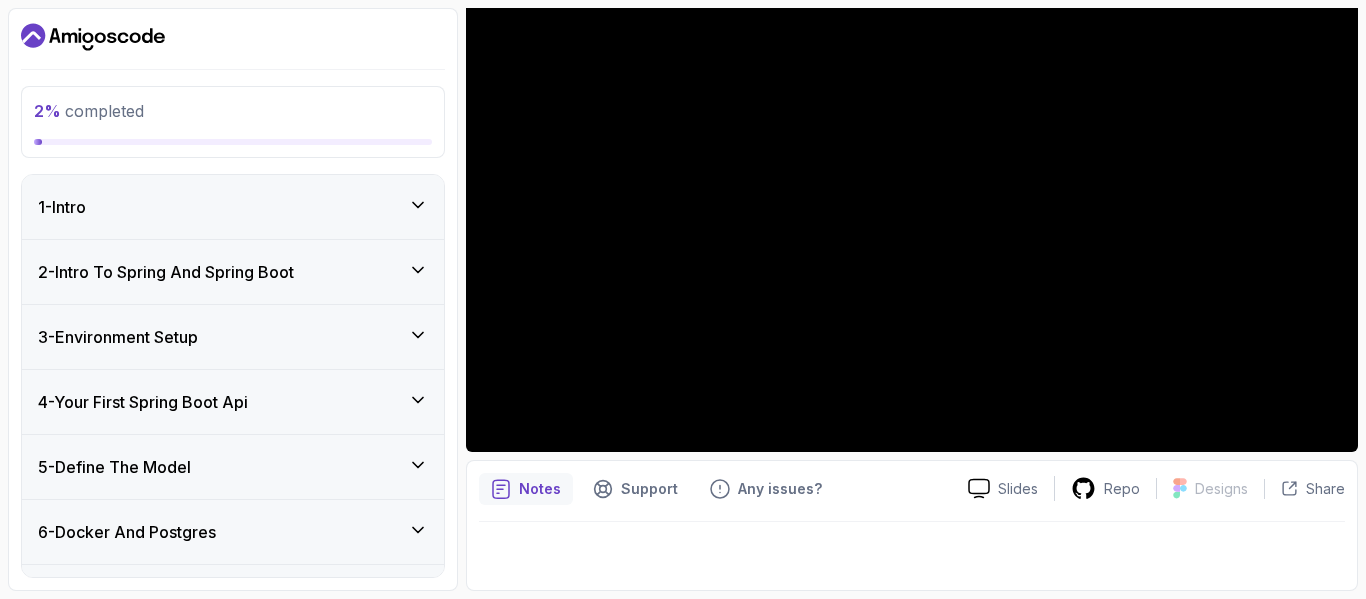 click on "1  -  Intro" at bounding box center (233, 207) 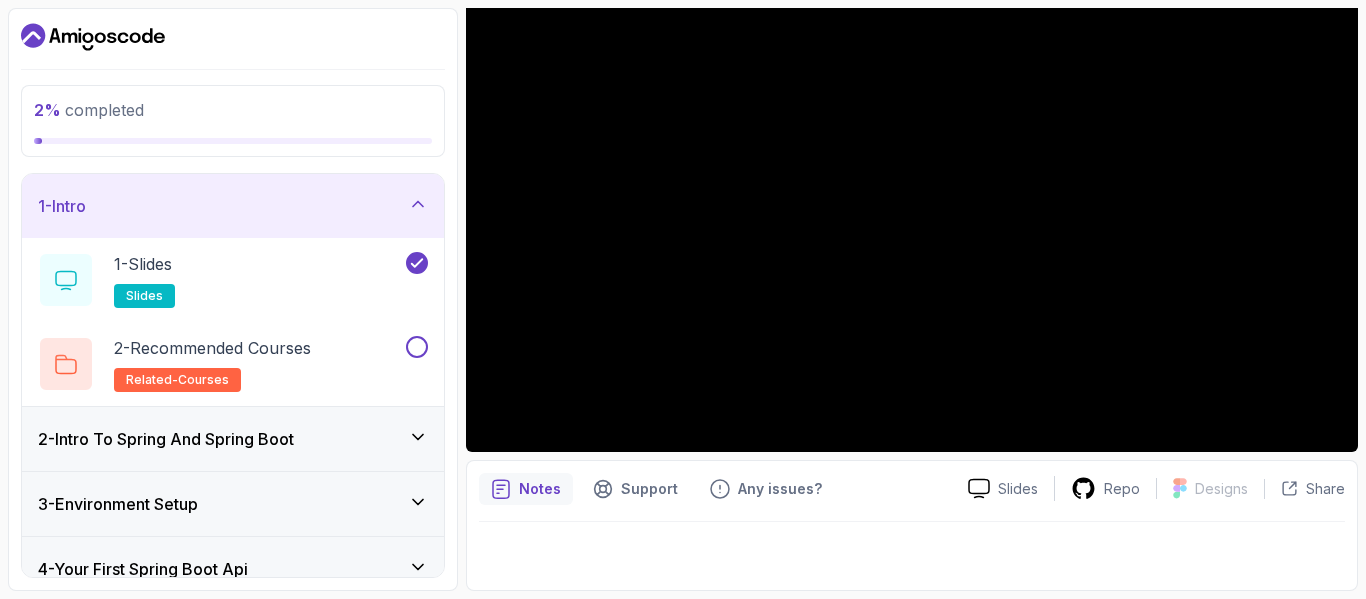 click on "1  -  Intro" at bounding box center [233, 206] 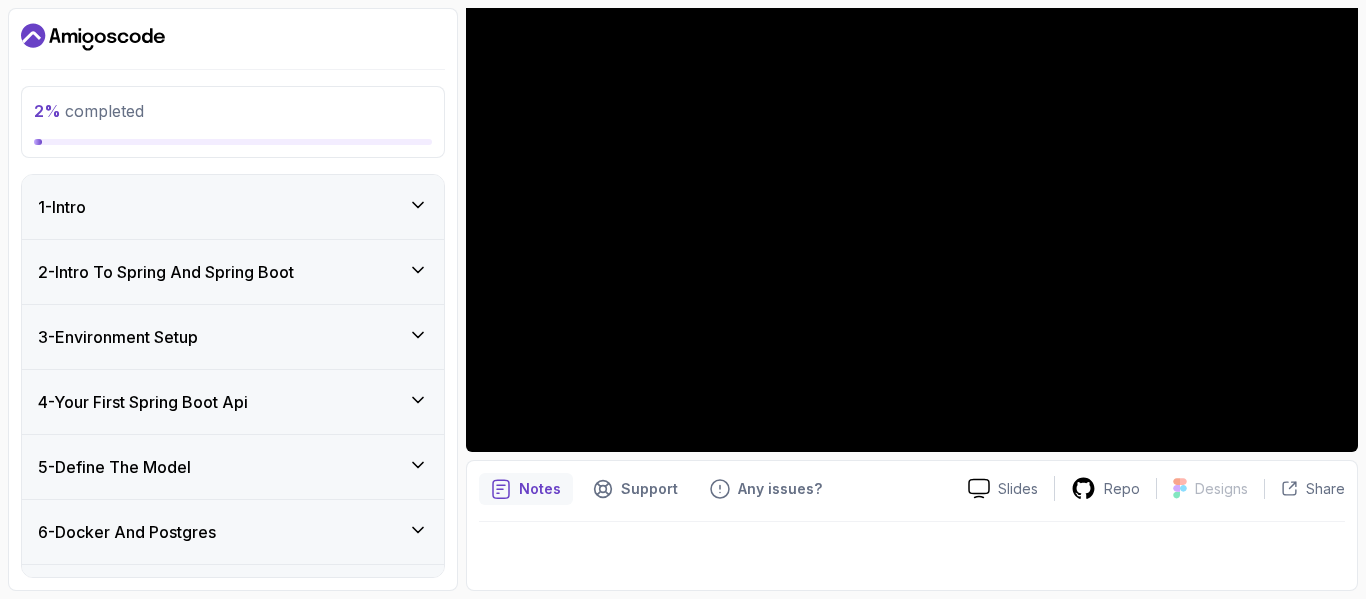 click on "2  -  Intro To Spring And Spring Boot" at bounding box center [166, 272] 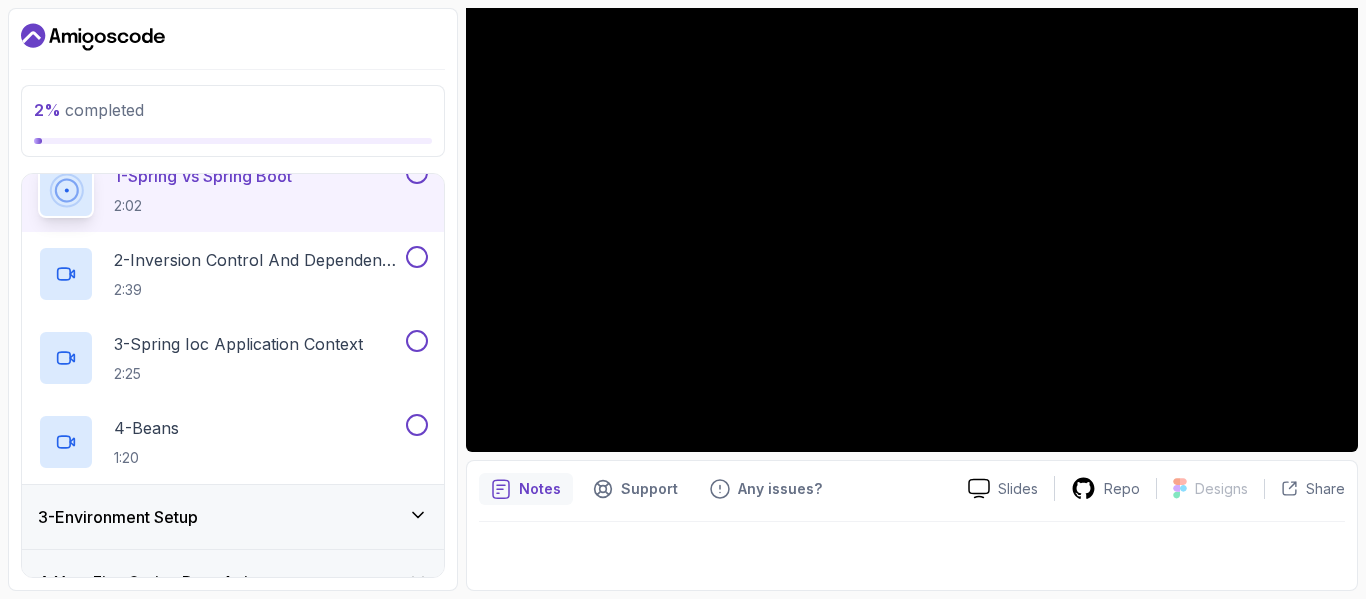 scroll, scrollTop: 200, scrollLeft: 0, axis: vertical 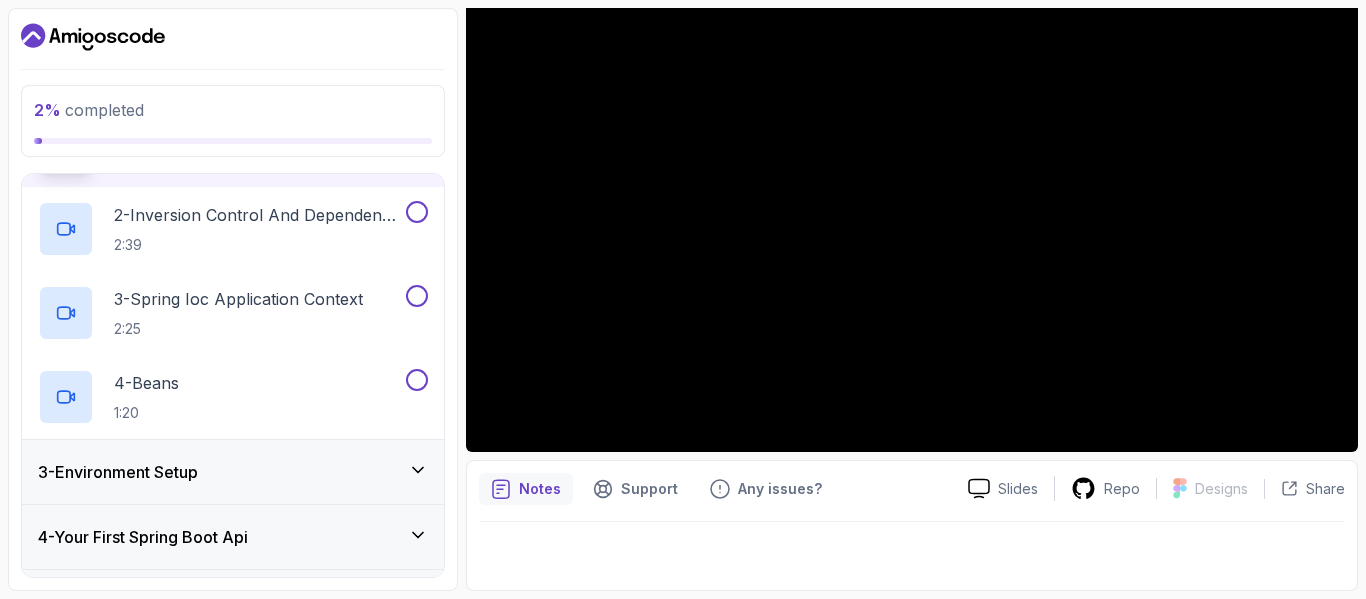click on "3  -  Environment Setup" at bounding box center [233, 472] 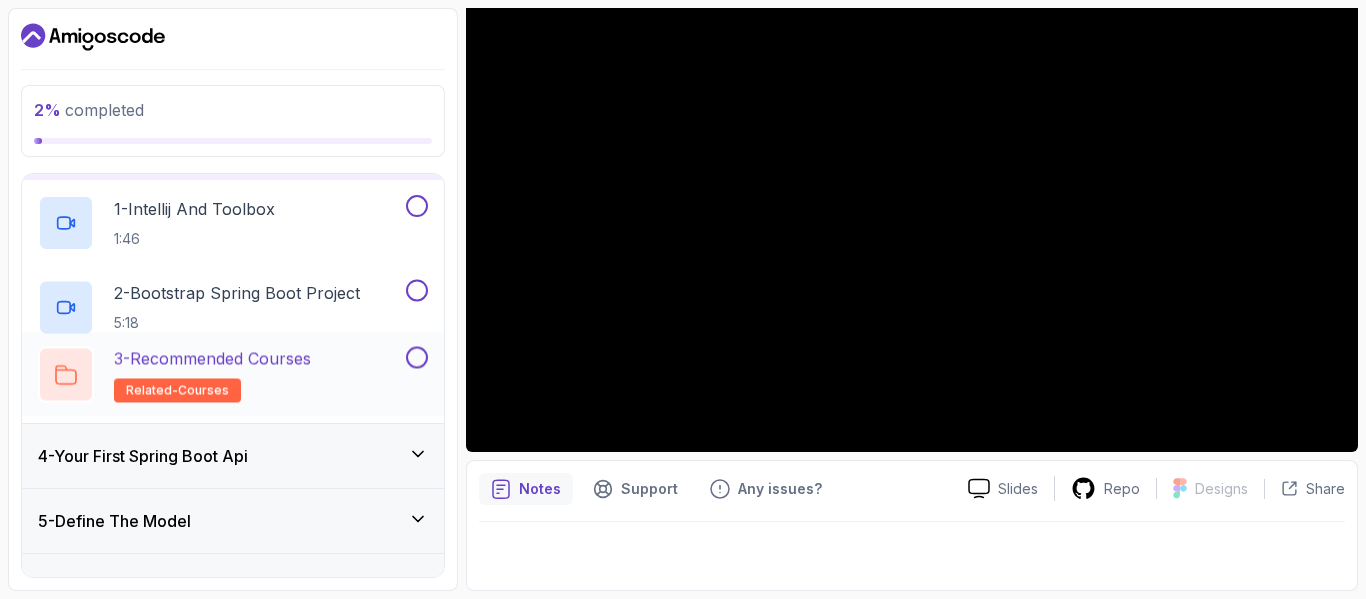 scroll, scrollTop: 145, scrollLeft: 0, axis: vertical 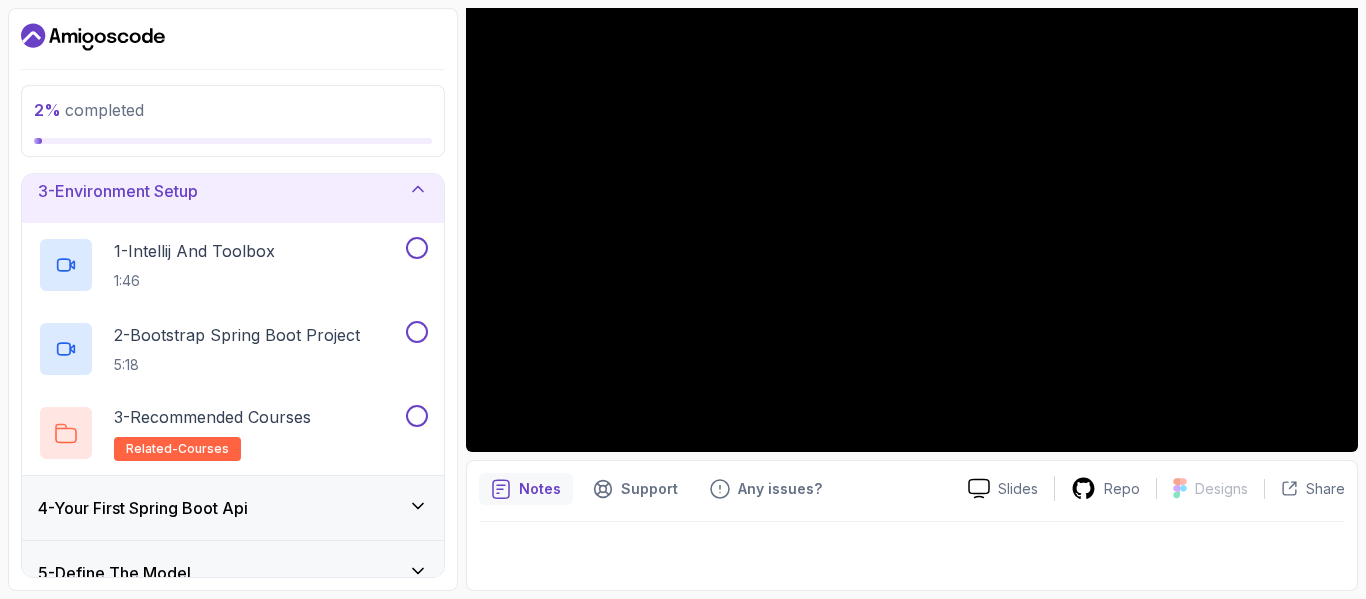 click on "3  -  Environment Setup" at bounding box center [233, 191] 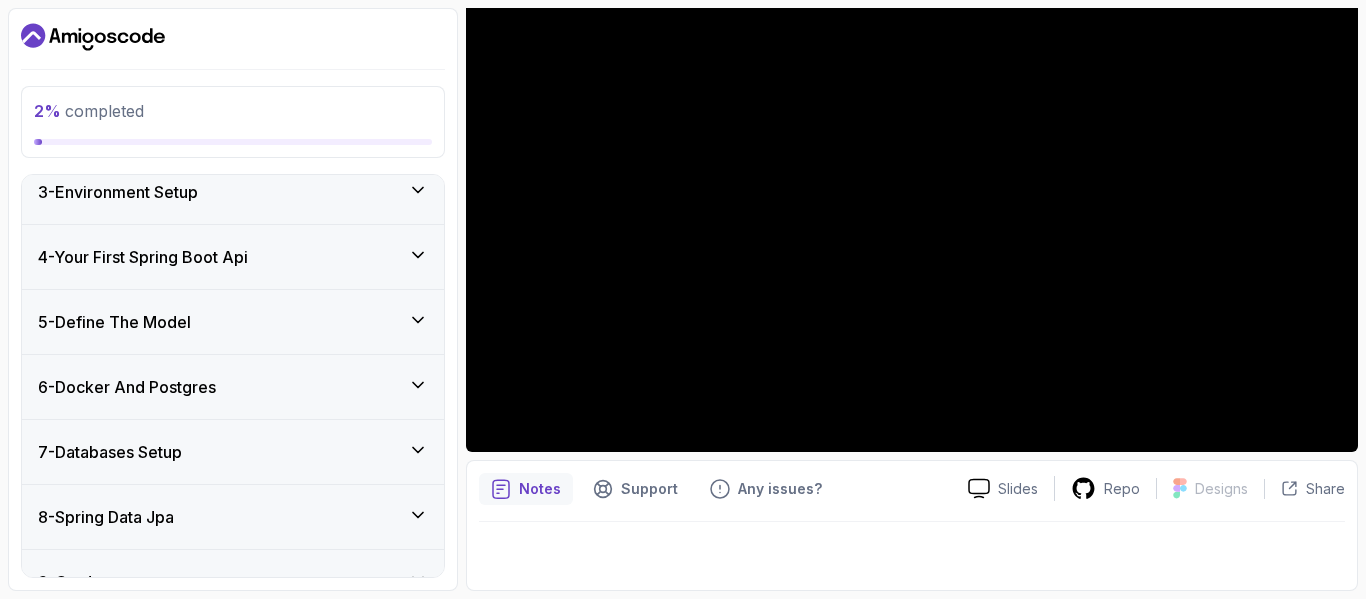 click on "4  -  Your First Spring Boot Api" at bounding box center [143, 257] 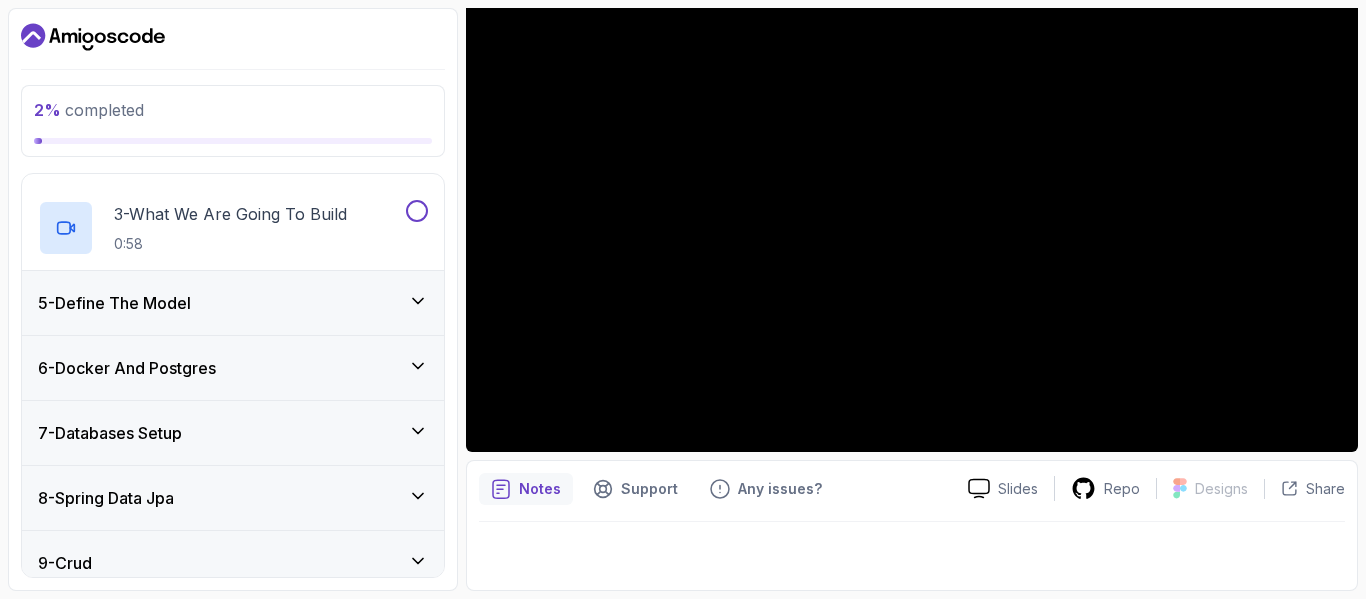 scroll, scrollTop: 328, scrollLeft: 0, axis: vertical 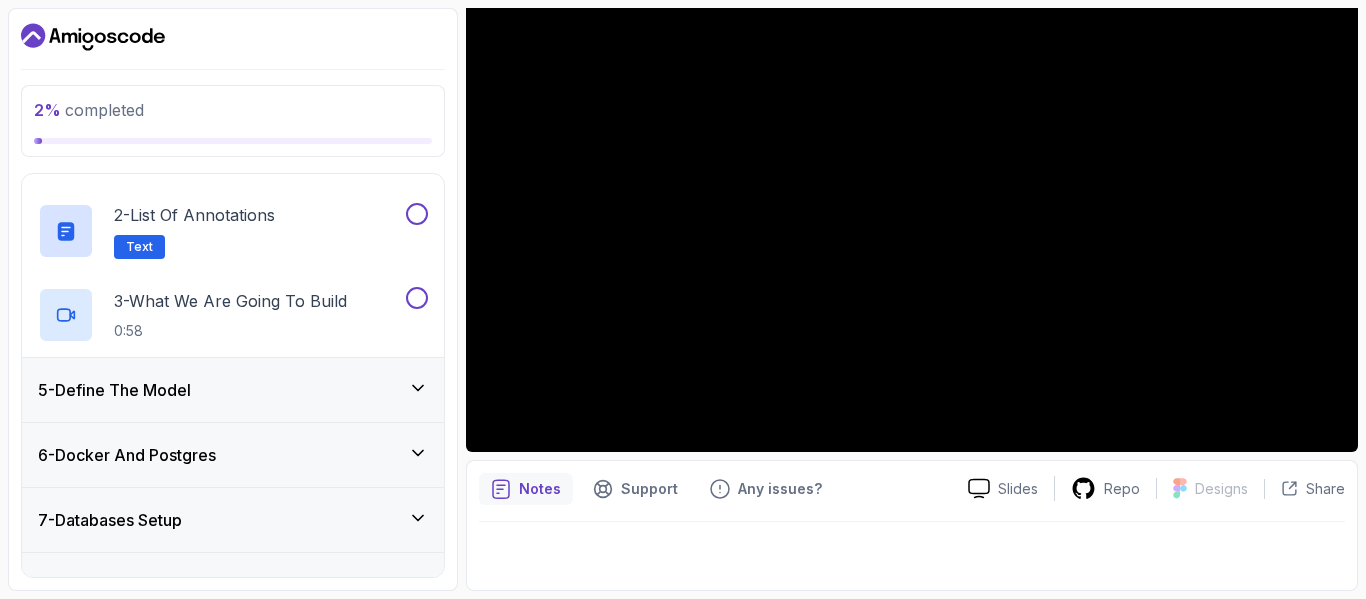 click on "5  -  Define The Model" at bounding box center [114, 390] 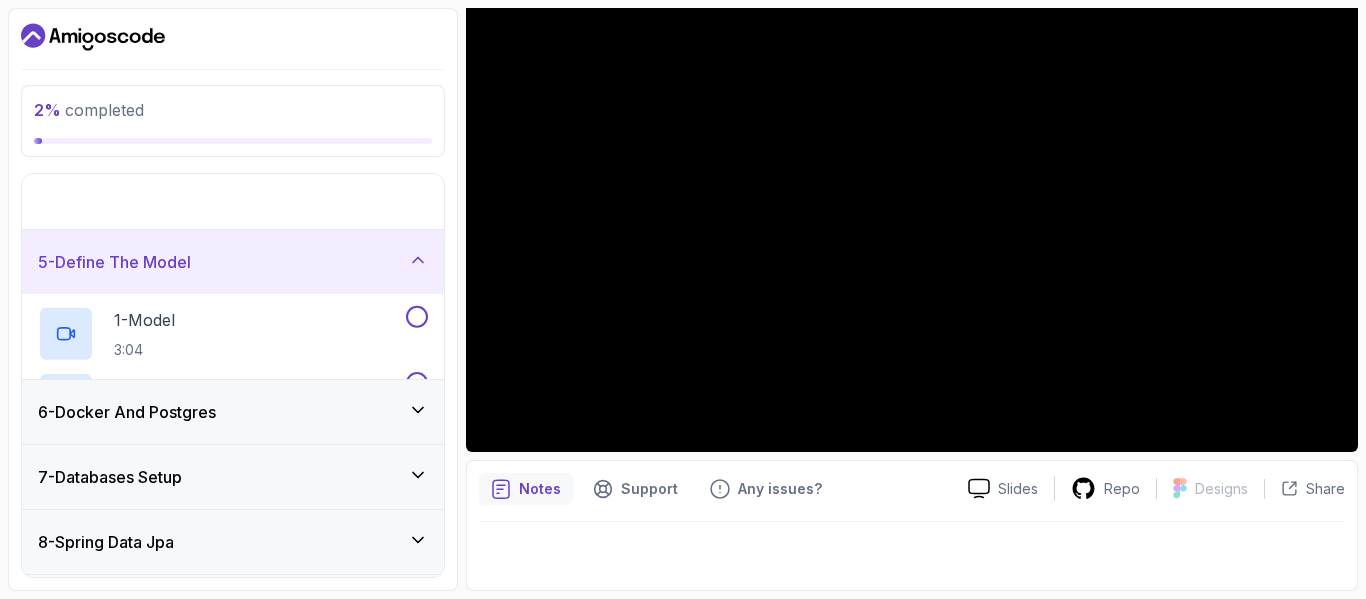 scroll, scrollTop: 283, scrollLeft: 0, axis: vertical 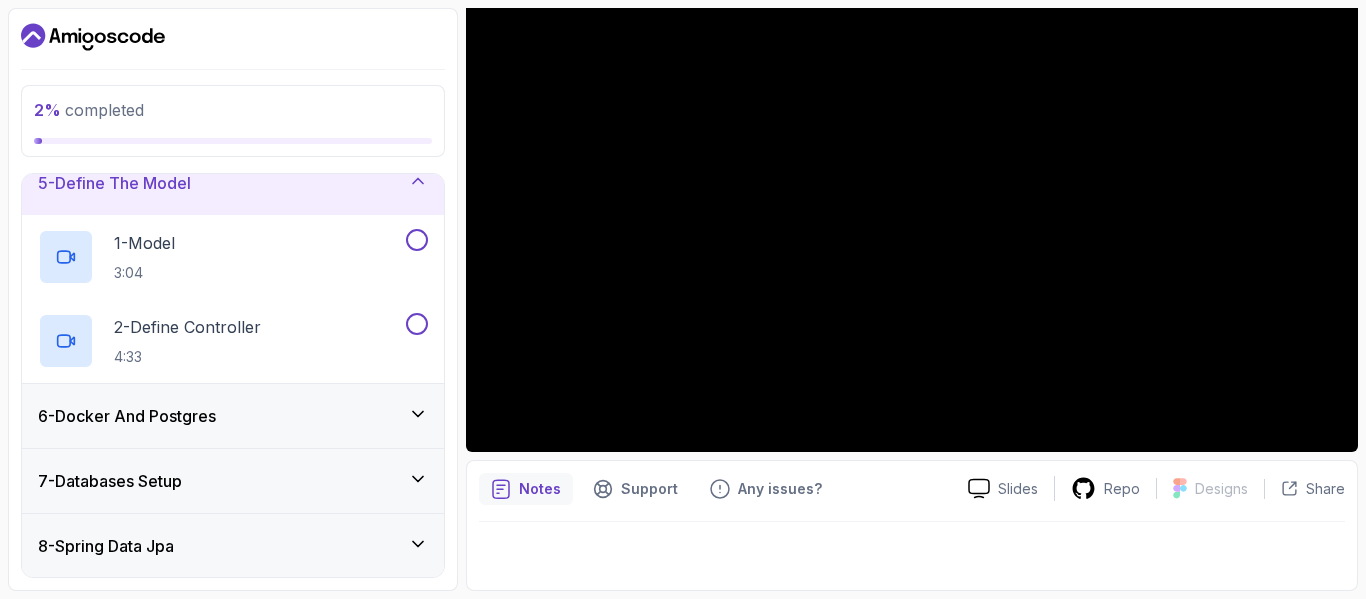 click on "6  -  Docker And Postgres" at bounding box center (233, 416) 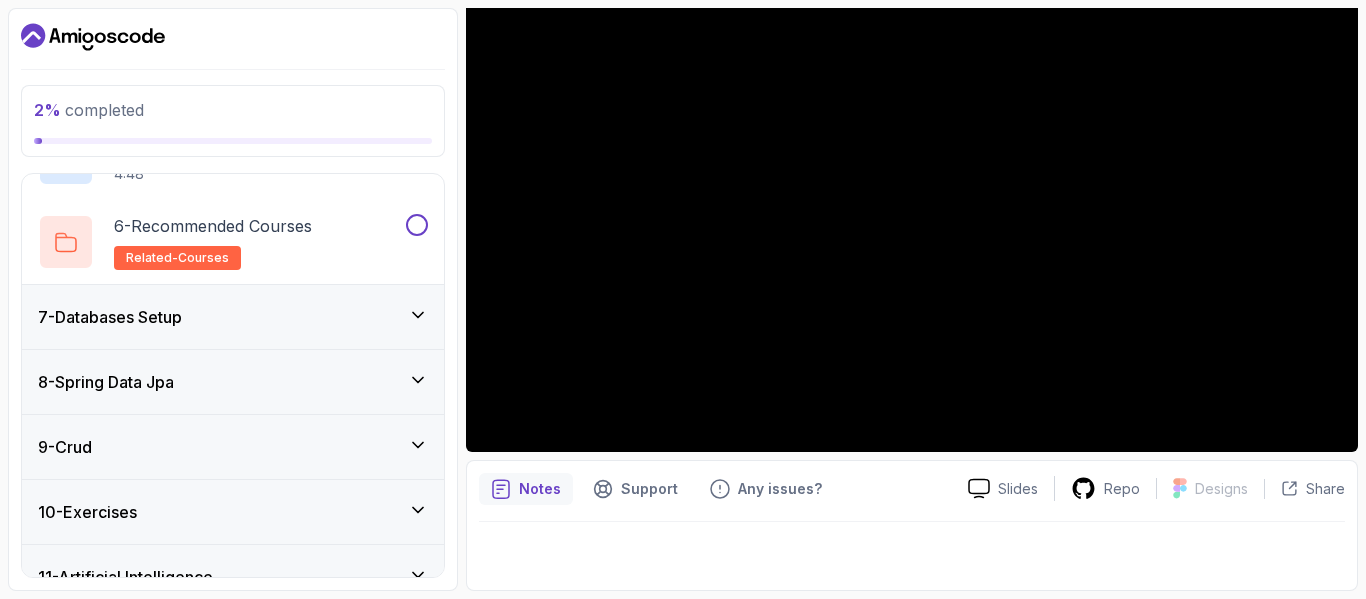 click on "7  -  Databases Setup" at bounding box center (233, 317) 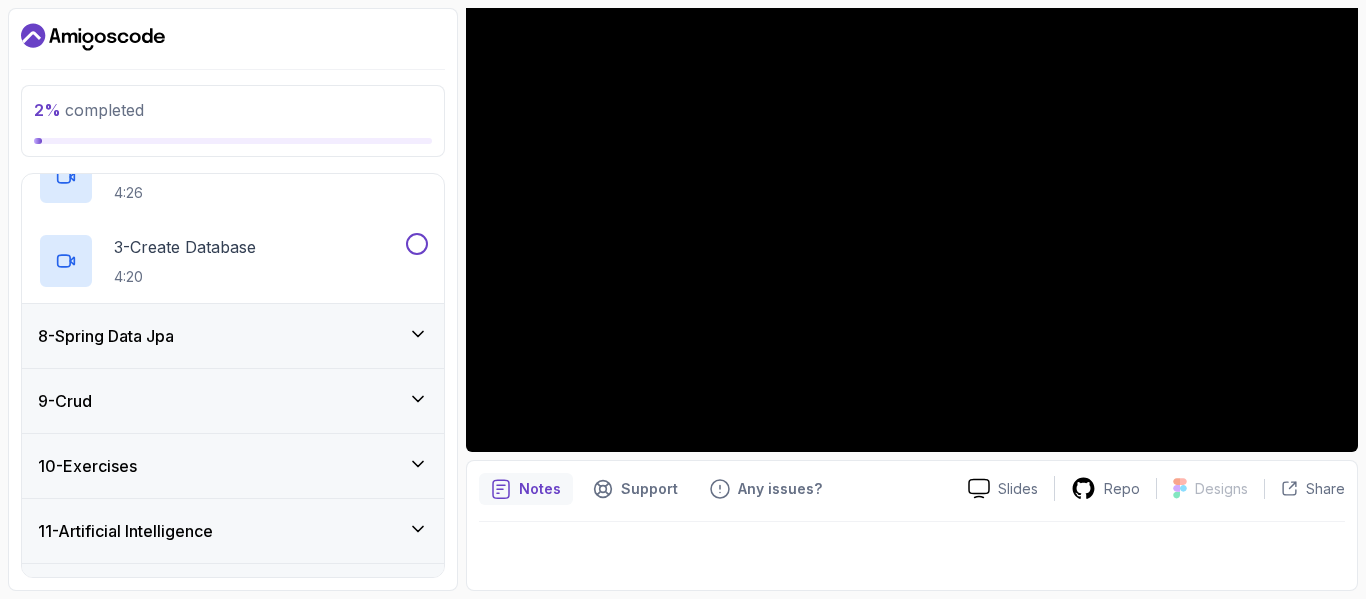 click on "8  -  Spring Data Jpa" at bounding box center (233, 336) 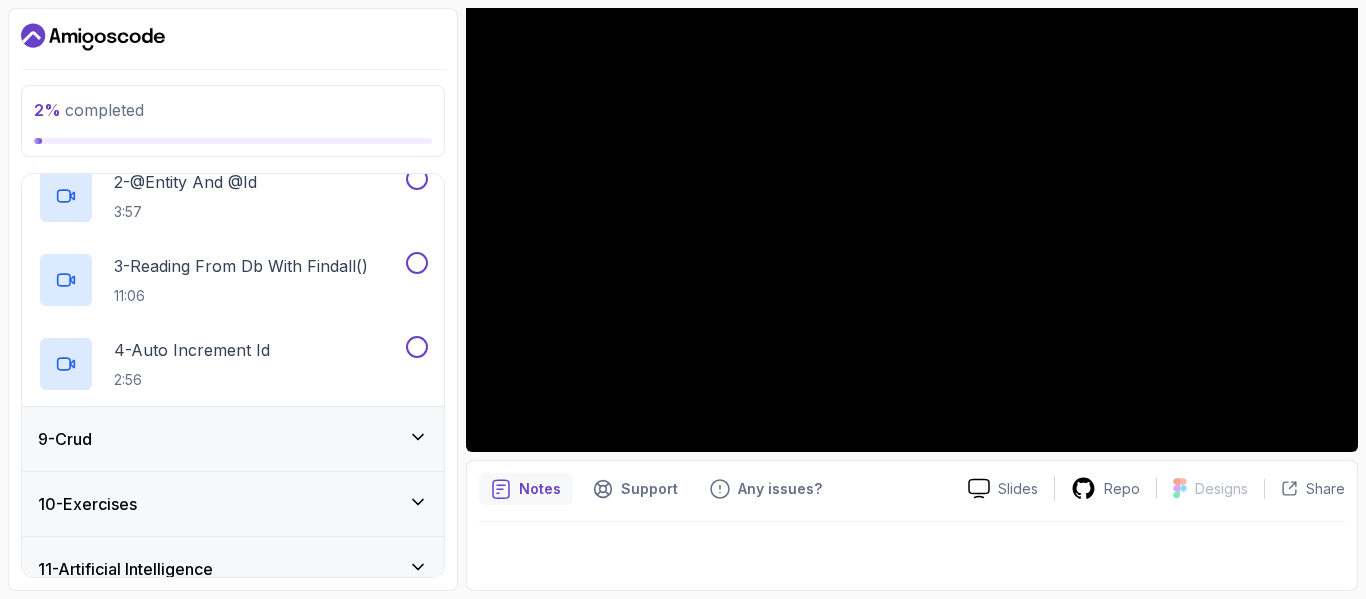 scroll, scrollTop: 712, scrollLeft: 0, axis: vertical 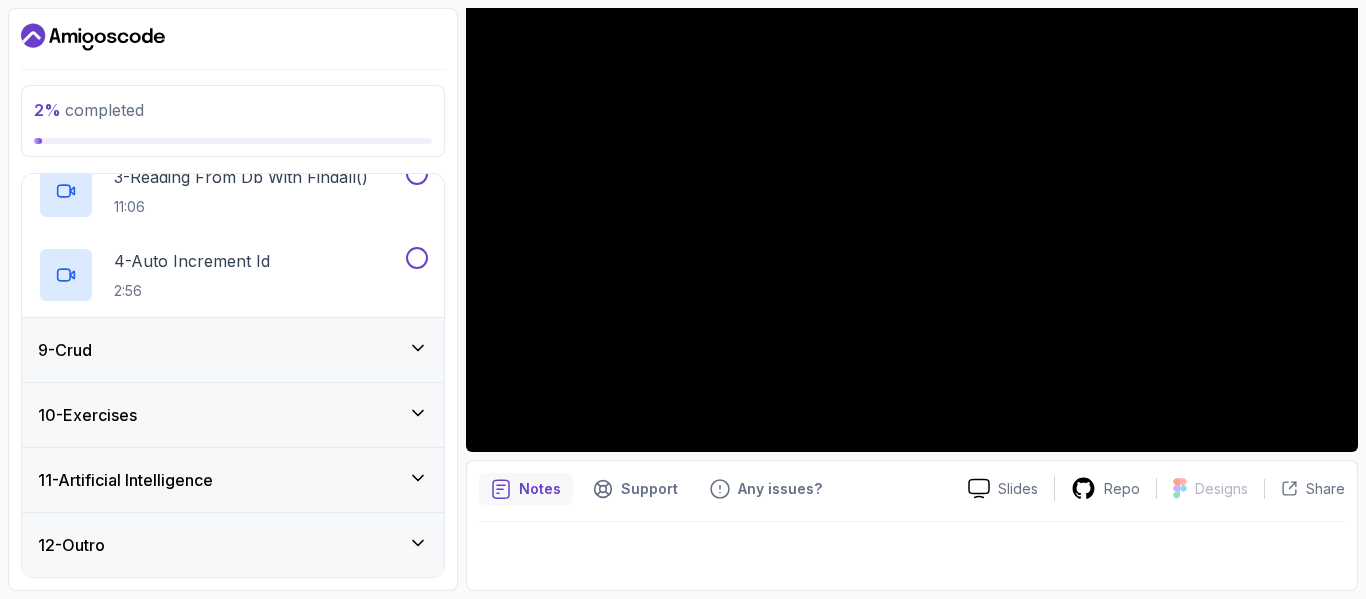 click on "9  -  Crud" at bounding box center (233, 350) 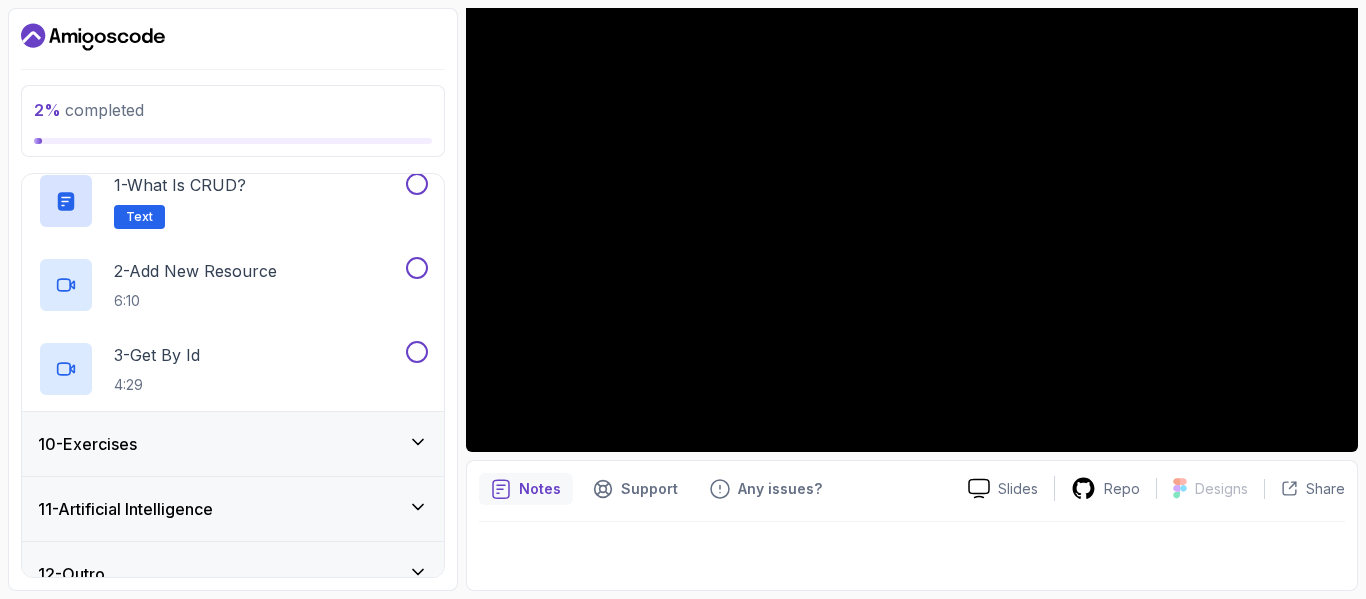 scroll, scrollTop: 628, scrollLeft: 0, axis: vertical 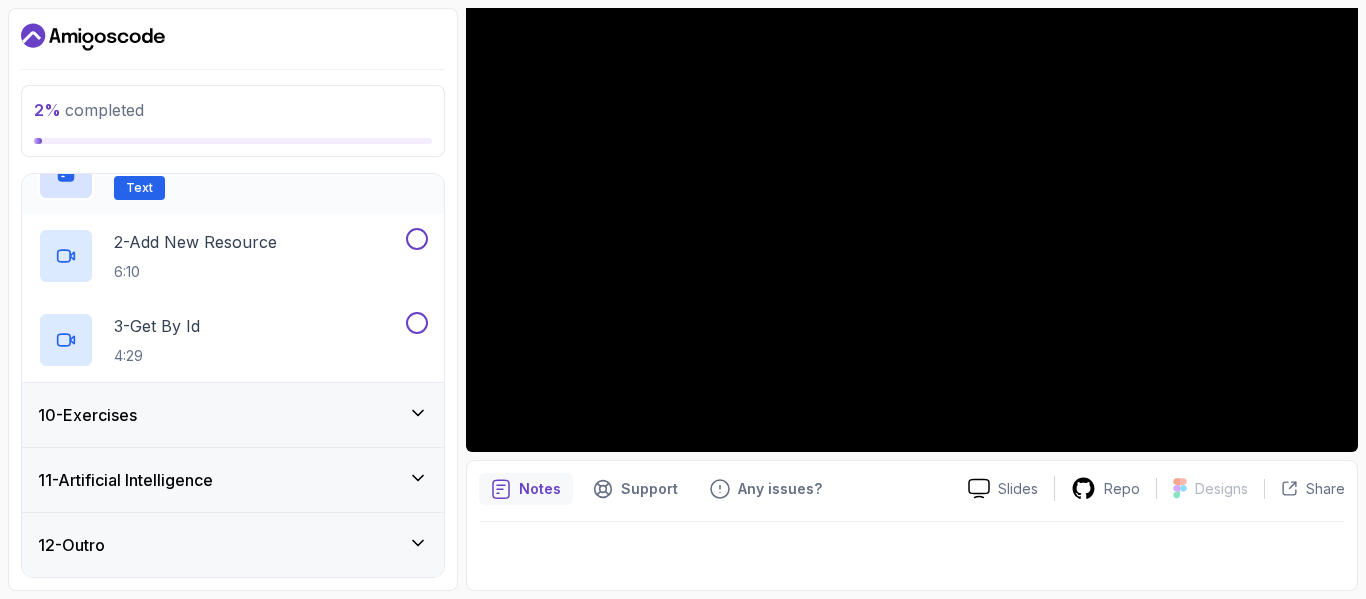 click on "10  -  Exercises" at bounding box center [233, 415] 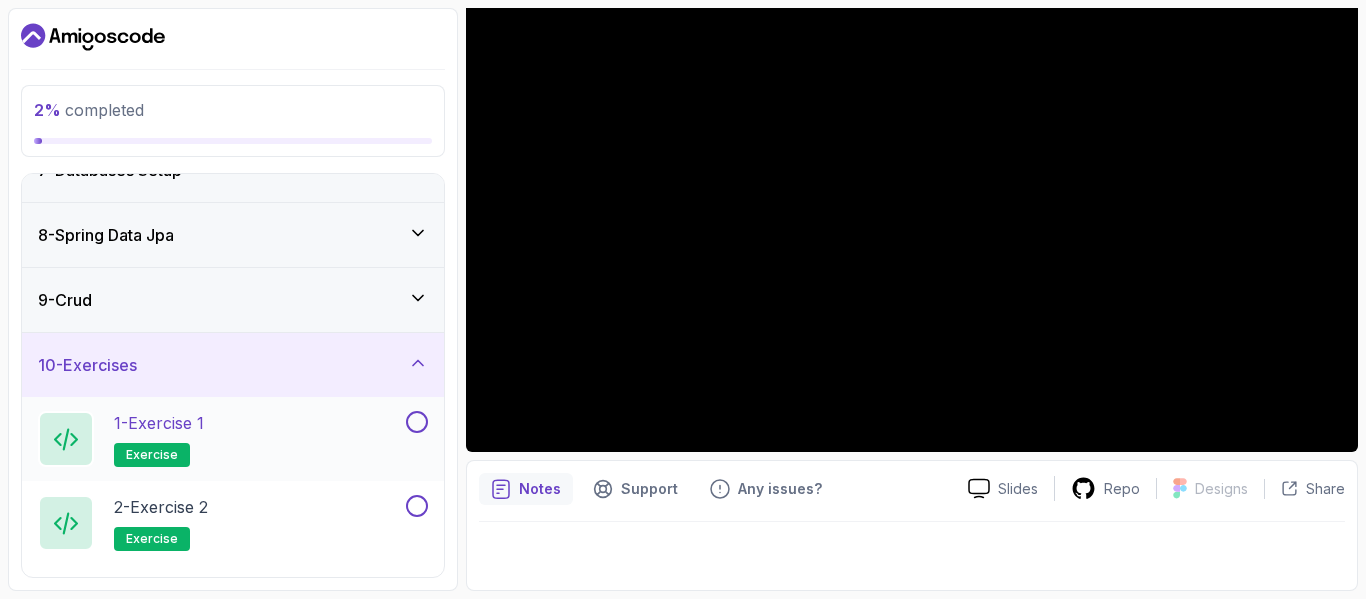 scroll, scrollTop: 377, scrollLeft: 0, axis: vertical 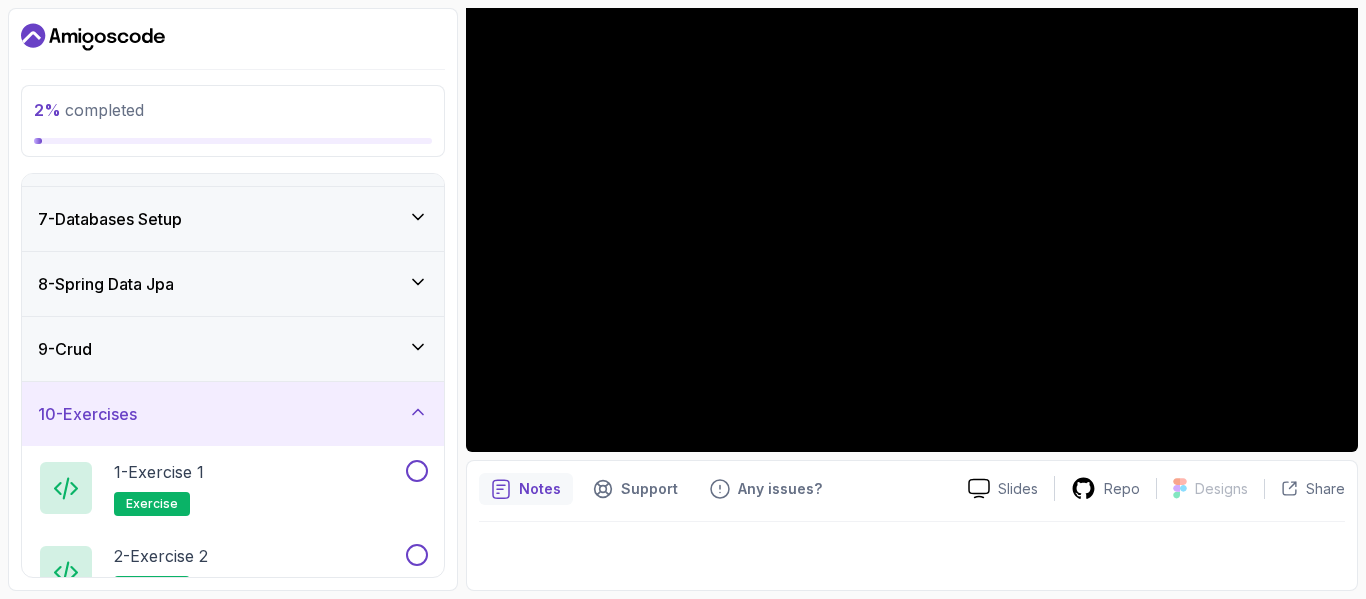 click on "10  -  Exercises" at bounding box center (233, 414) 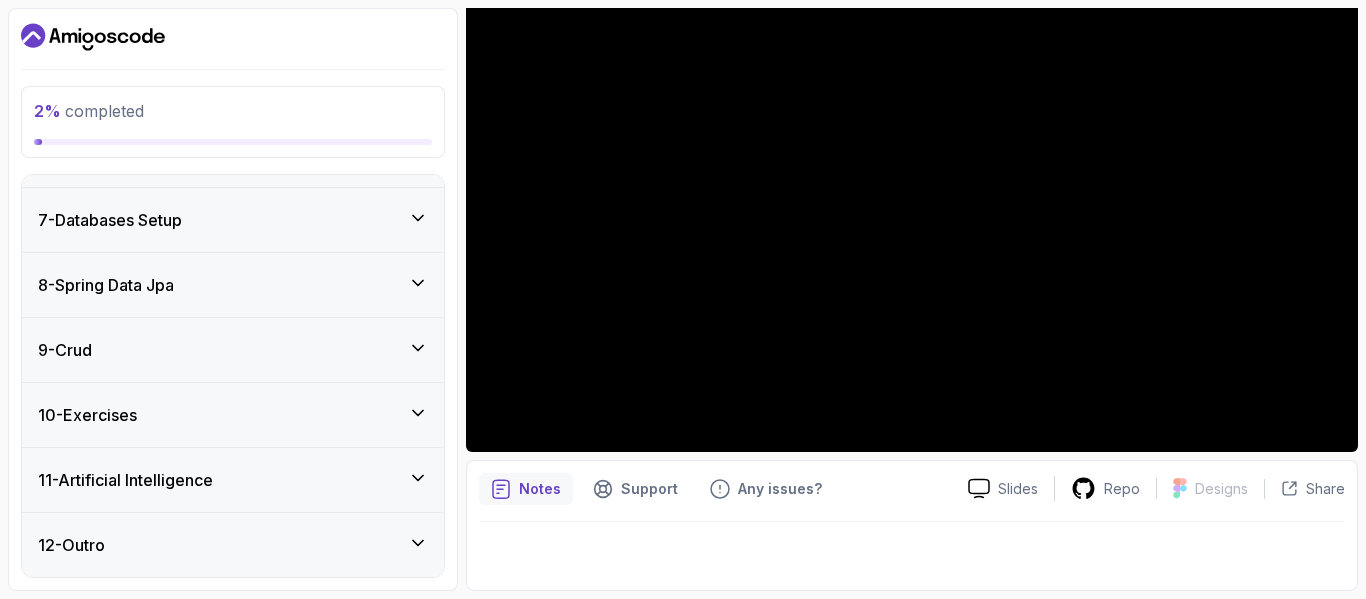 click on "11  -  Artificial Intelligence" at bounding box center (125, 480) 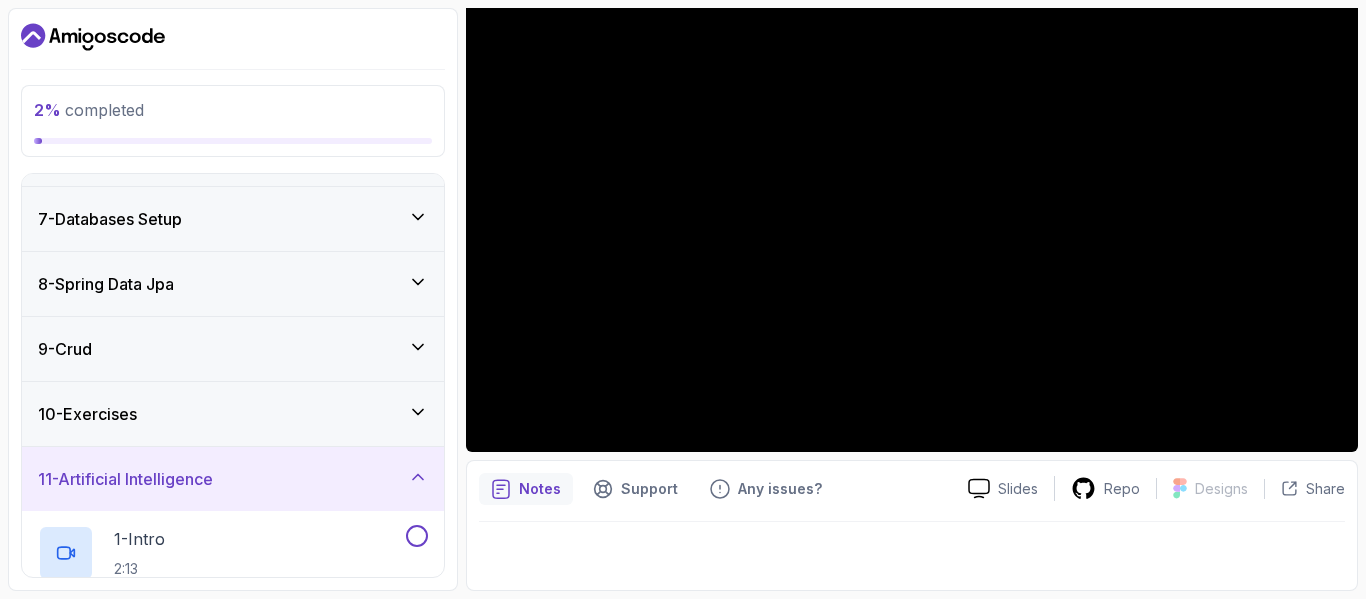 click on "11  -  Artificial Intelligence" at bounding box center [125, 479] 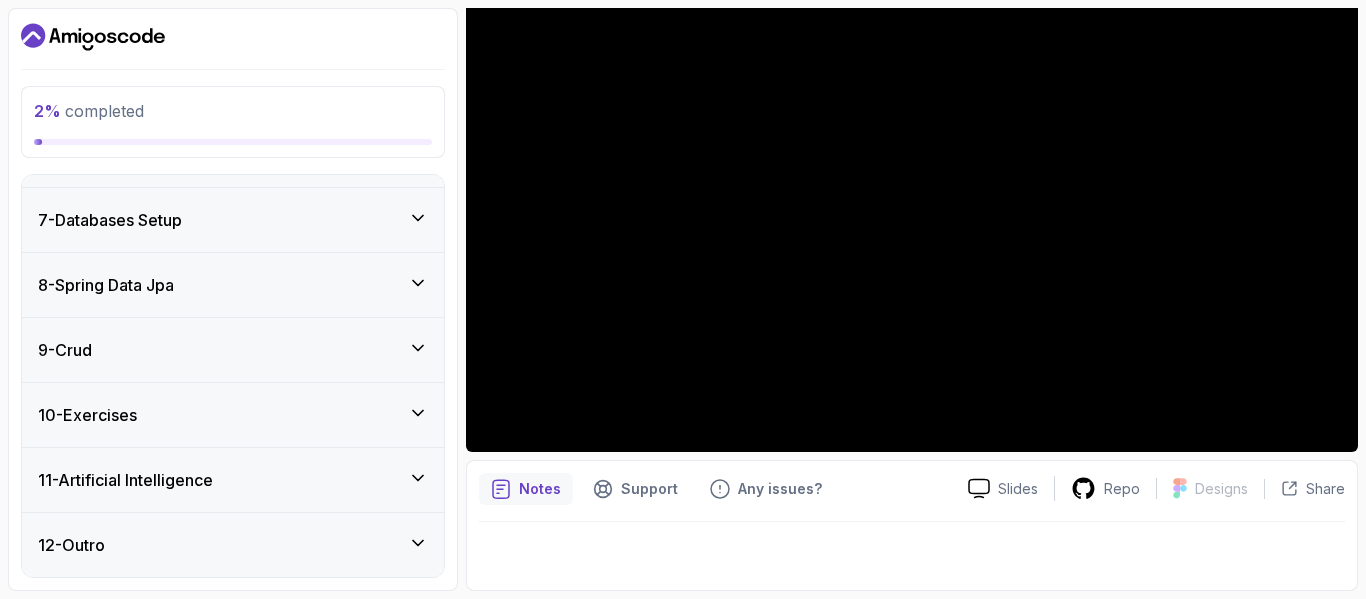 click on "12  -  Outro" at bounding box center (233, 545) 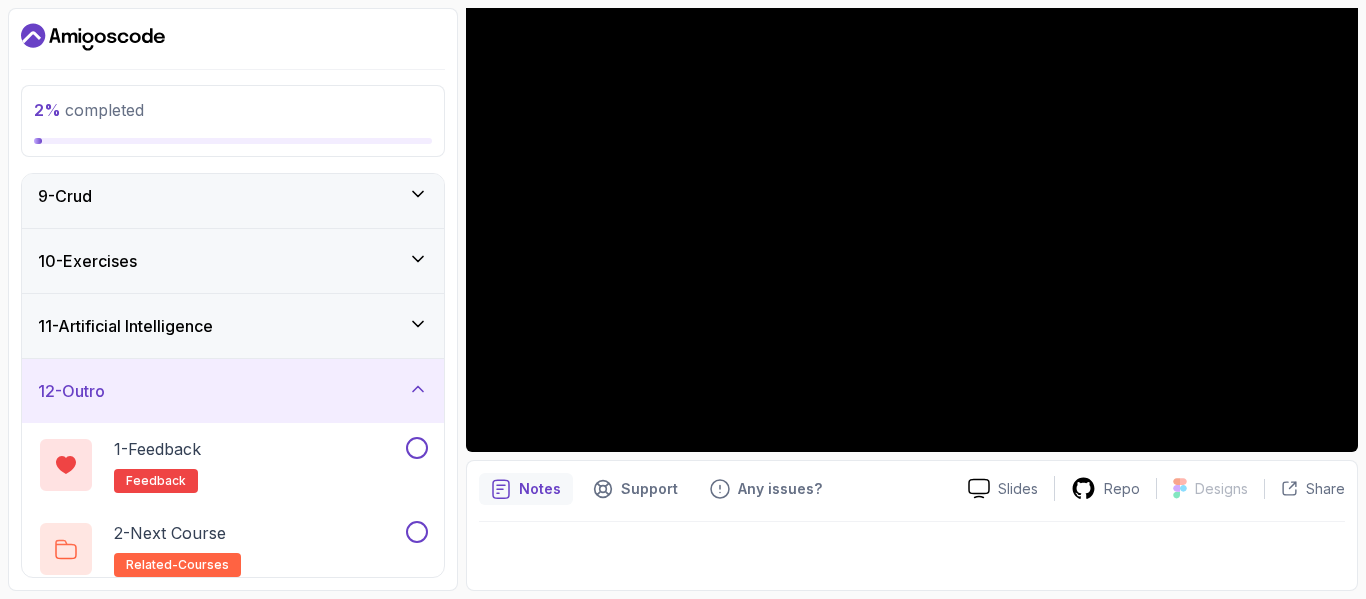 scroll, scrollTop: 544, scrollLeft: 0, axis: vertical 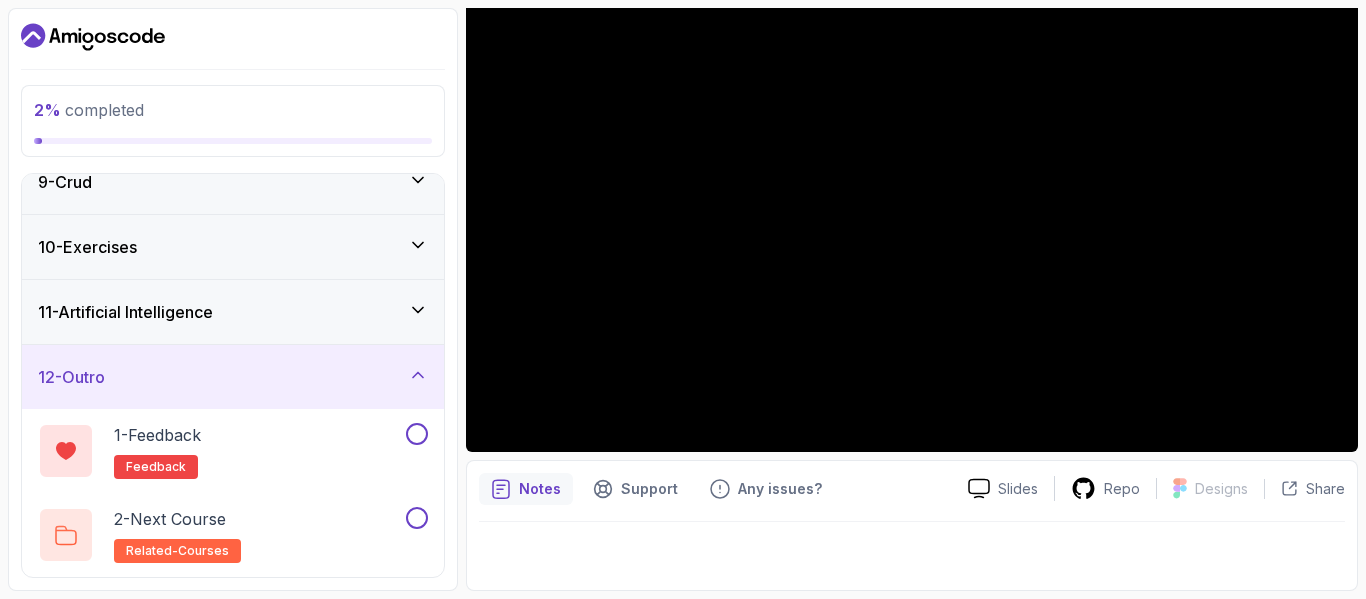 click on "12  -  Outro" at bounding box center (233, 377) 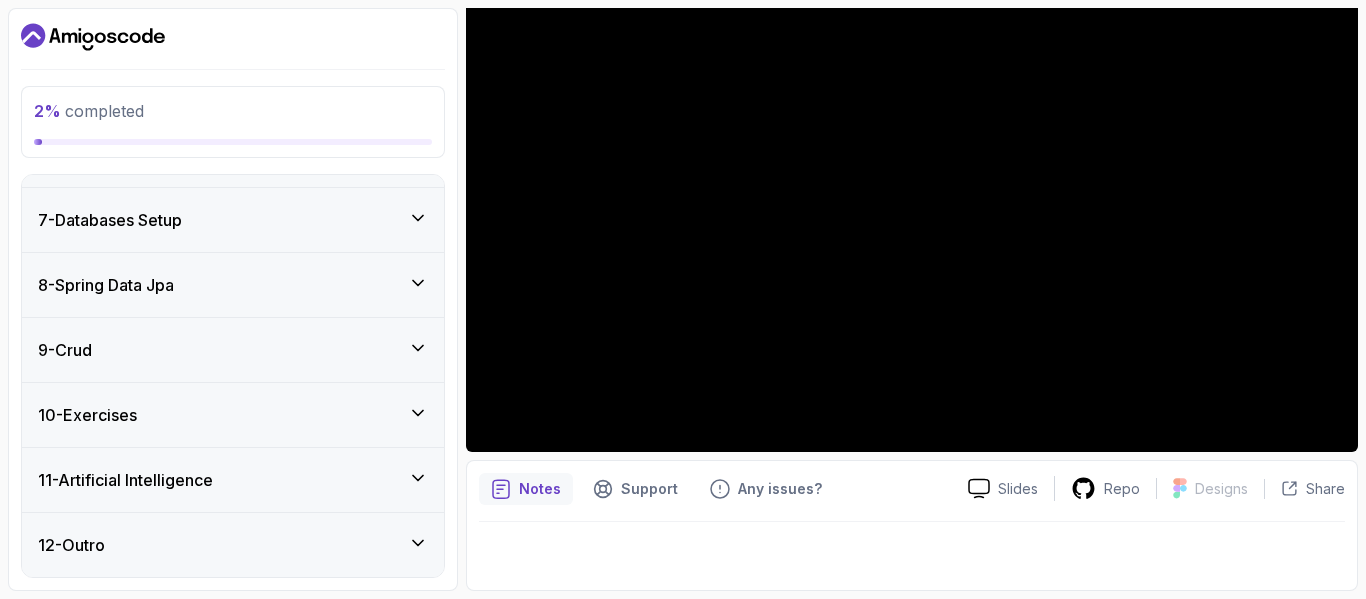 scroll, scrollTop: 0, scrollLeft: 0, axis: both 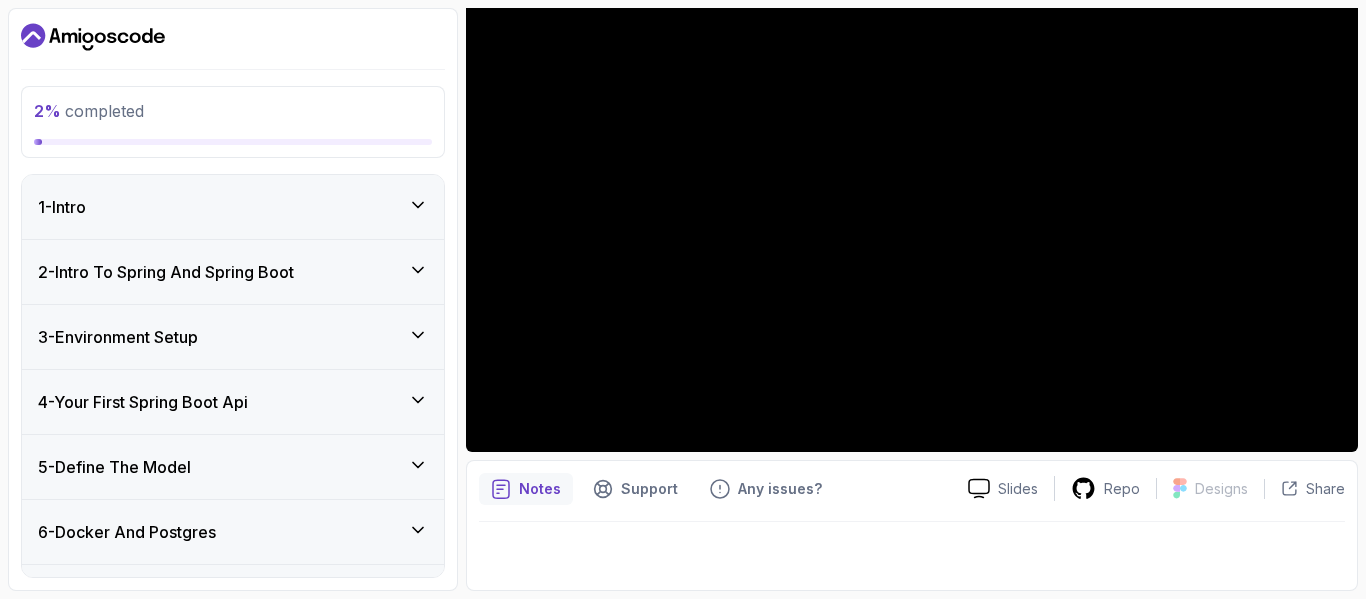 click 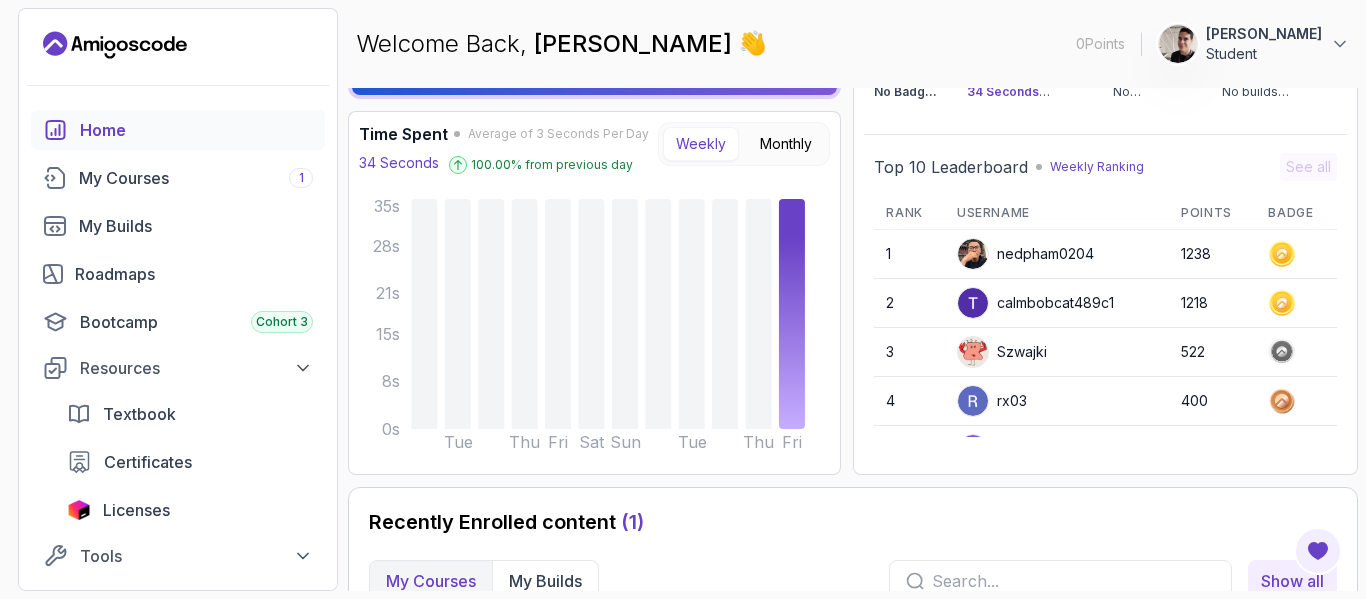 scroll, scrollTop: 141, scrollLeft: 0, axis: vertical 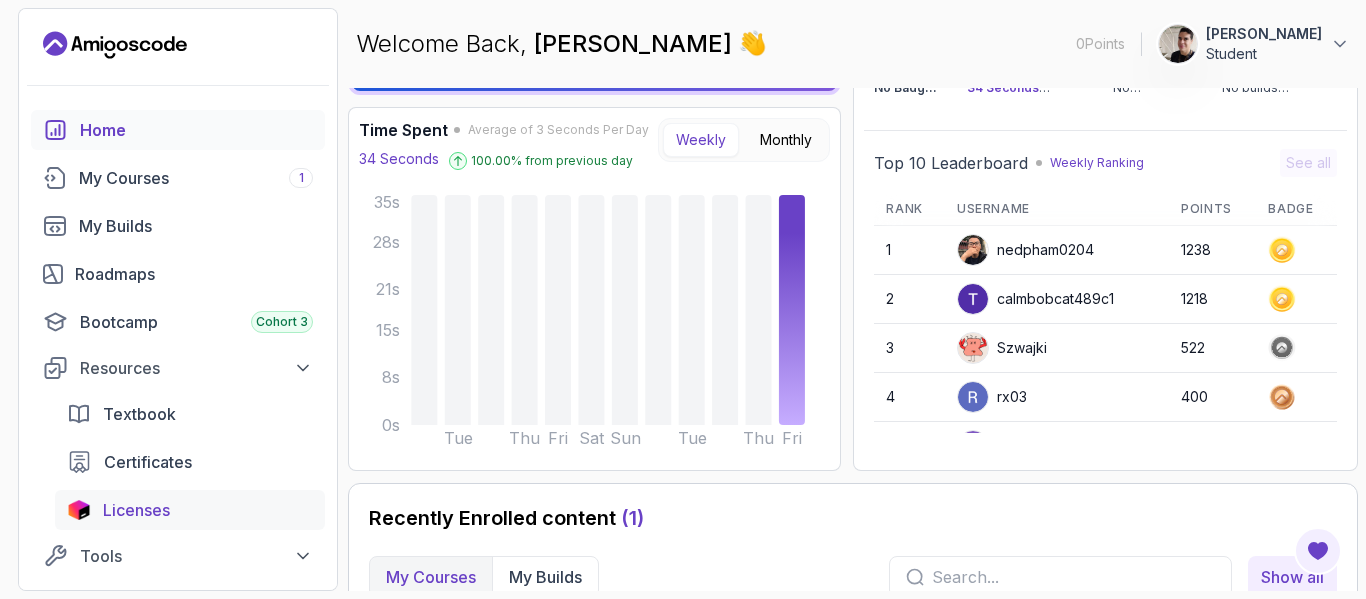 click on "Licenses" at bounding box center (136, 510) 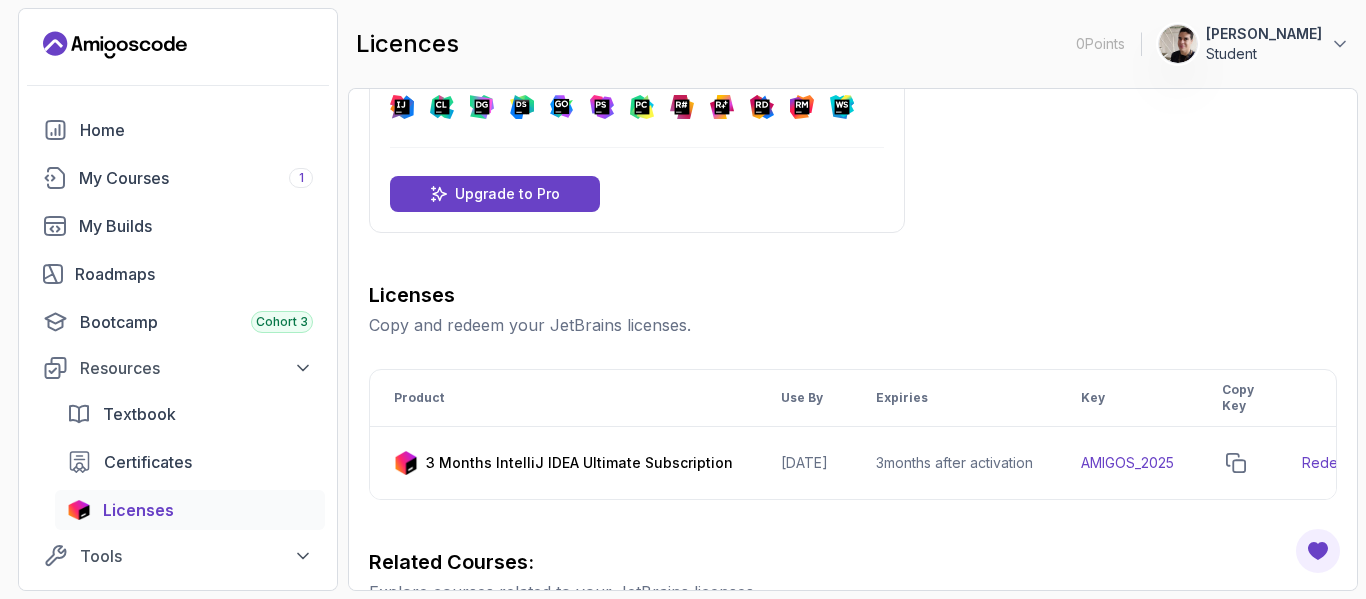 scroll, scrollTop: 100, scrollLeft: 0, axis: vertical 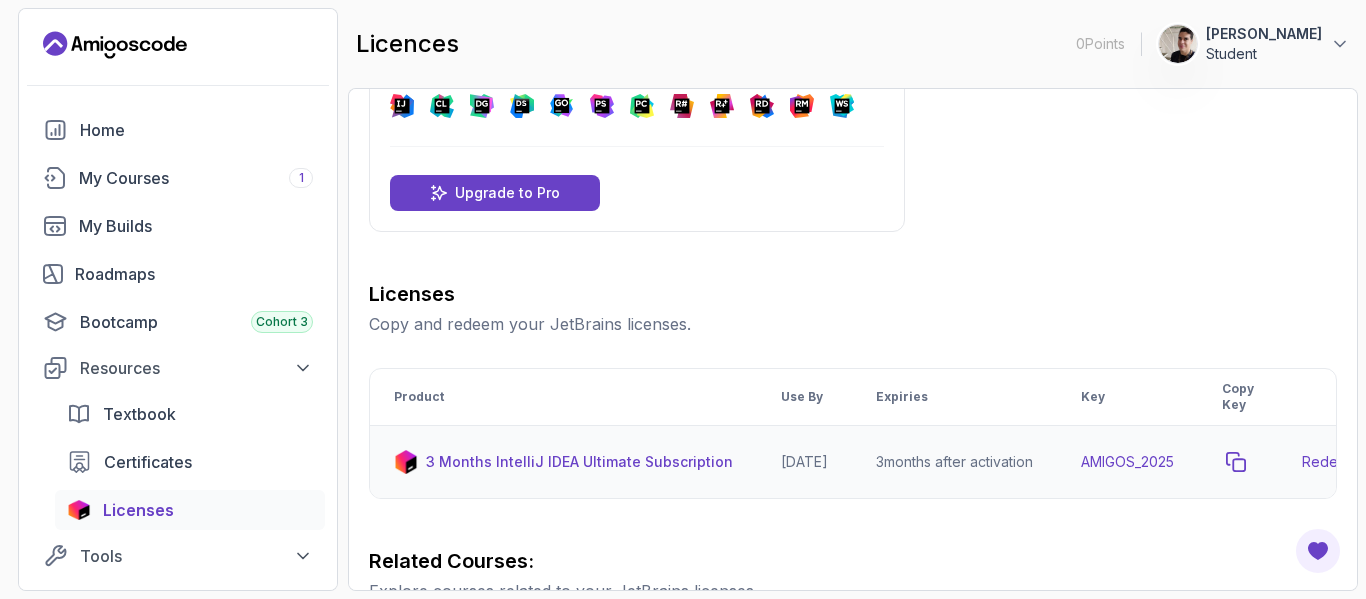 click 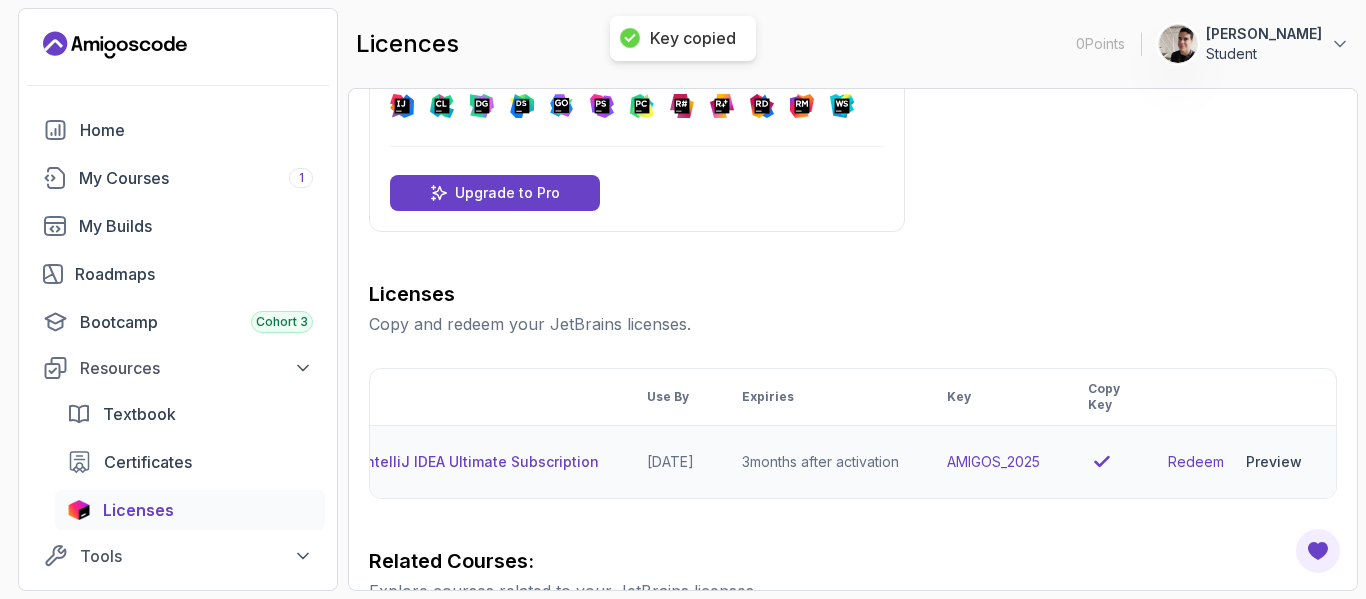 scroll, scrollTop: 0, scrollLeft: 0, axis: both 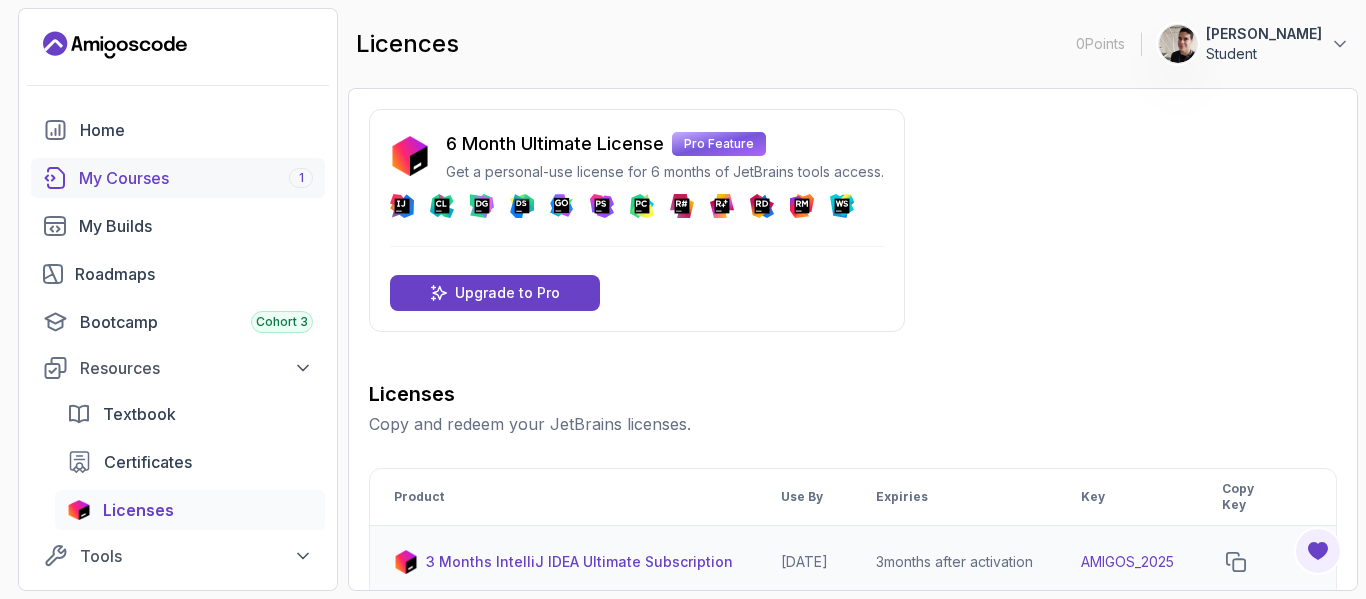 click on "My Courses 1" at bounding box center (196, 178) 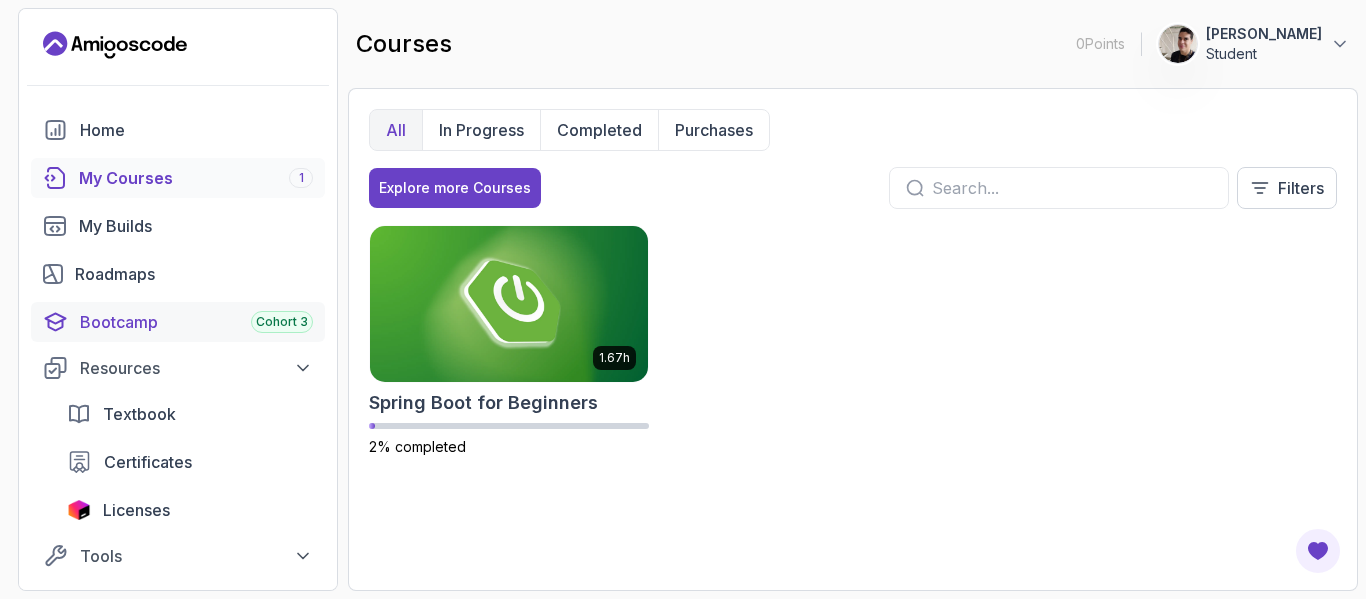 click on "Bootcamp Cohort 3" at bounding box center [196, 322] 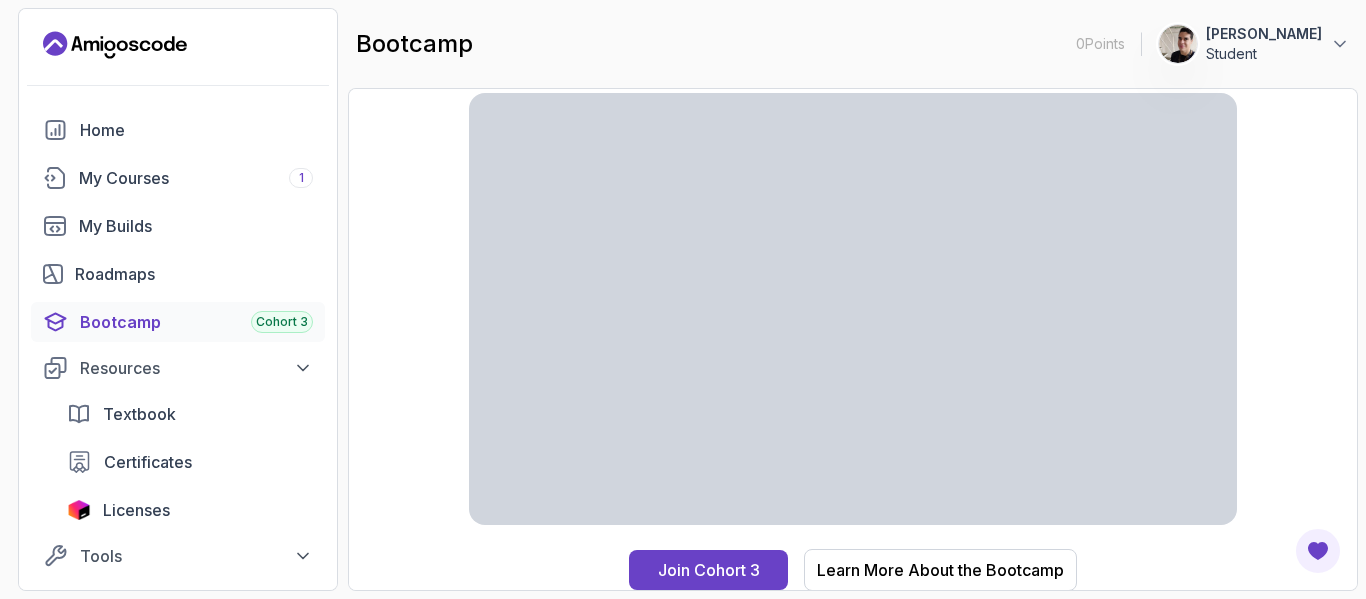 scroll, scrollTop: 67, scrollLeft: 0, axis: vertical 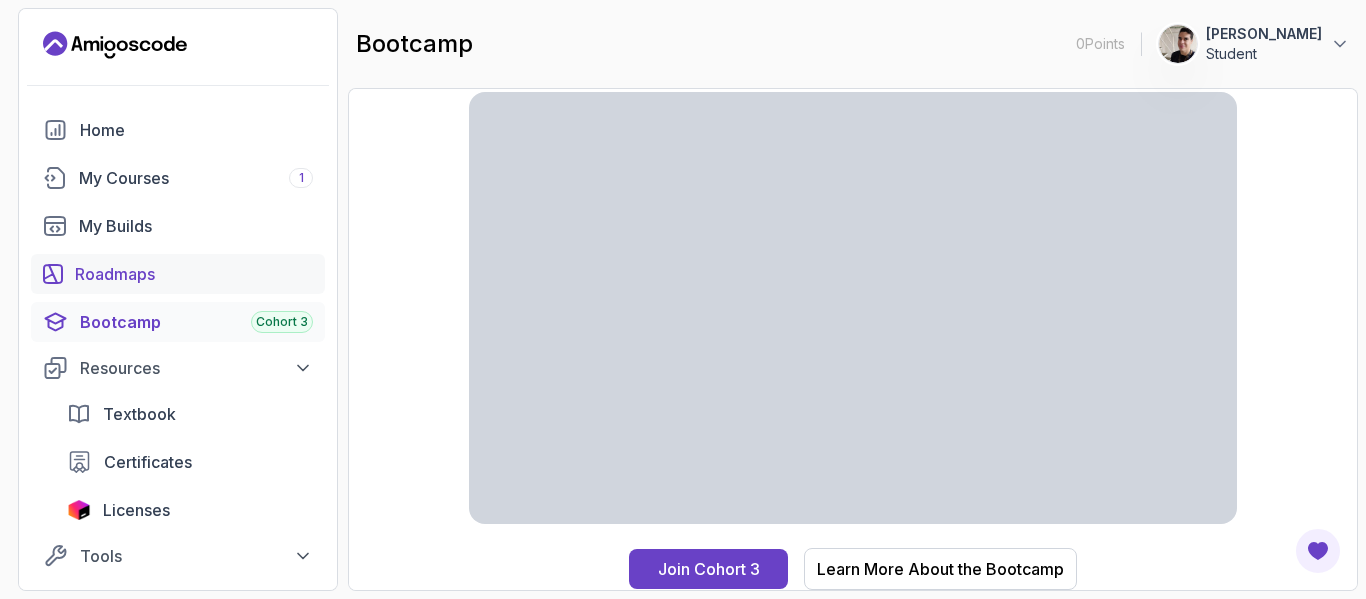 click on "Roadmaps" at bounding box center (178, 274) 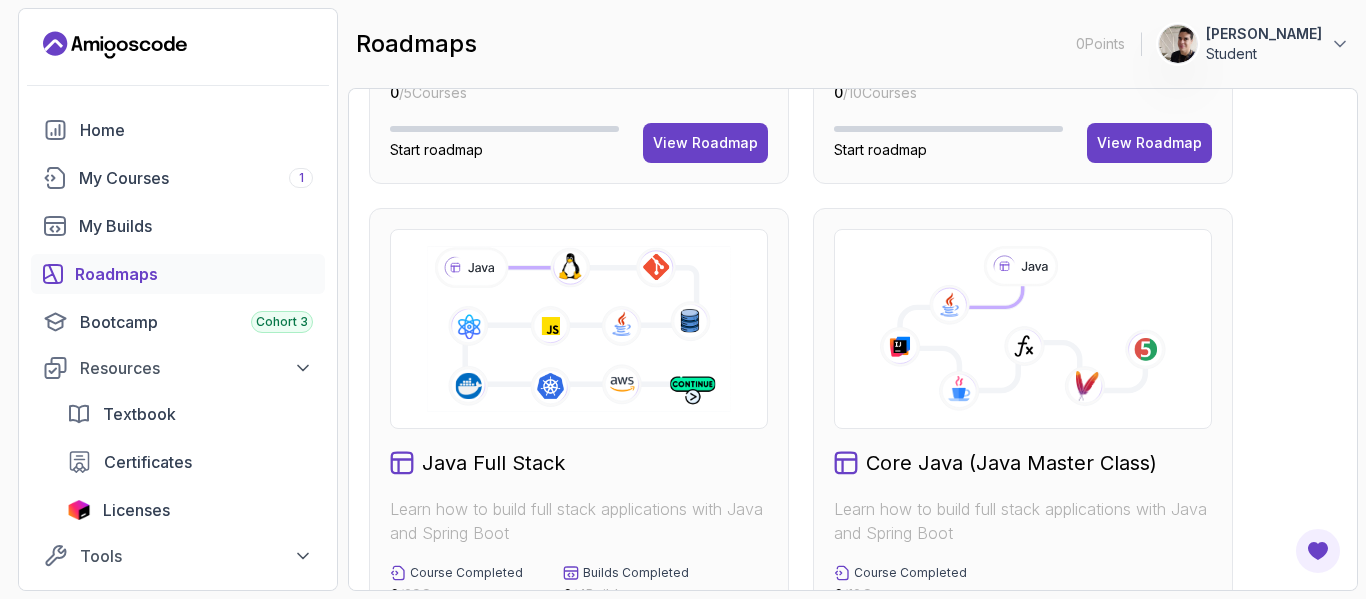 scroll, scrollTop: 400, scrollLeft: 0, axis: vertical 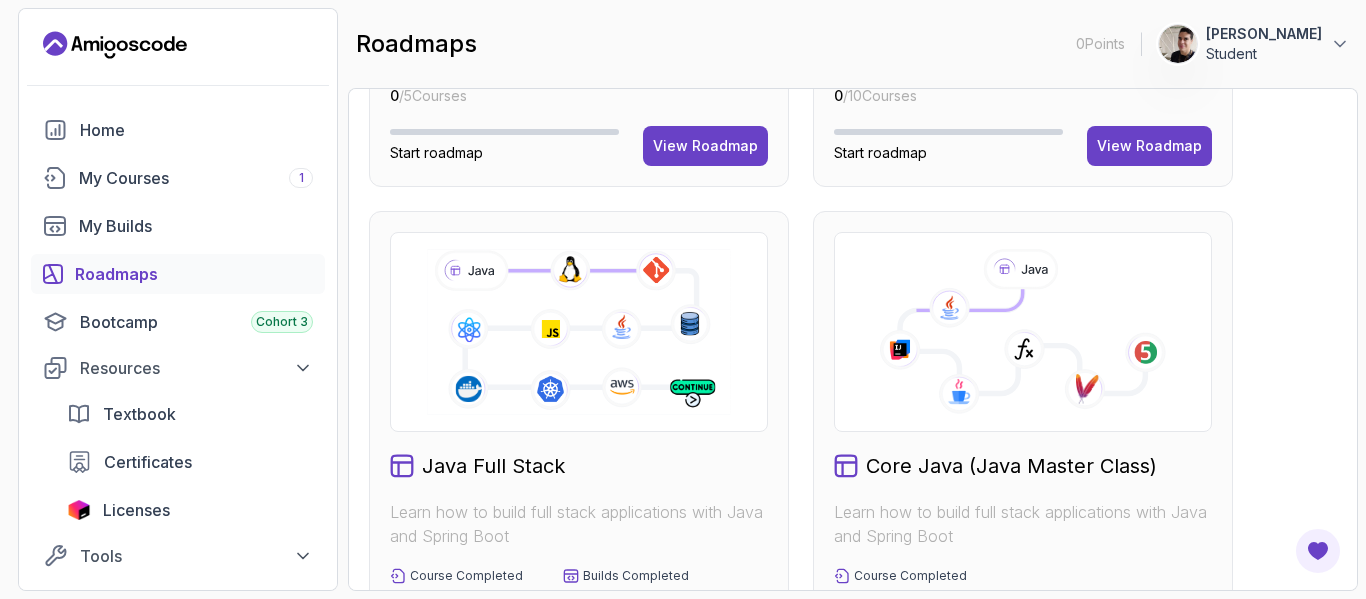 click on "Java Full Stack" at bounding box center (493, 466) 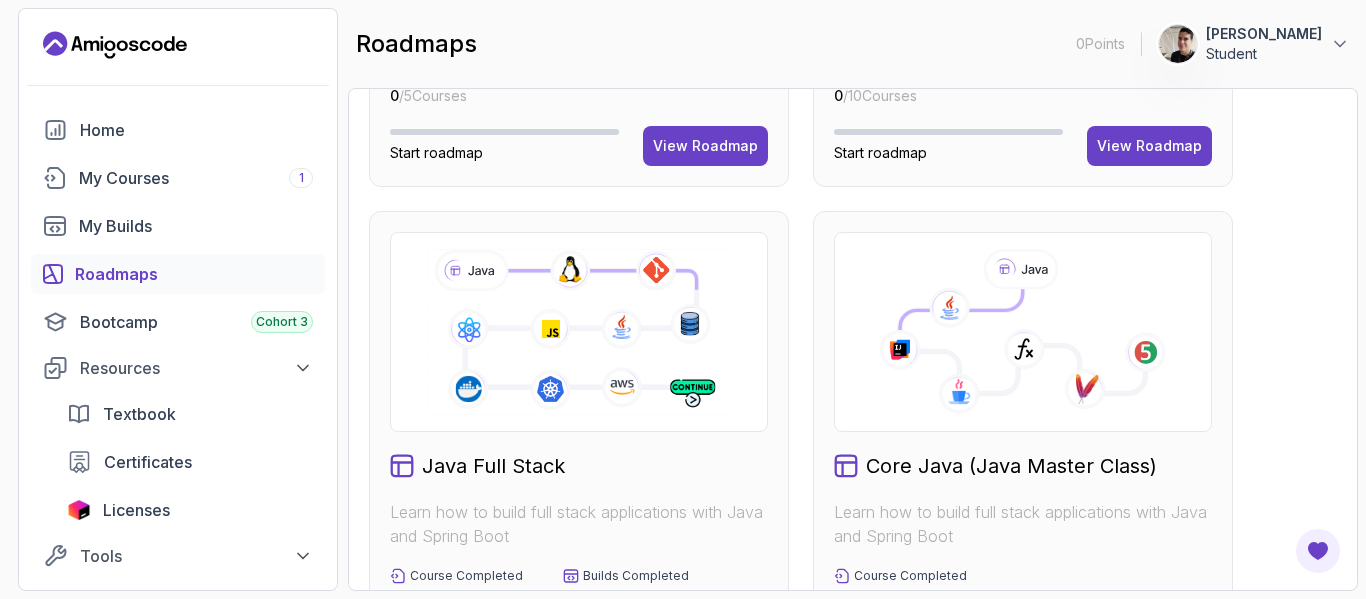 scroll, scrollTop: 600, scrollLeft: 0, axis: vertical 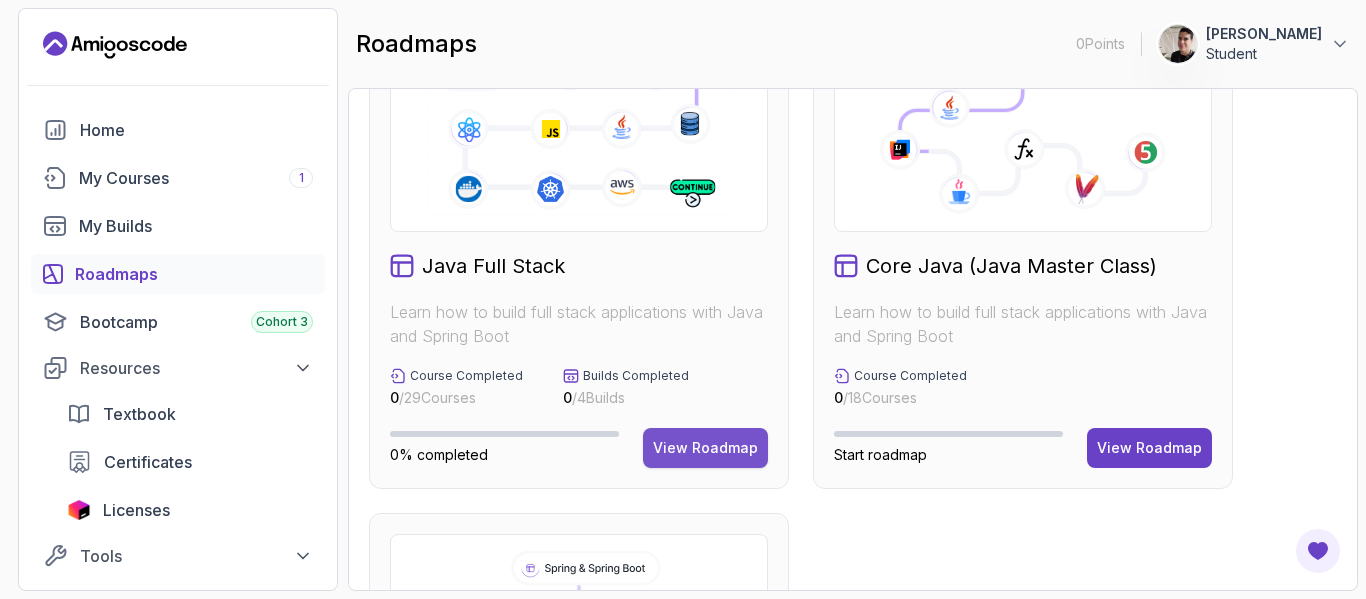 click on "View Roadmap" at bounding box center [705, 448] 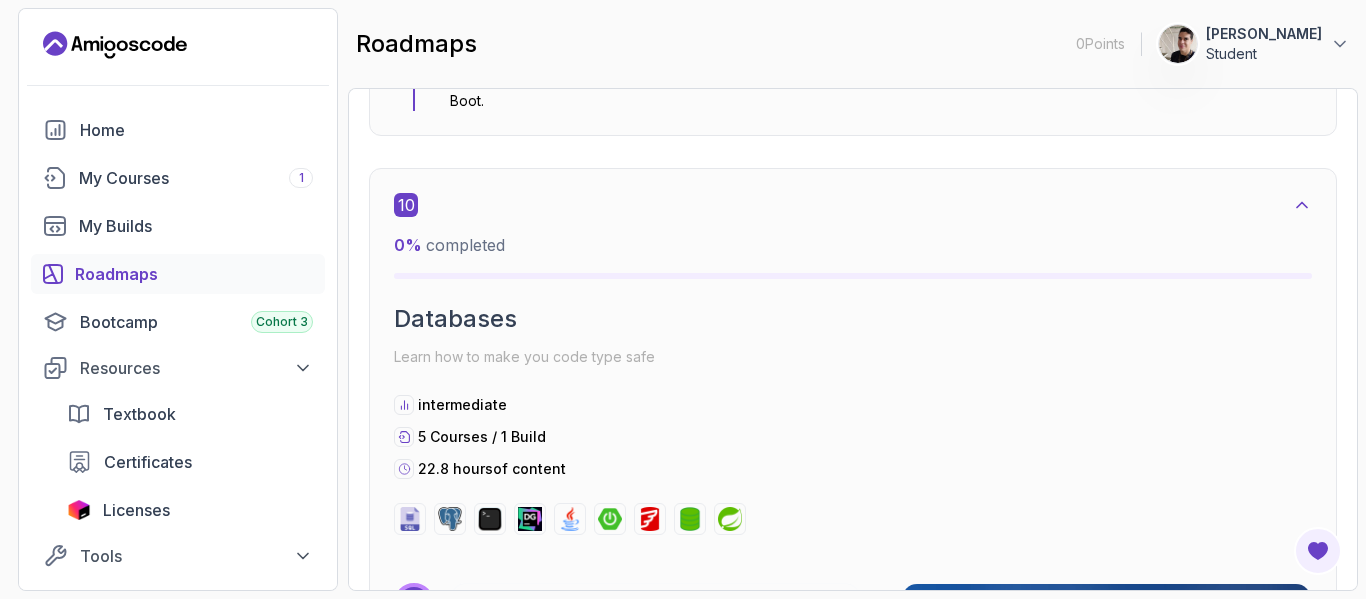 scroll, scrollTop: 8300, scrollLeft: 0, axis: vertical 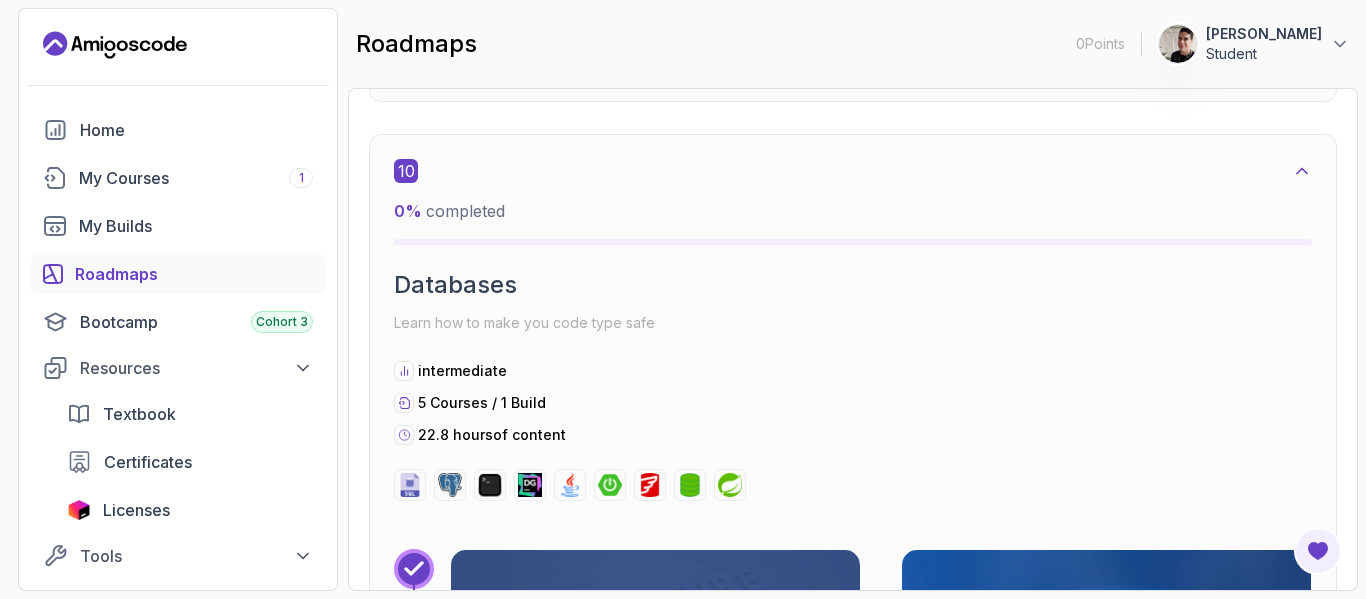 click on "intermediate" at bounding box center [462, 371] 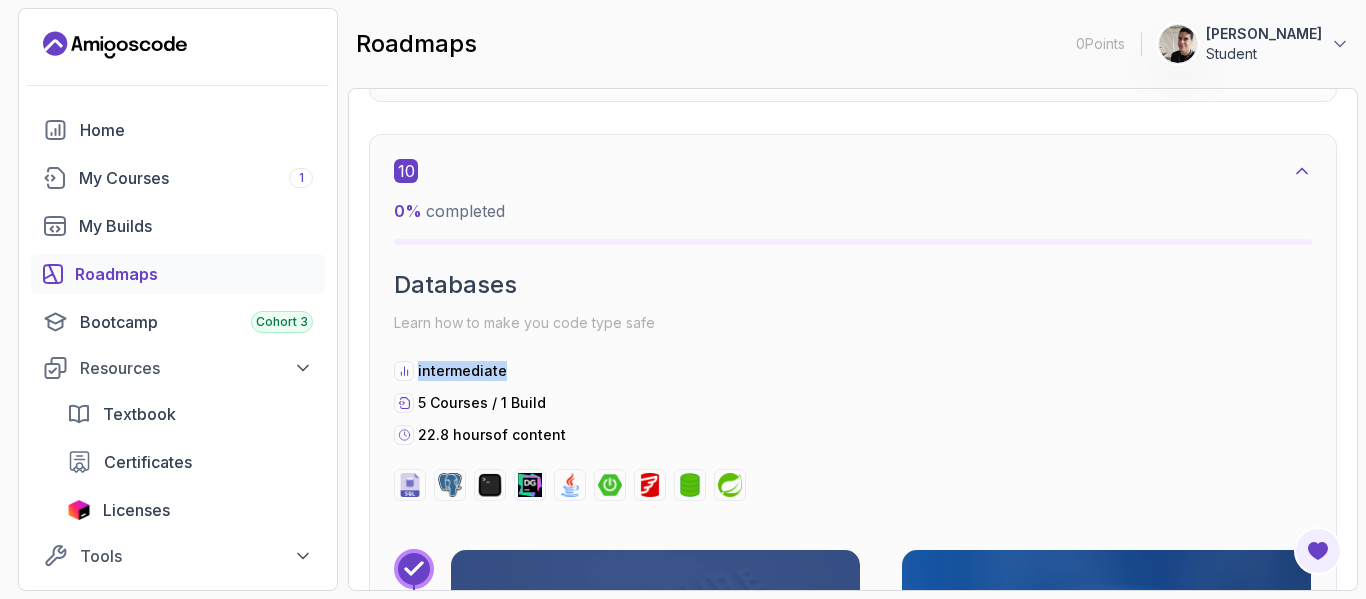 click on "intermediate" at bounding box center [462, 371] 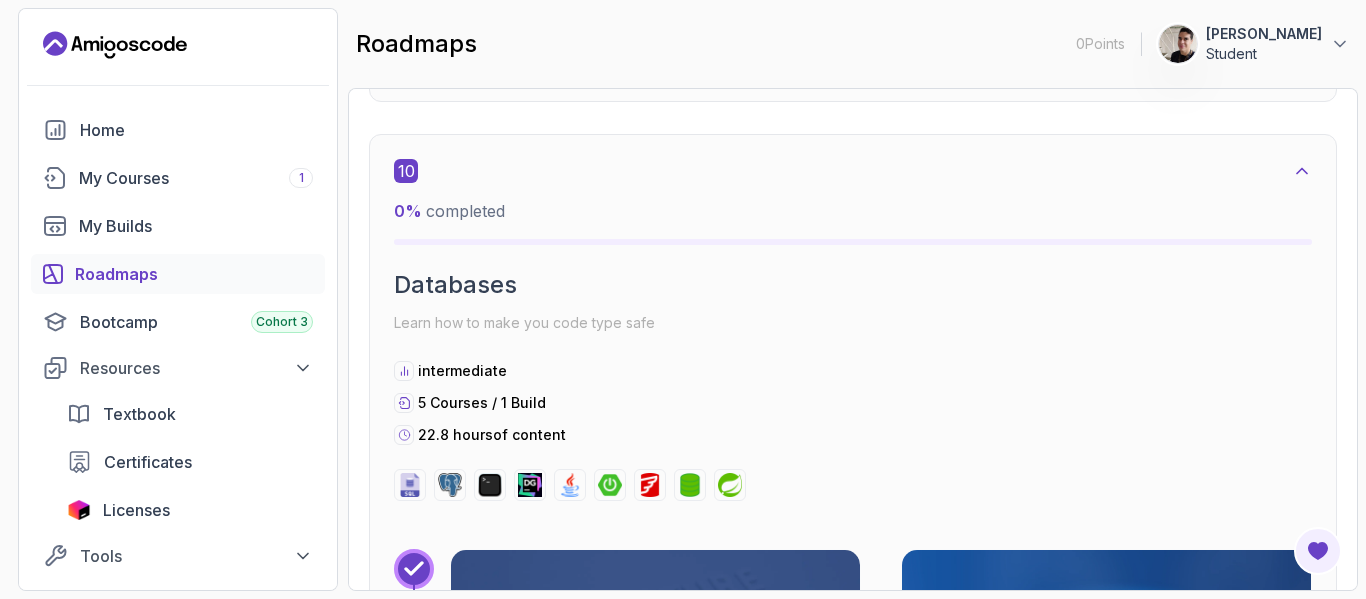 click on "5   Courses   /   1   Build" at bounding box center [853, 403] 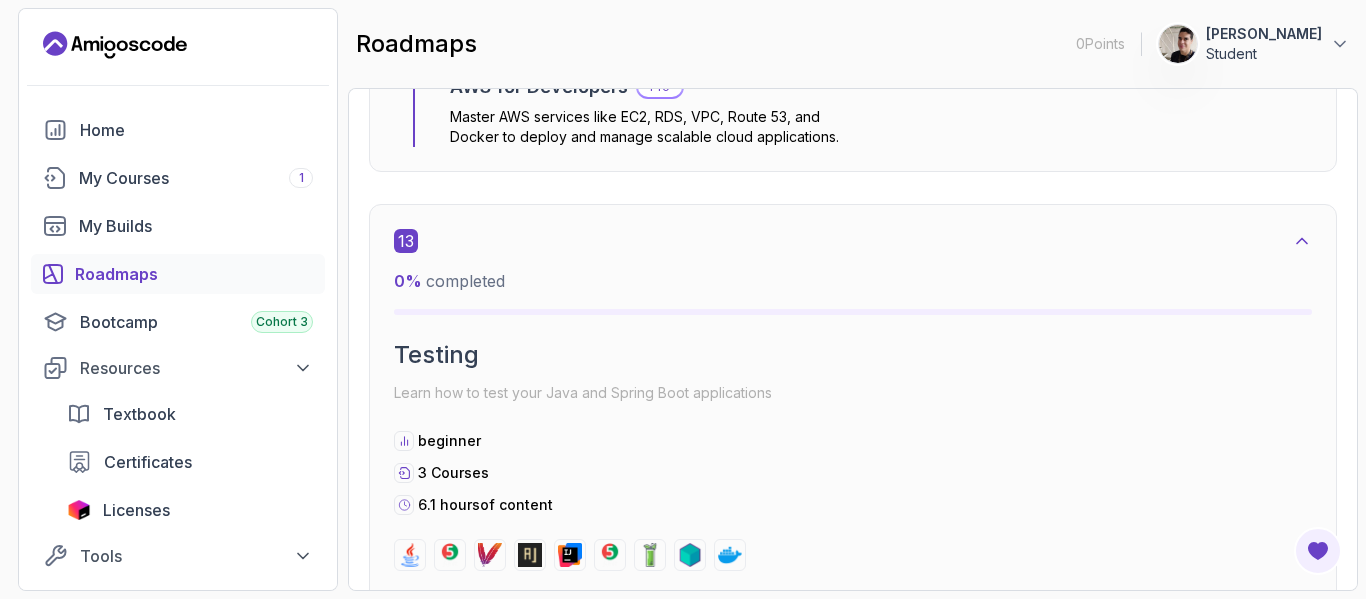 scroll, scrollTop: 11276, scrollLeft: 0, axis: vertical 